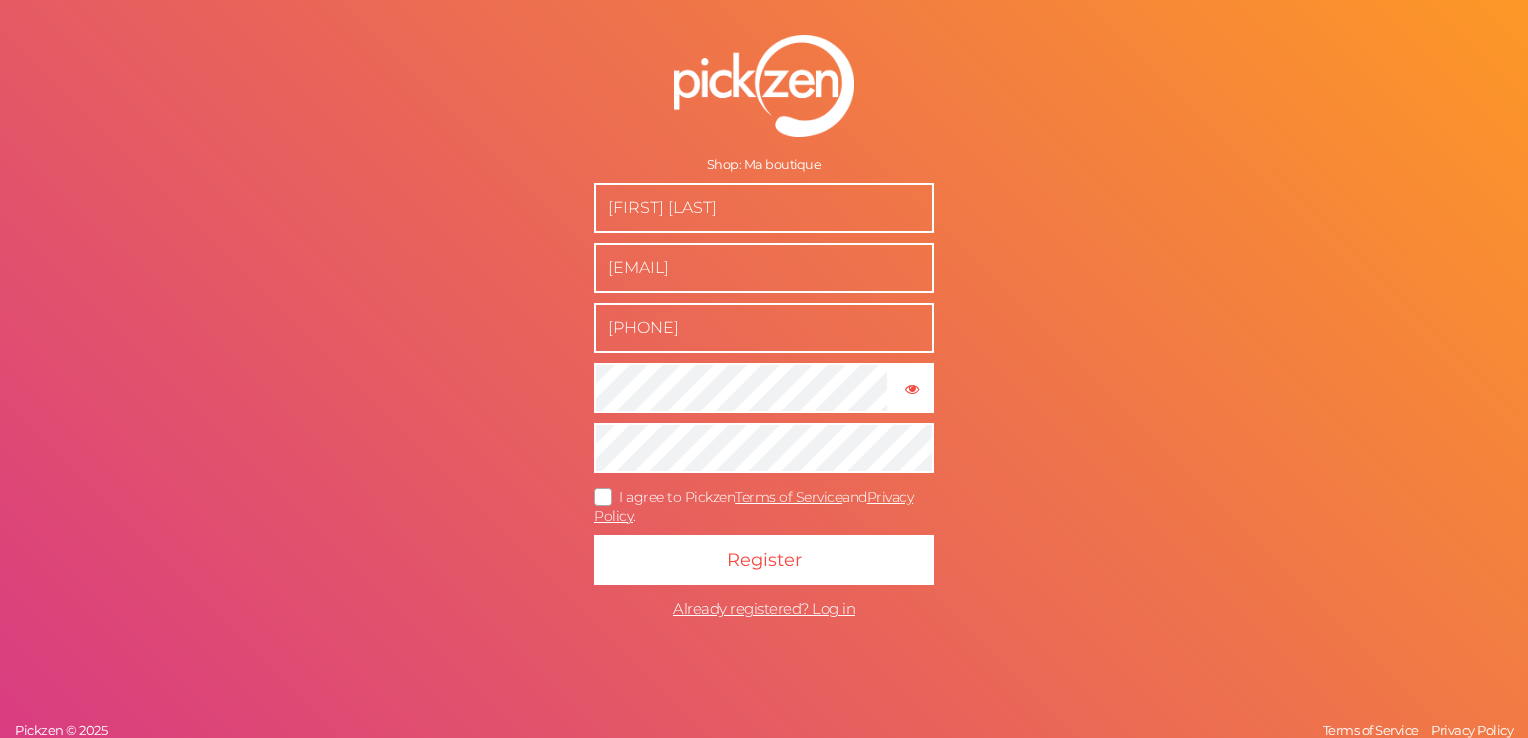 scroll, scrollTop: 0, scrollLeft: 0, axis: both 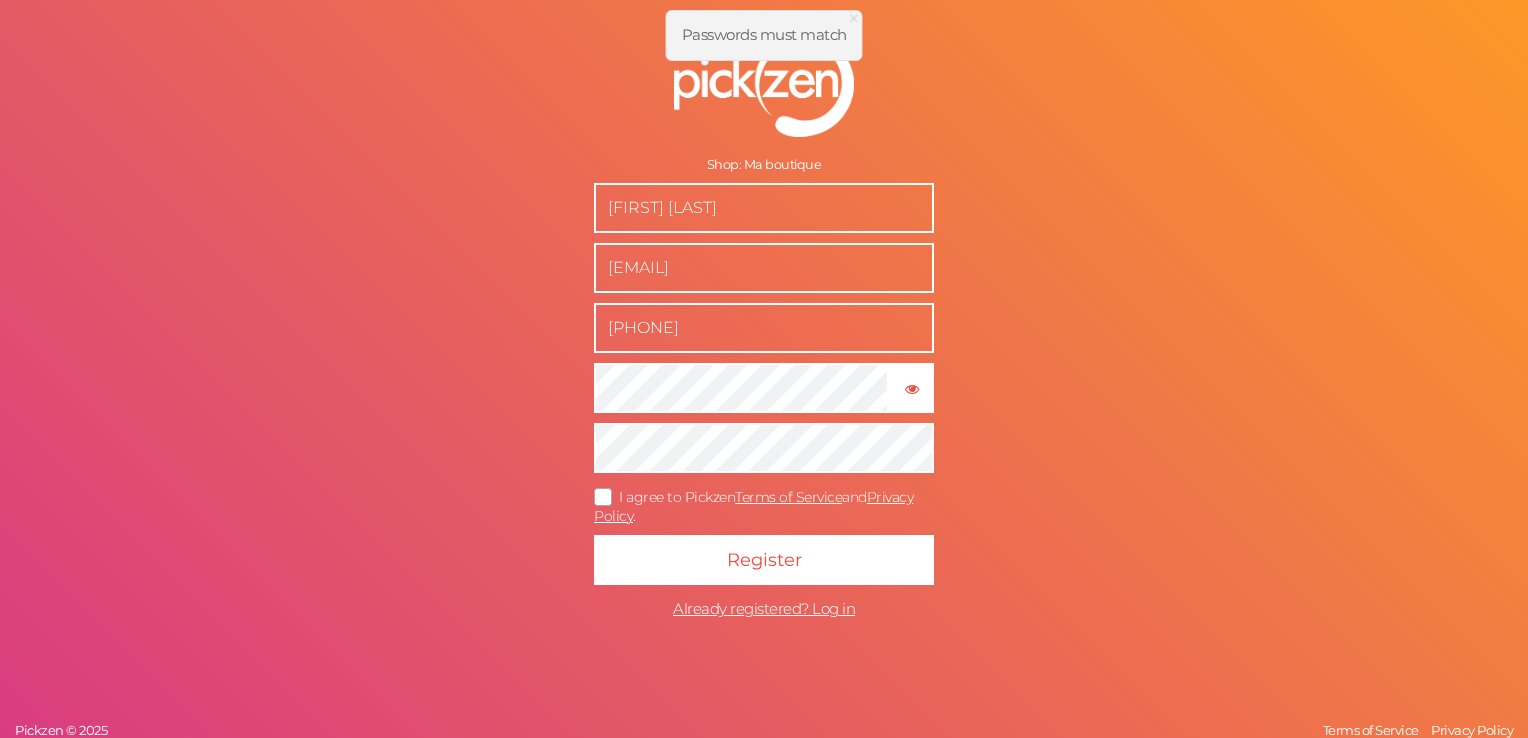 click at bounding box center (604, 496) 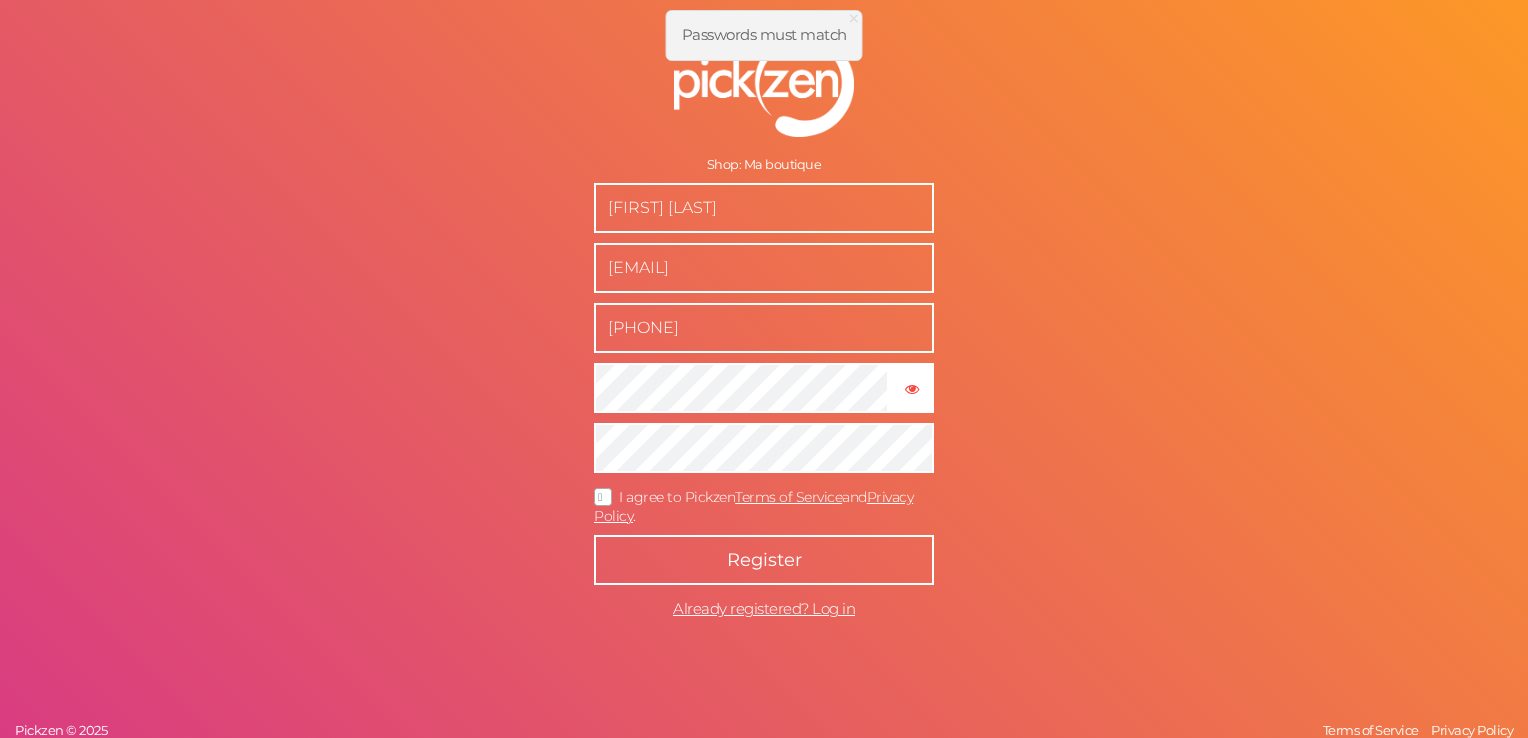 click on "Register" at bounding box center (764, 560) 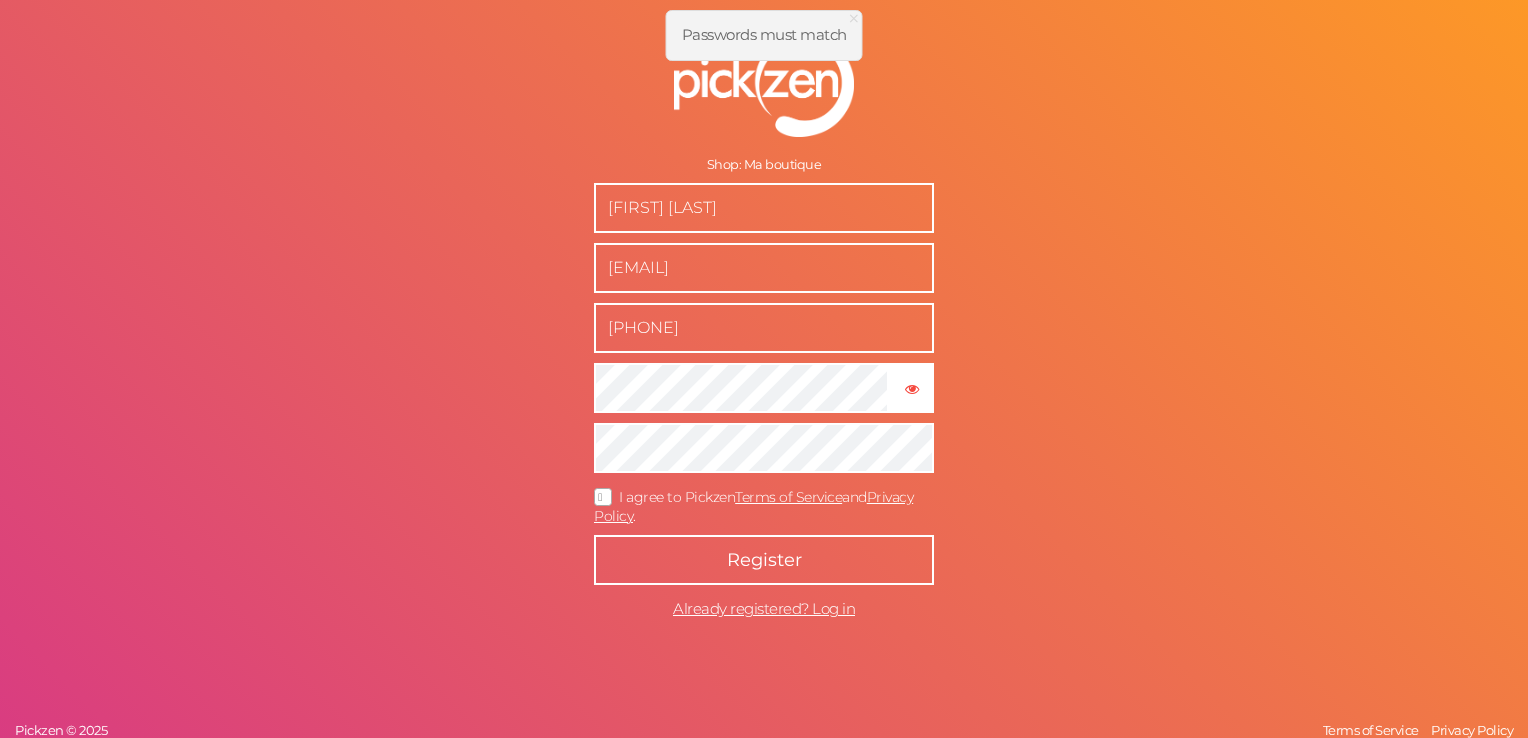 click on "Register" at bounding box center [764, 560] 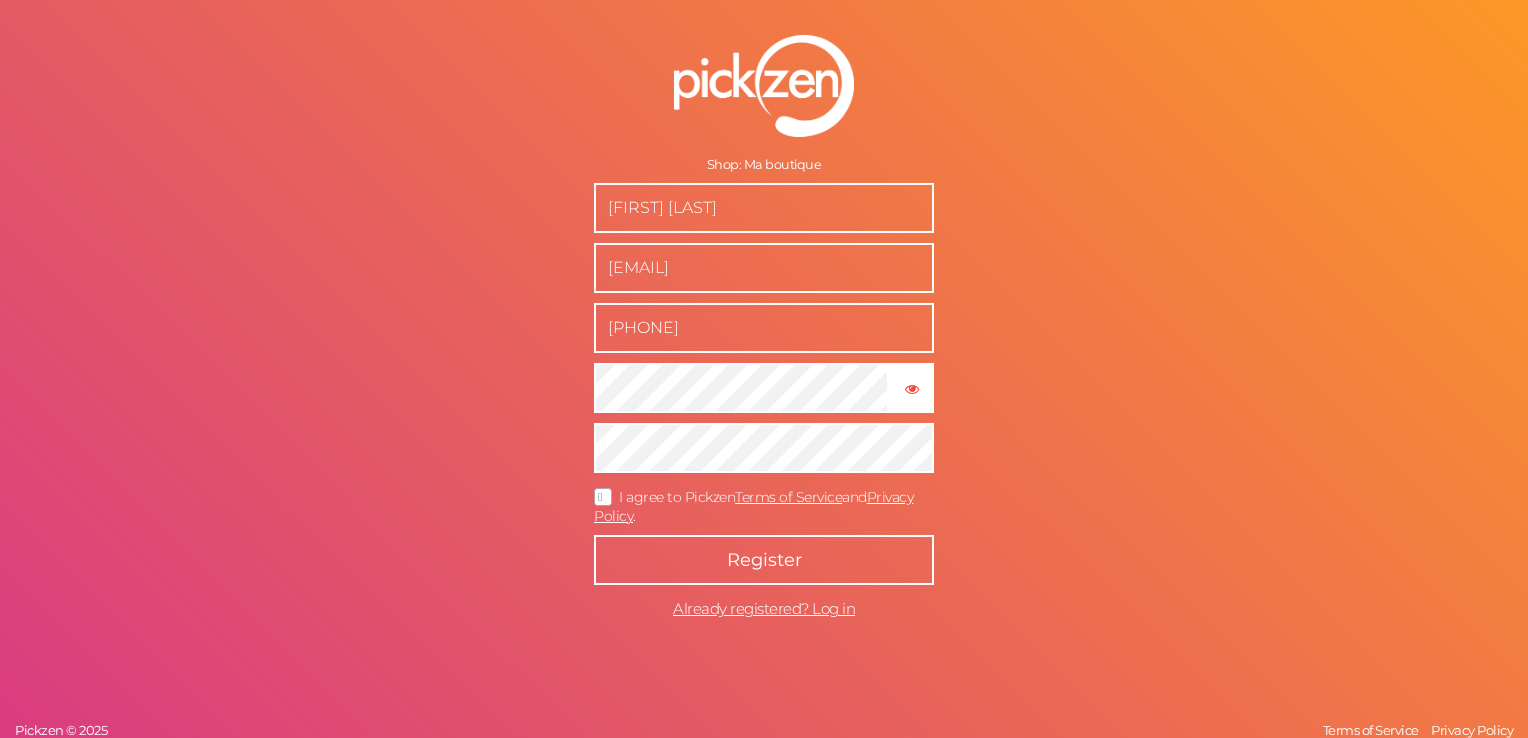 click on "Register" at bounding box center (764, 560) 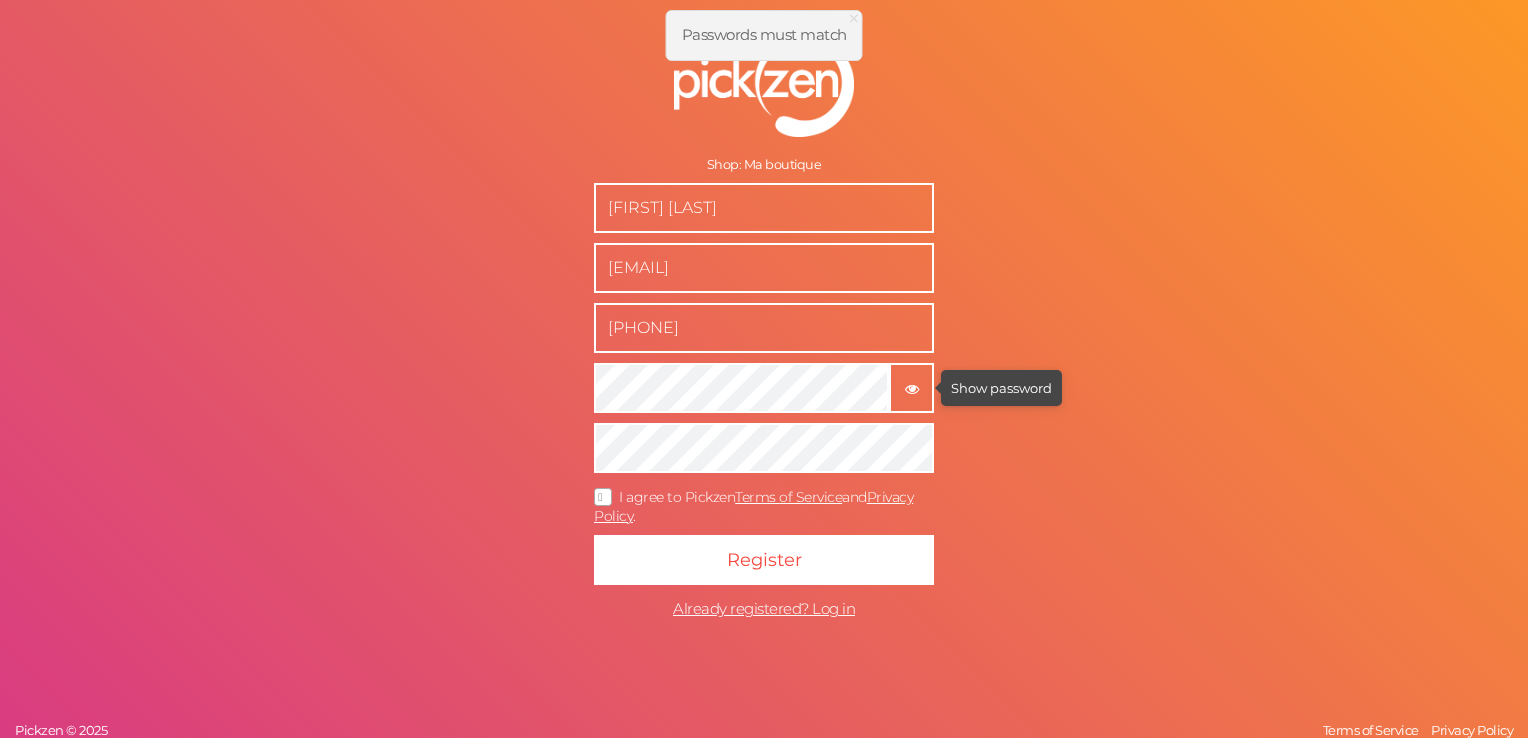click at bounding box center (912, 389) 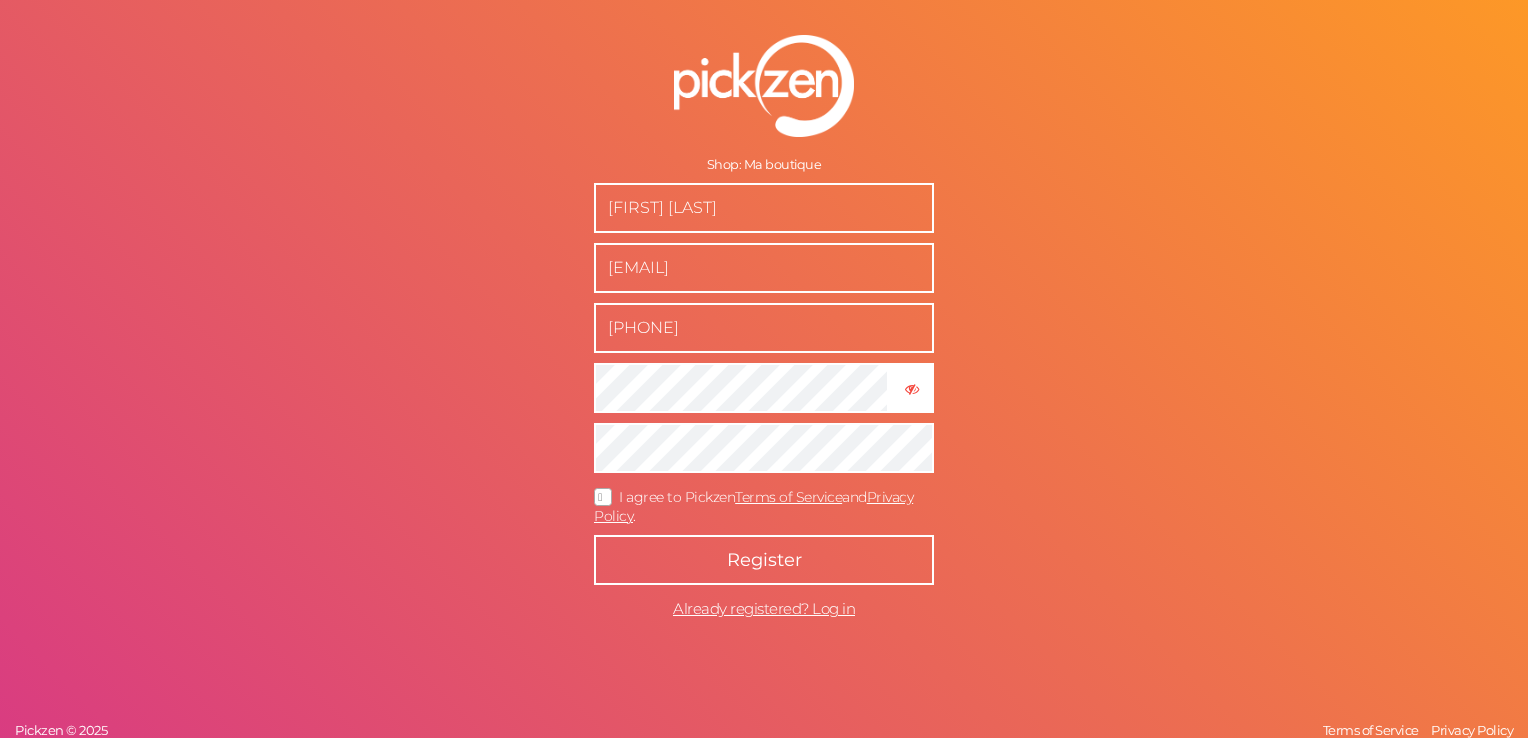 click on "Register" at bounding box center [764, 560] 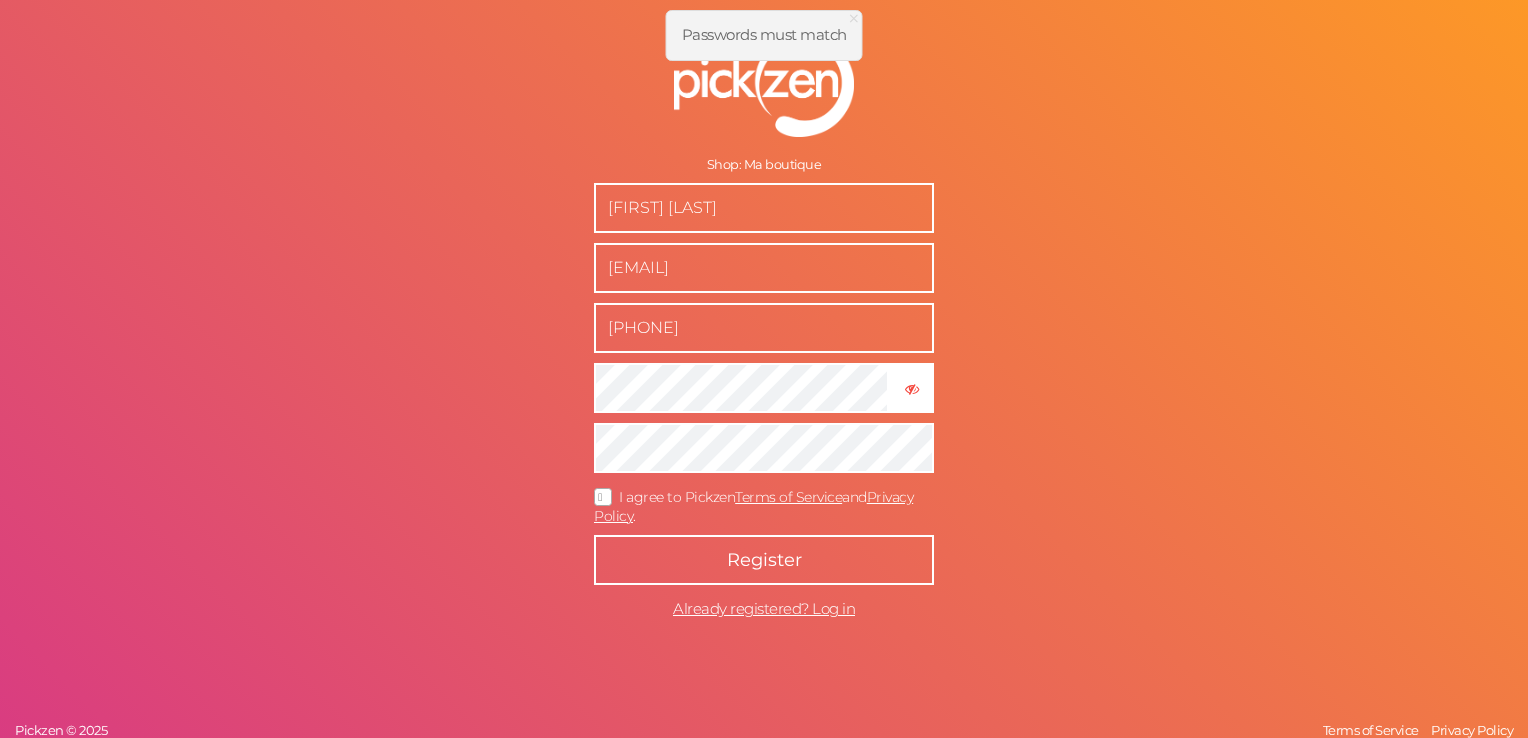 click on "Register" at bounding box center [764, 560] 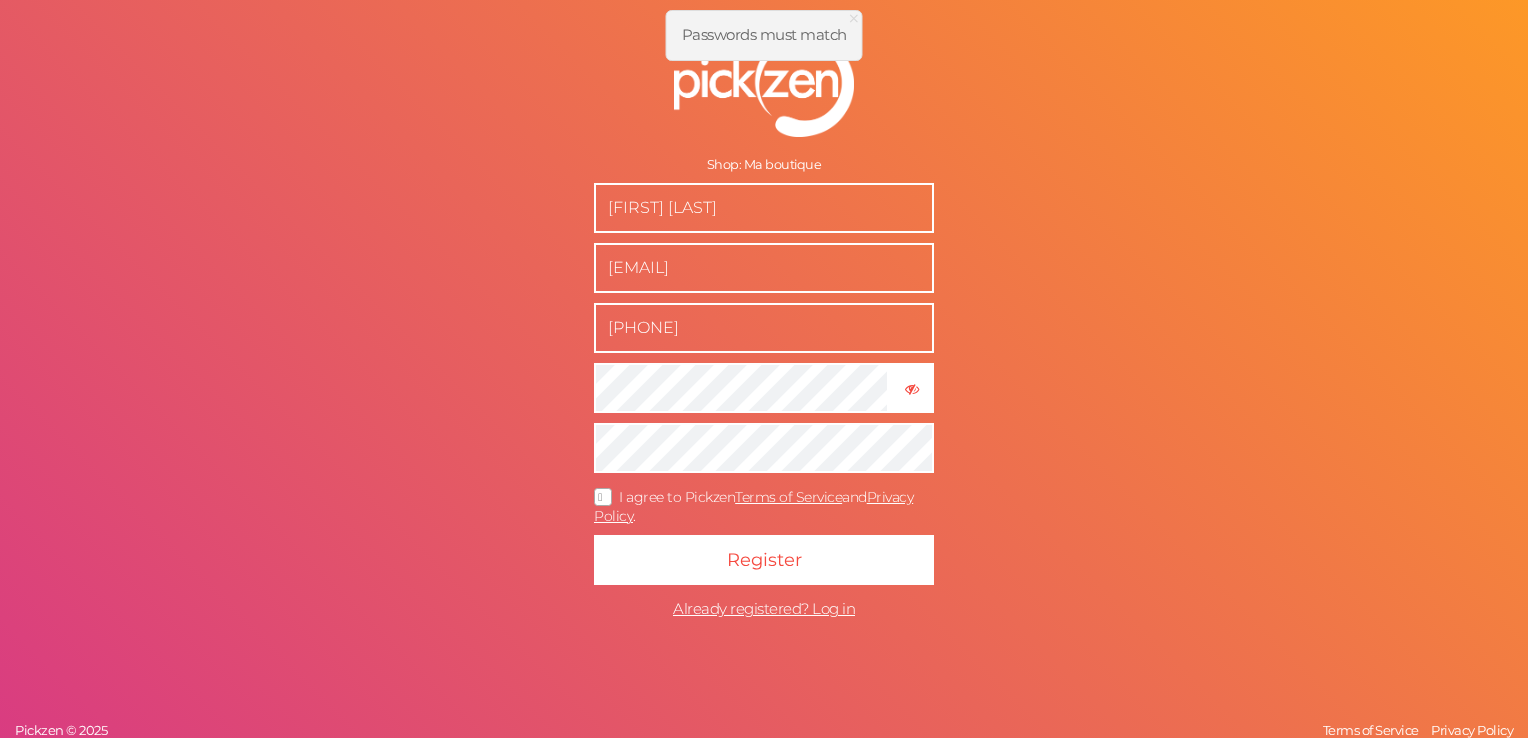 click on "Shop: Ma boutique   Sana Serraf   sanaserraf@hotmail.com   +32489343968       × Hide password                 I agree to Pickzen  Terms of Service  and  Privacy Policy .           Register             Already registered? Log in             Pickzen © 2025       Terms of Service   Privacy Policy" at bounding box center [764, 369] 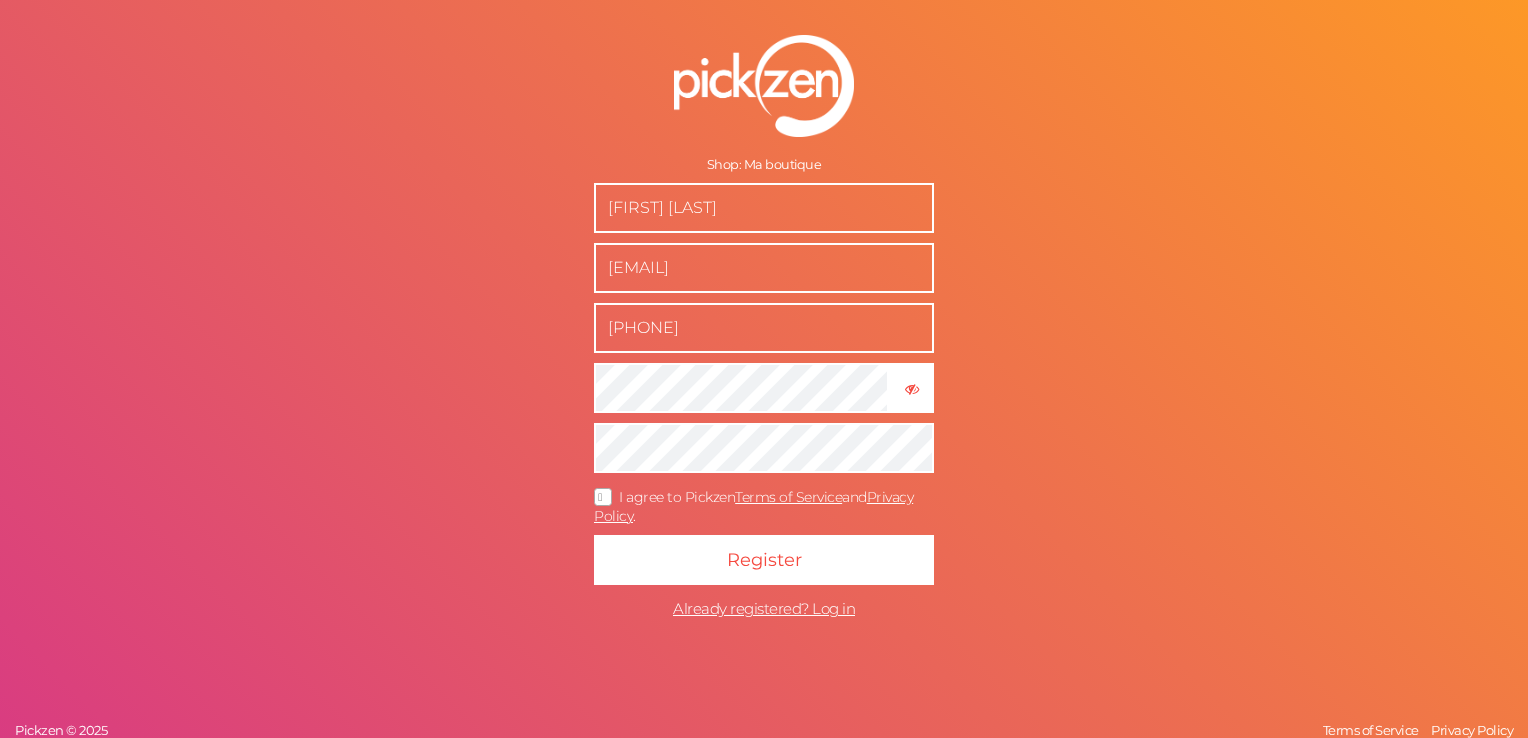 click on "Register" at bounding box center (764, 560) 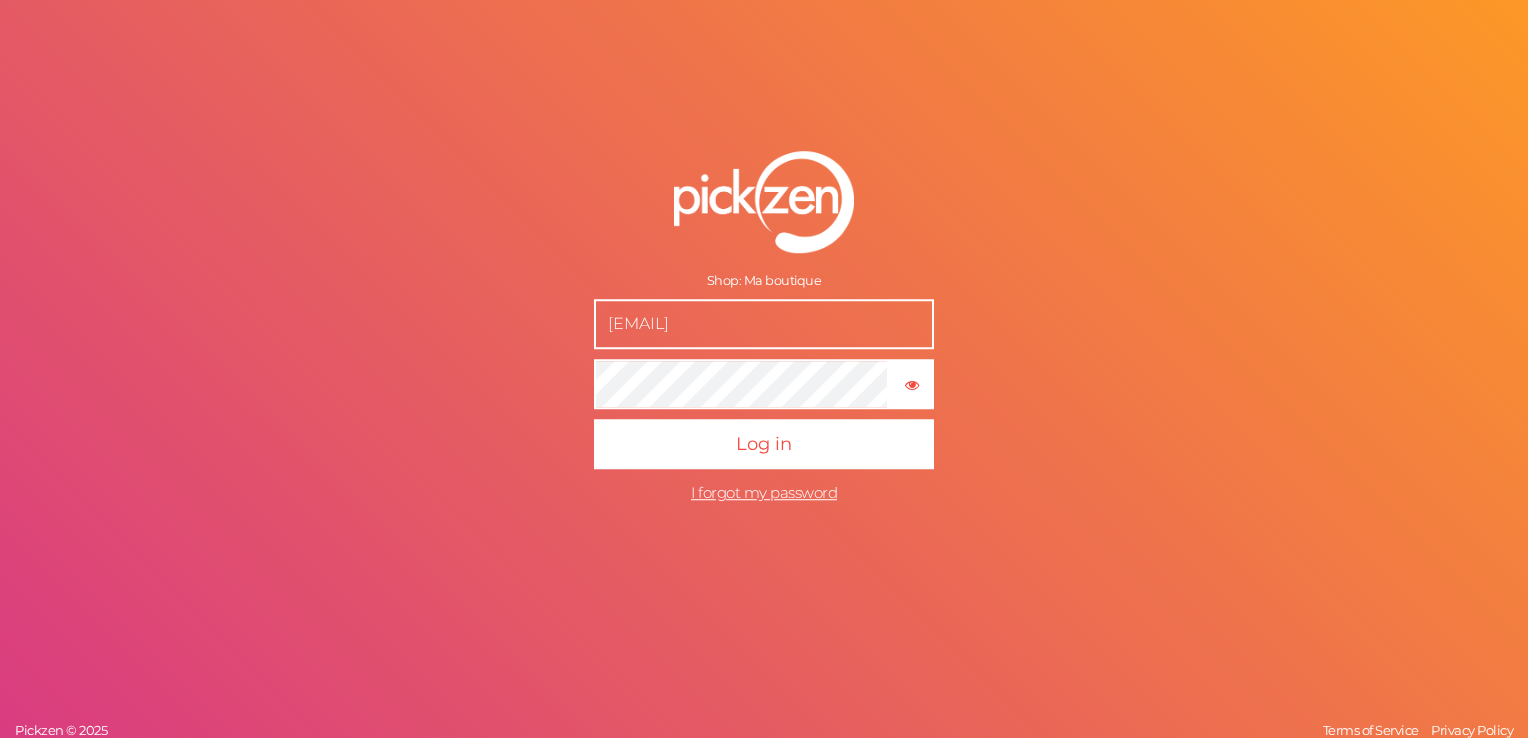 scroll, scrollTop: 0, scrollLeft: 0, axis: both 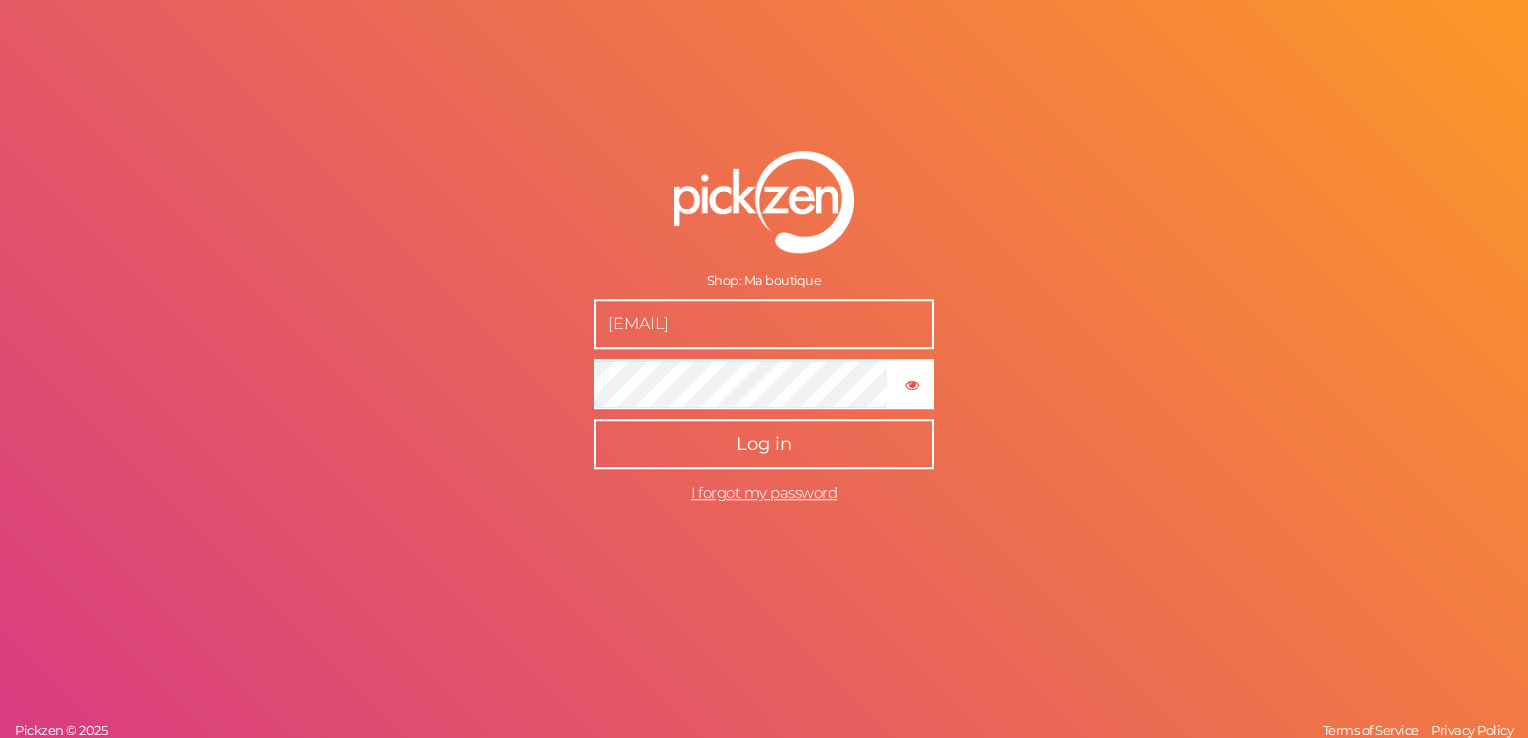 click on "Log in" at bounding box center [764, 444] 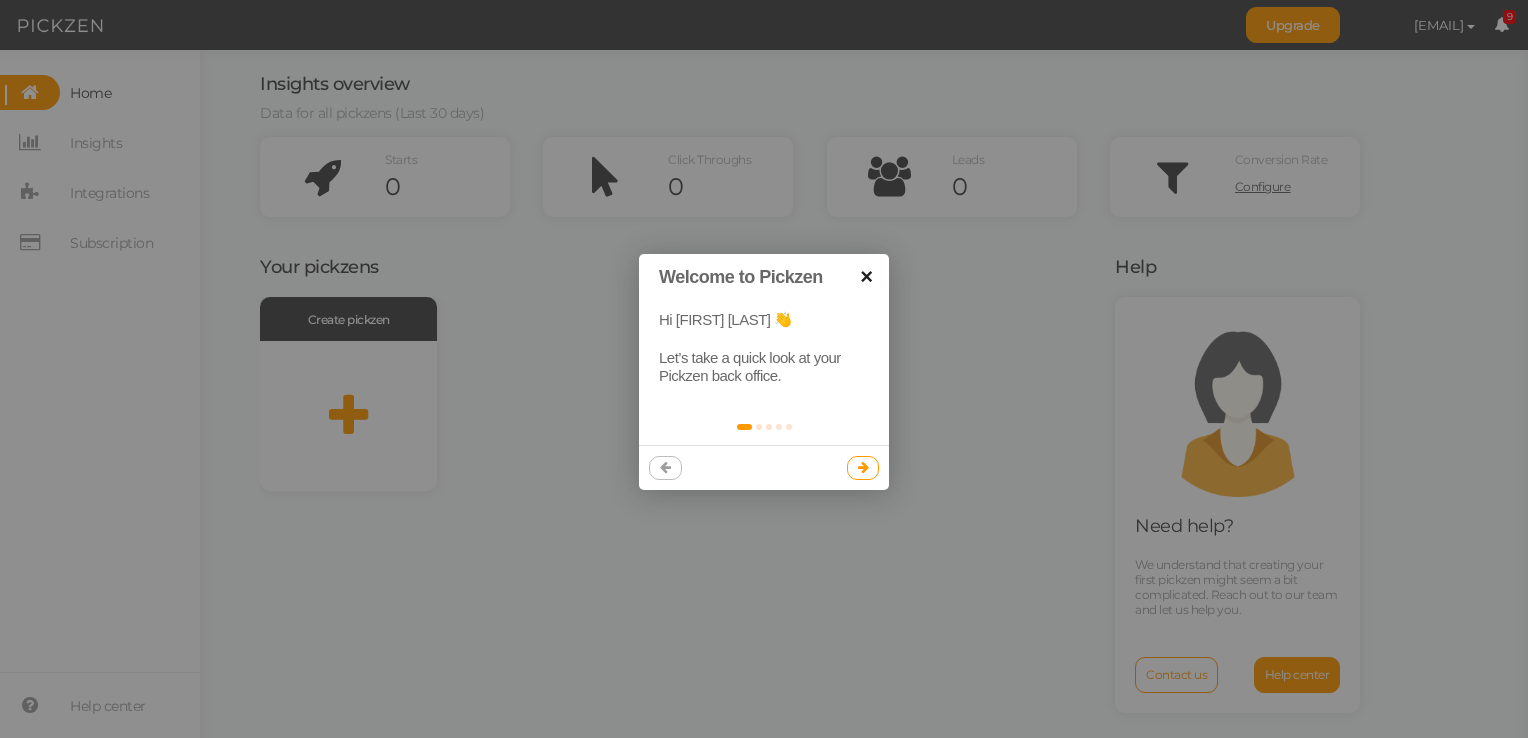 click on "×" at bounding box center (866, 276) 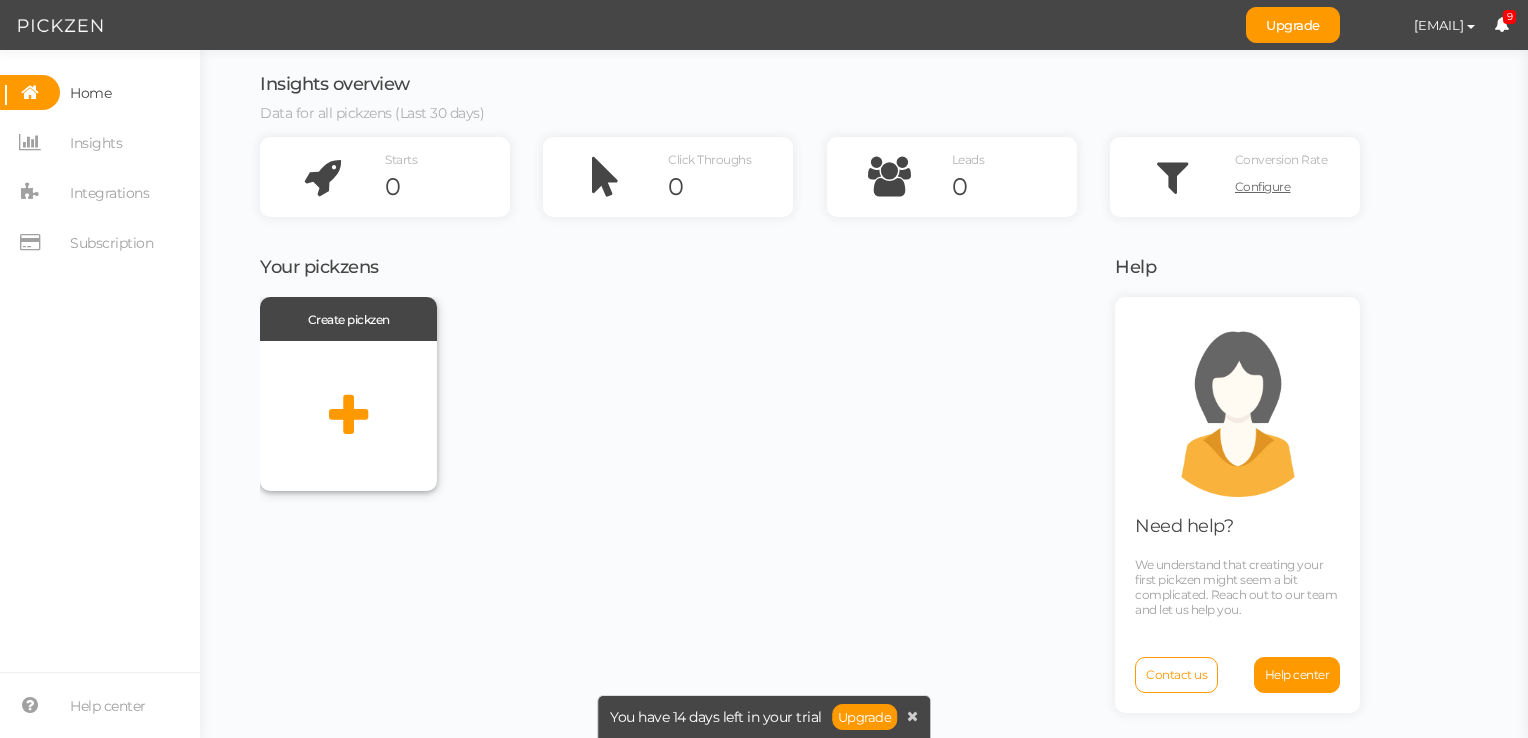 click at bounding box center (348, 416) 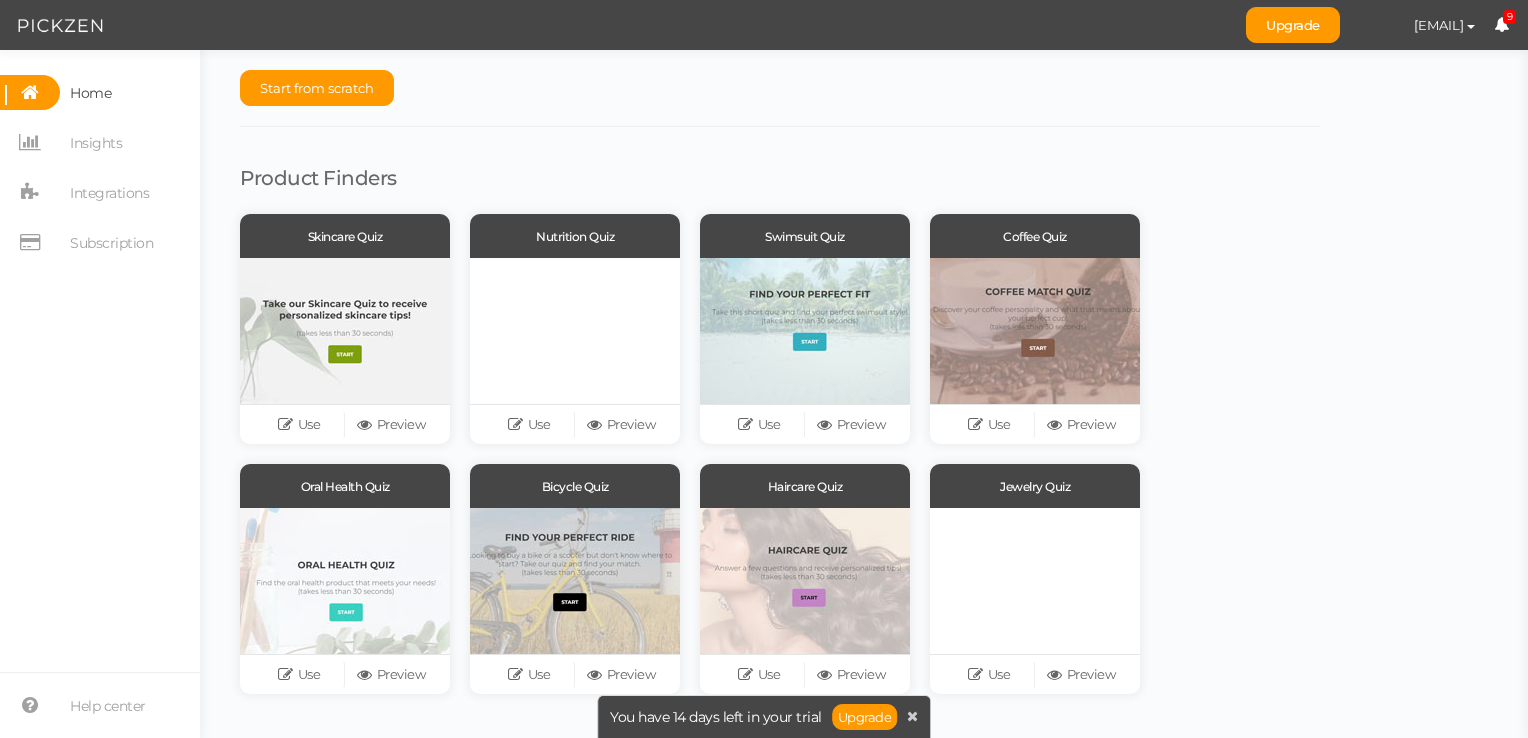 scroll, scrollTop: 47, scrollLeft: 0, axis: vertical 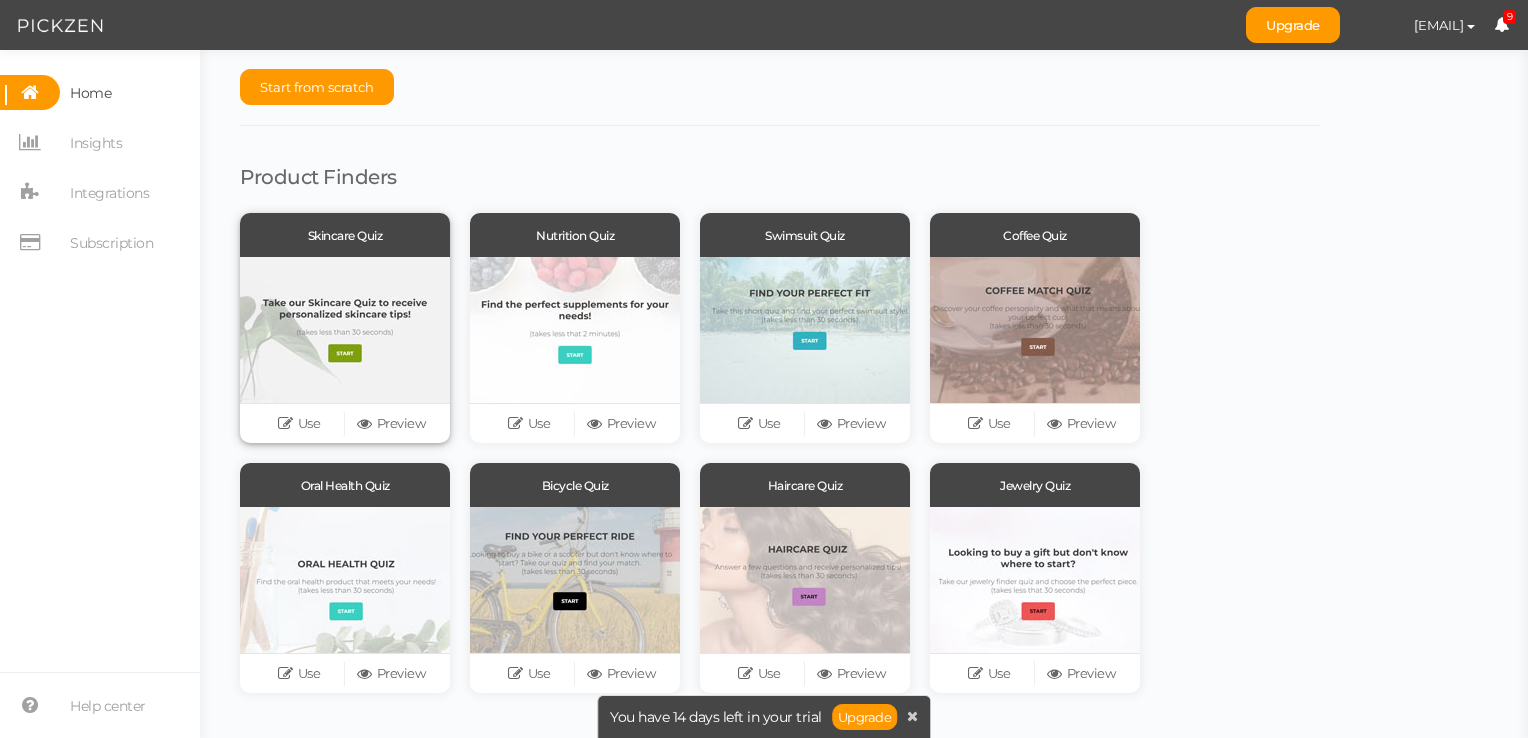 click at bounding box center (345, 330) 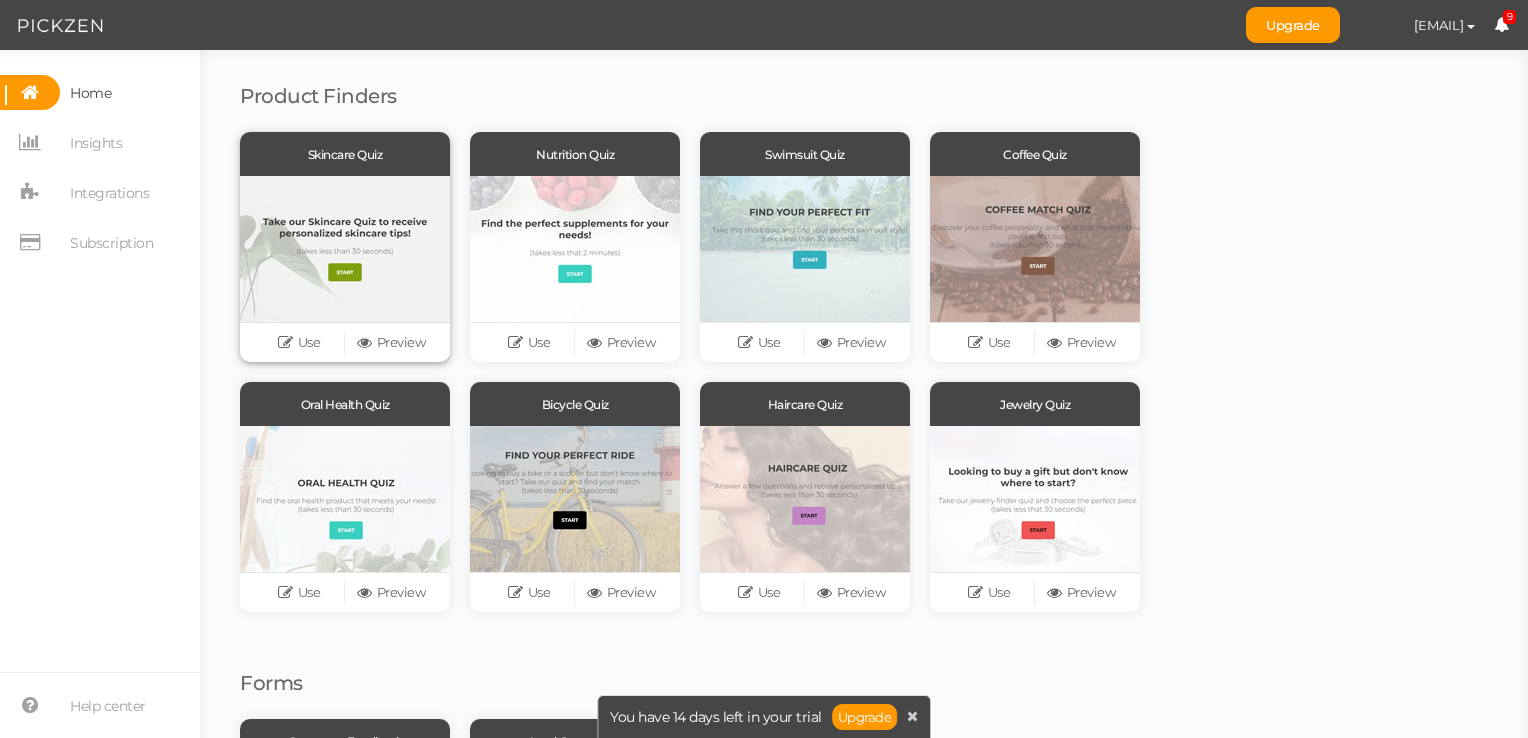 scroll, scrollTop: 128, scrollLeft: 0, axis: vertical 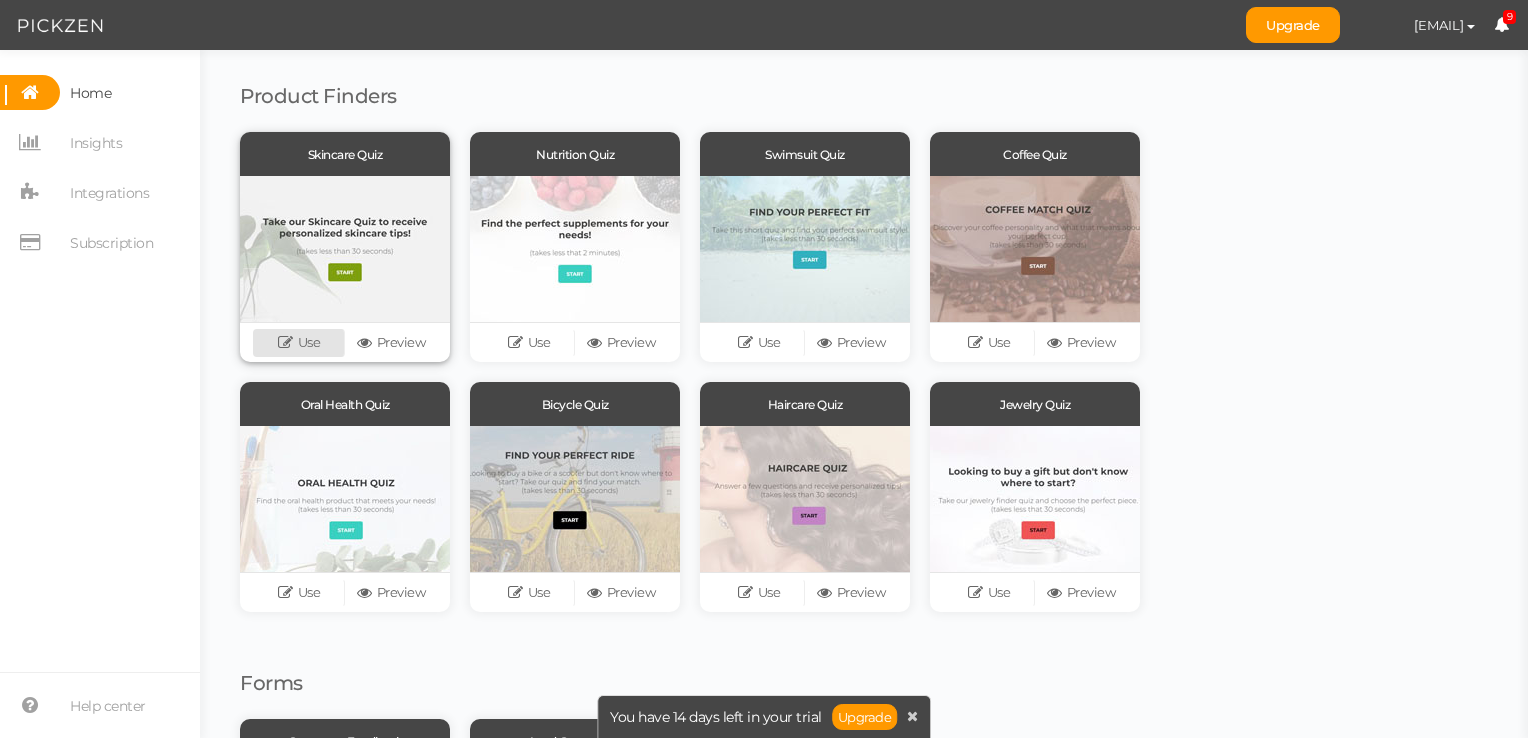 click on "Use" at bounding box center (299, 343) 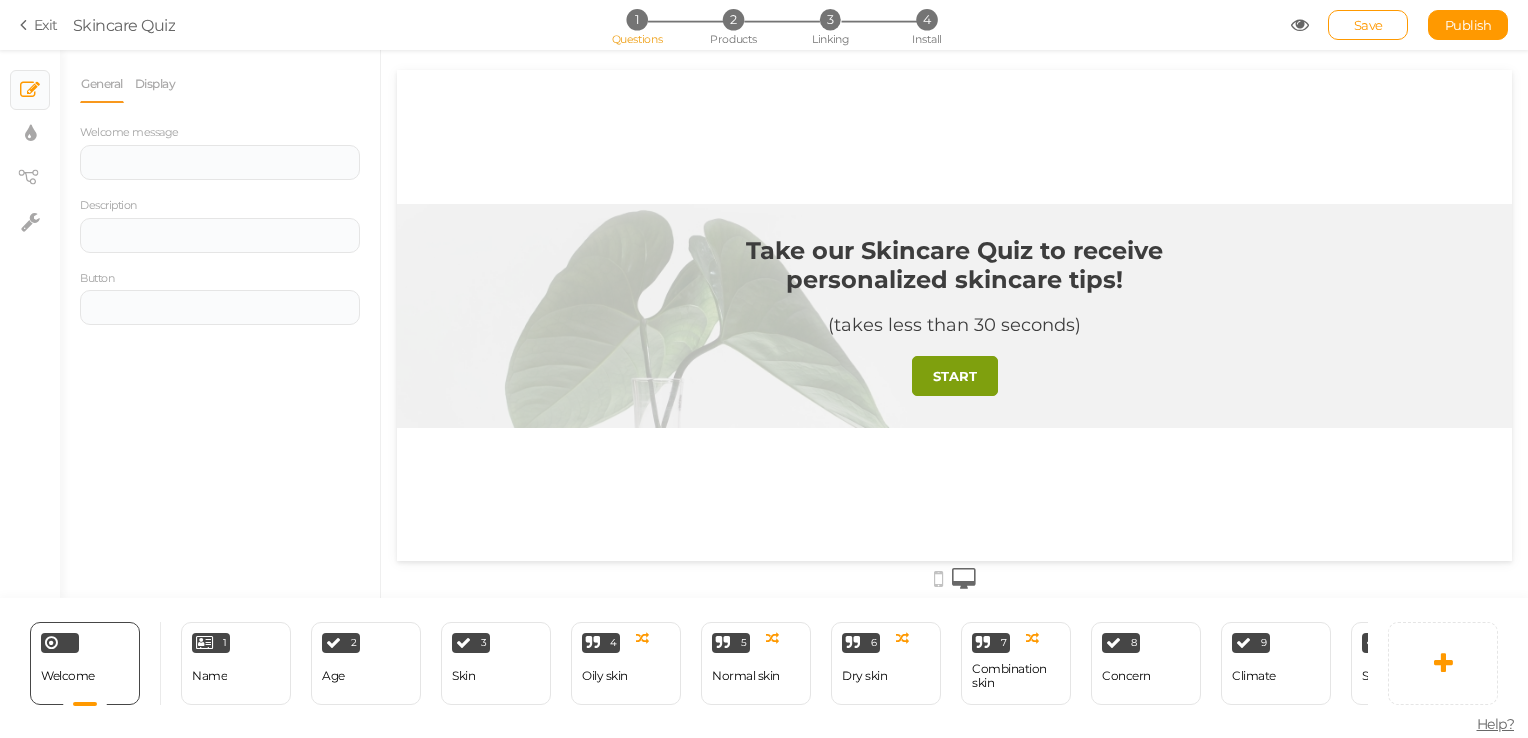 scroll, scrollTop: 0, scrollLeft: 0, axis: both 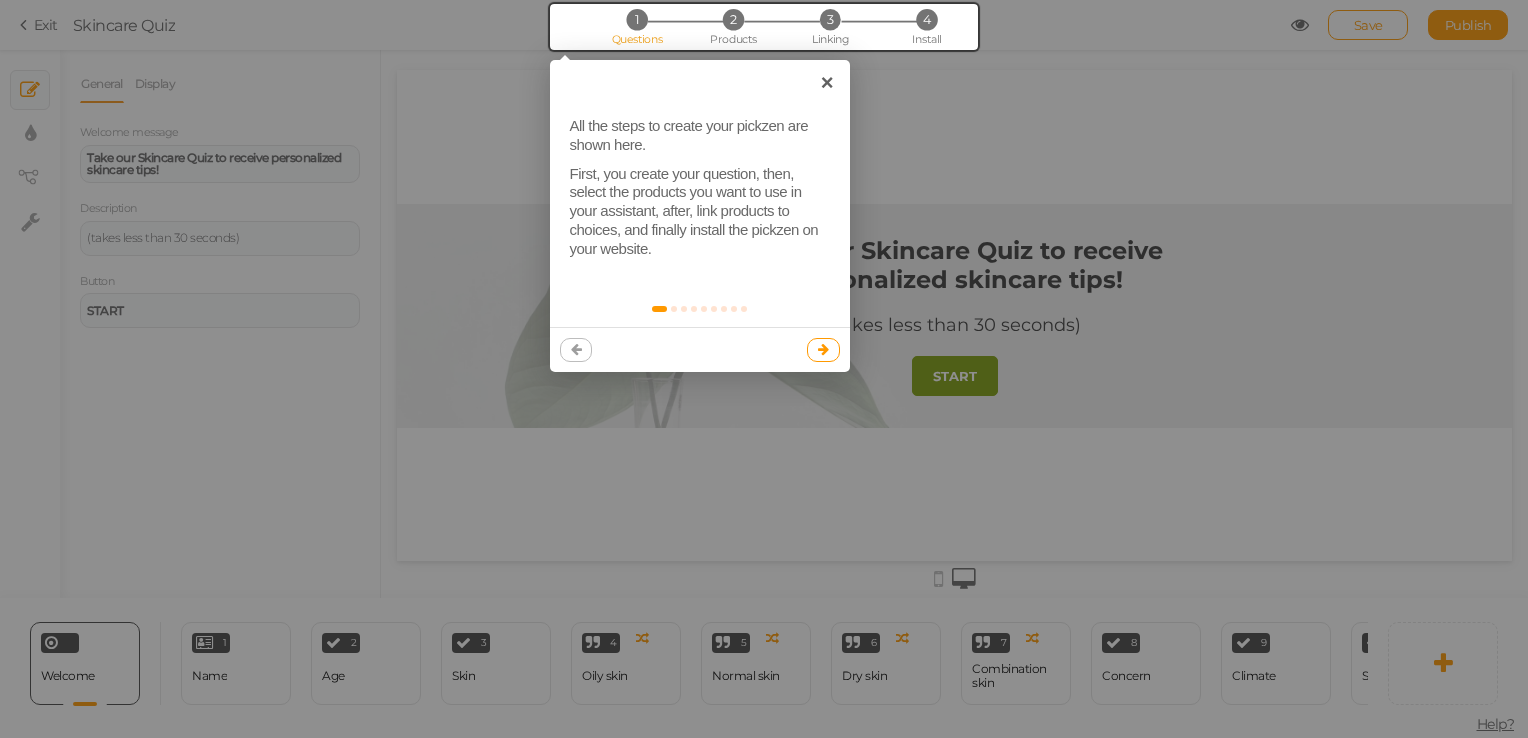 click at bounding box center [823, 349] 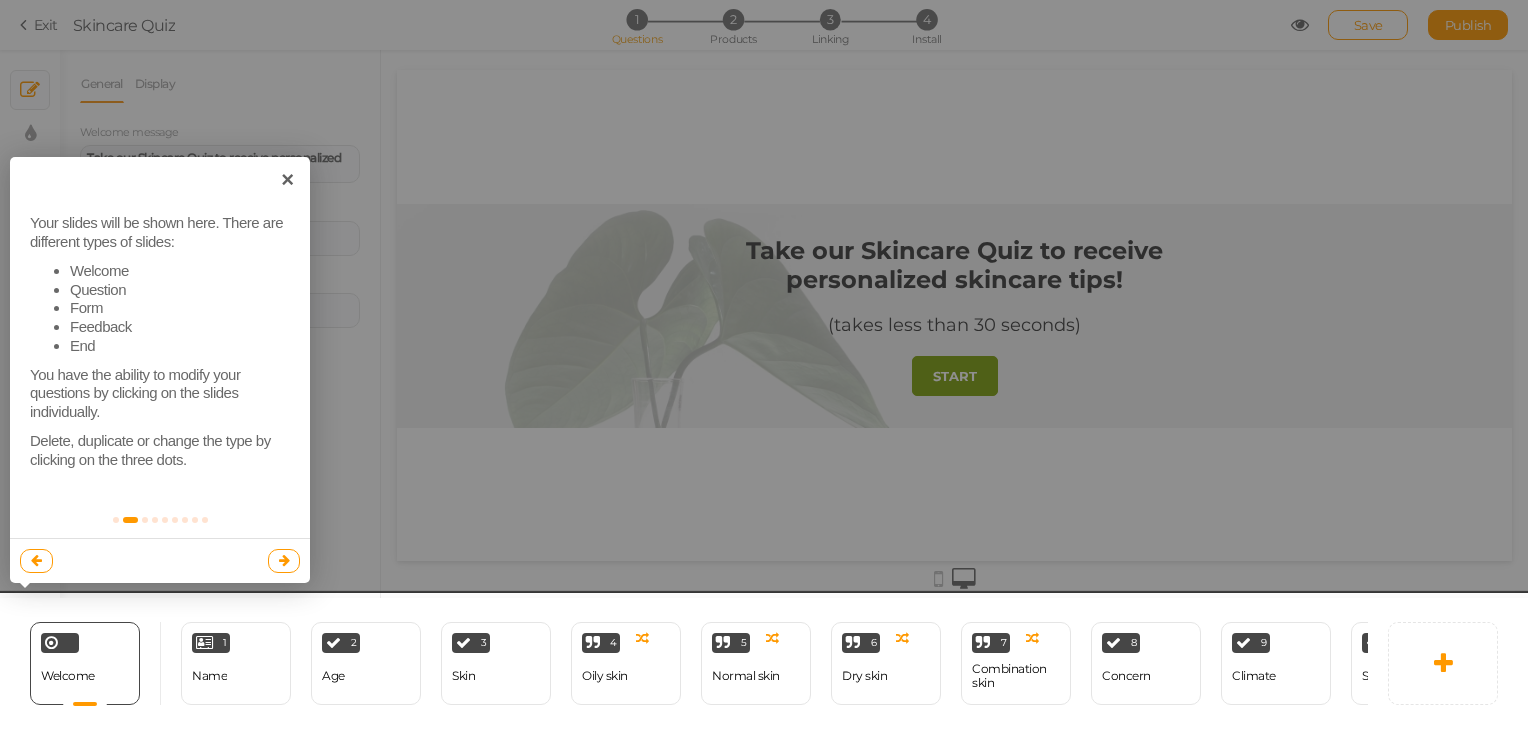 click at bounding box center [284, 560] 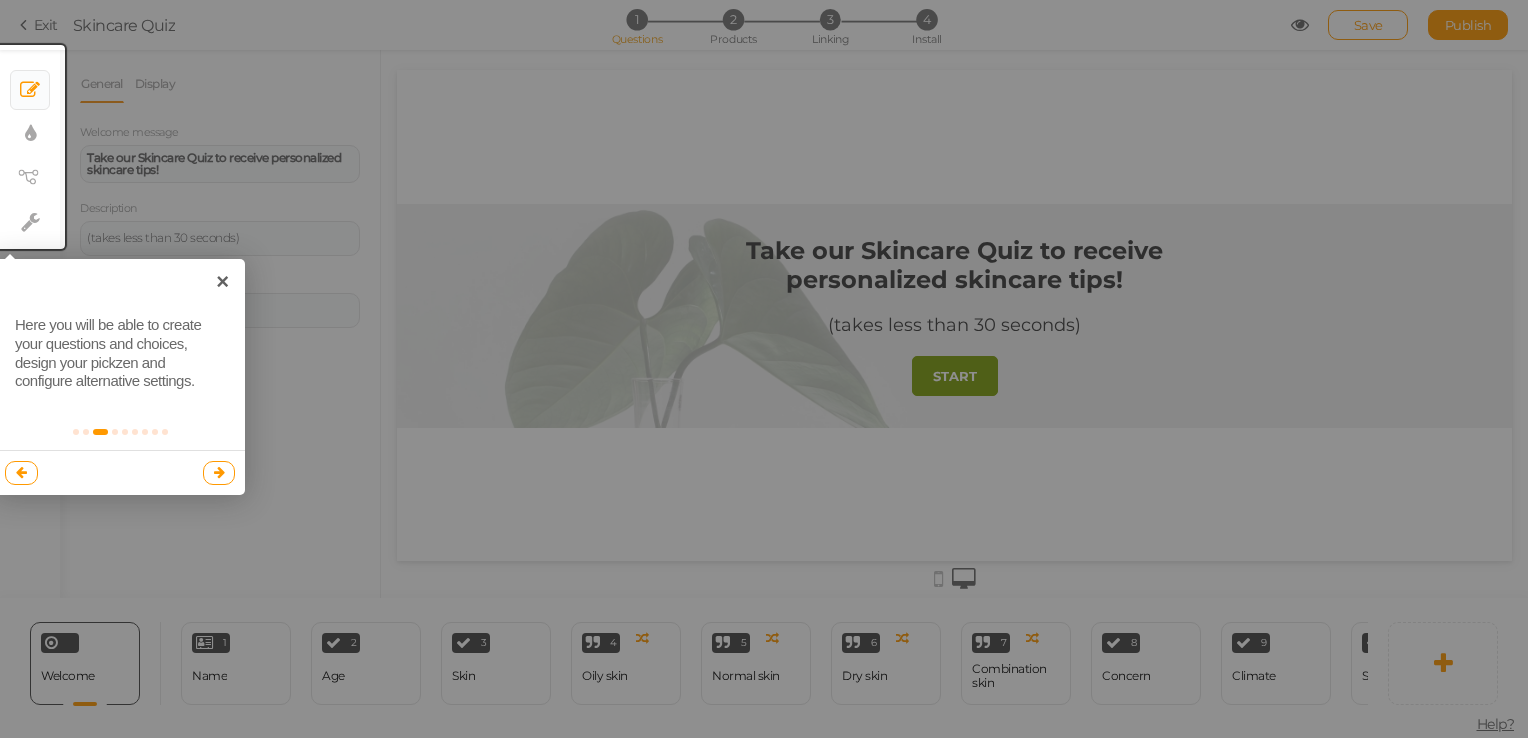 click at bounding box center (219, 473) 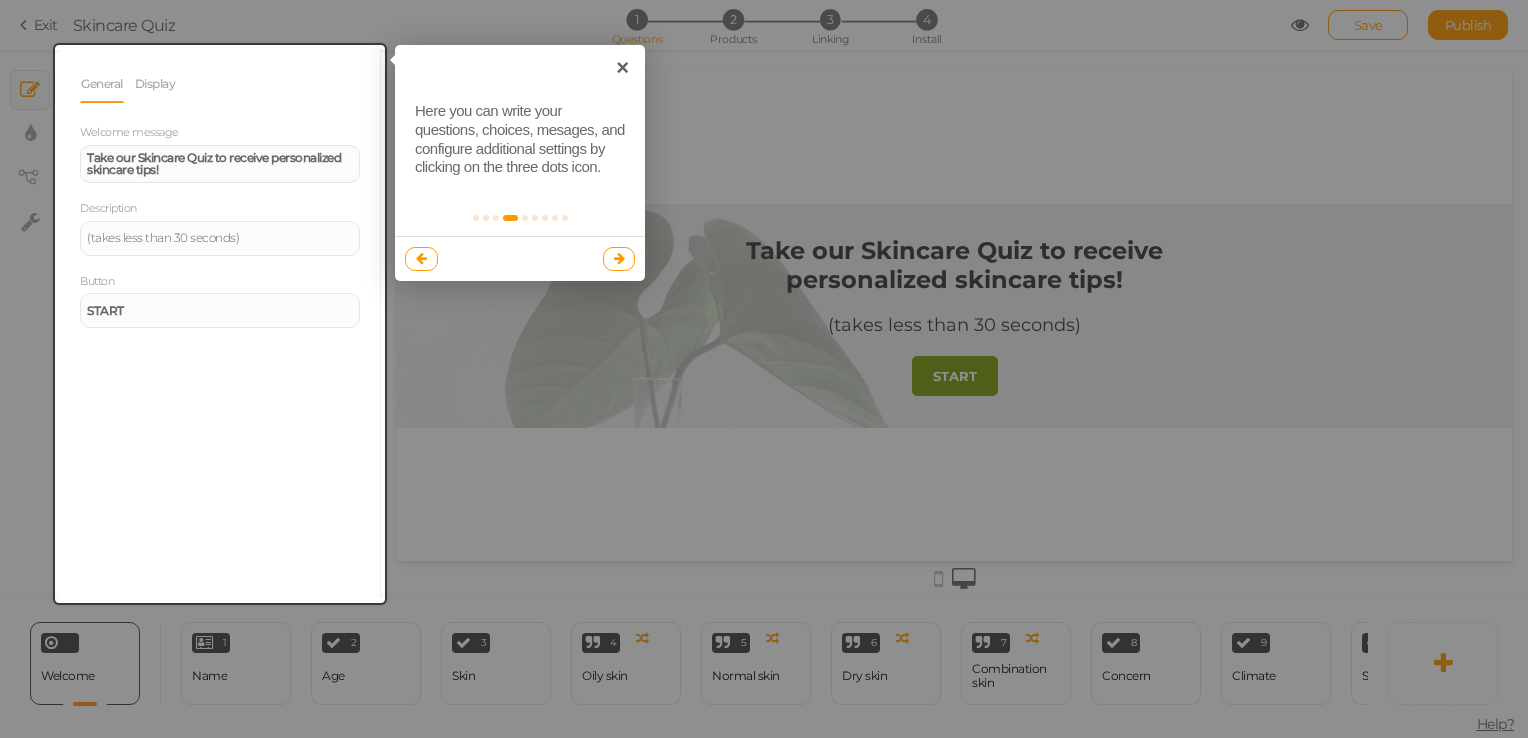 click at bounding box center (764, 369) 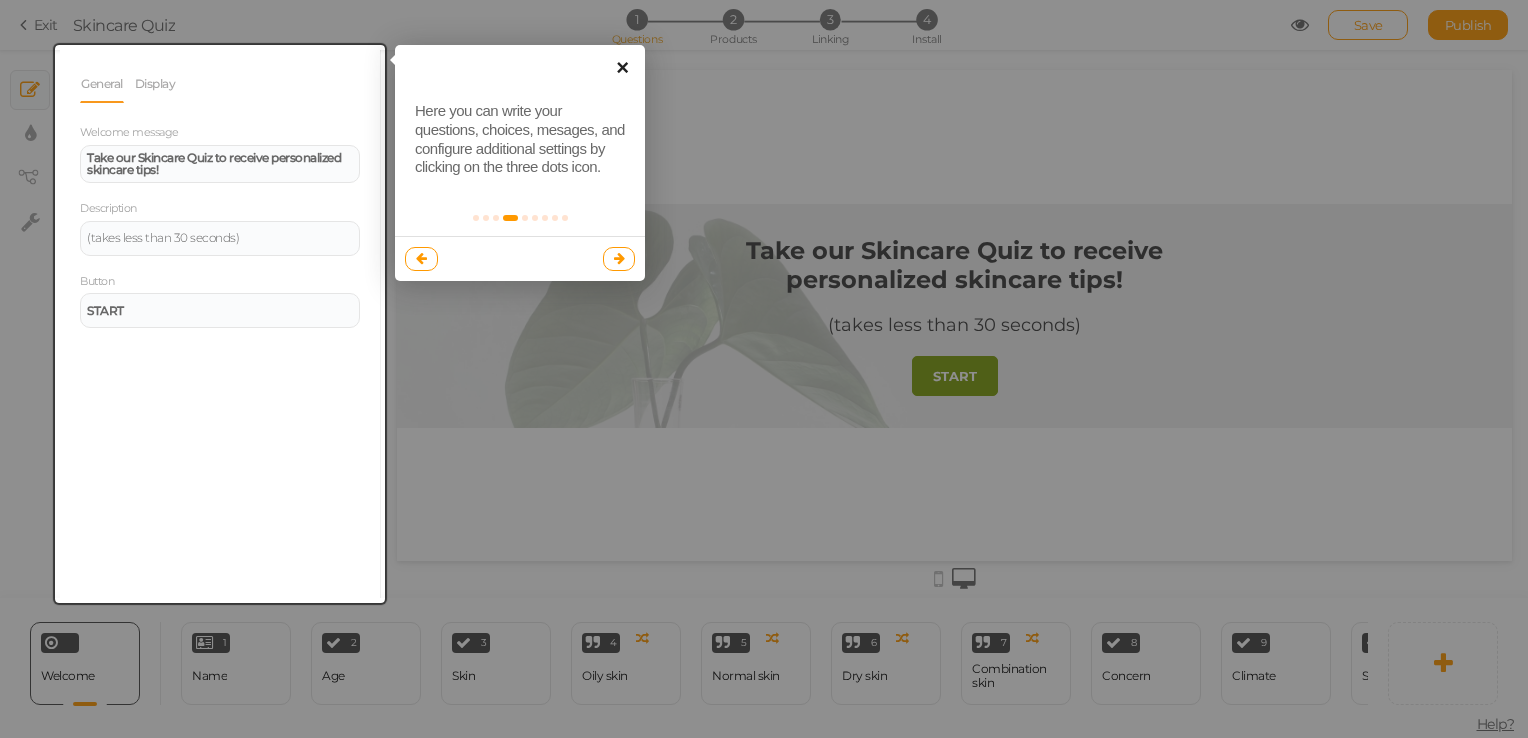 click on "×" at bounding box center (622, 67) 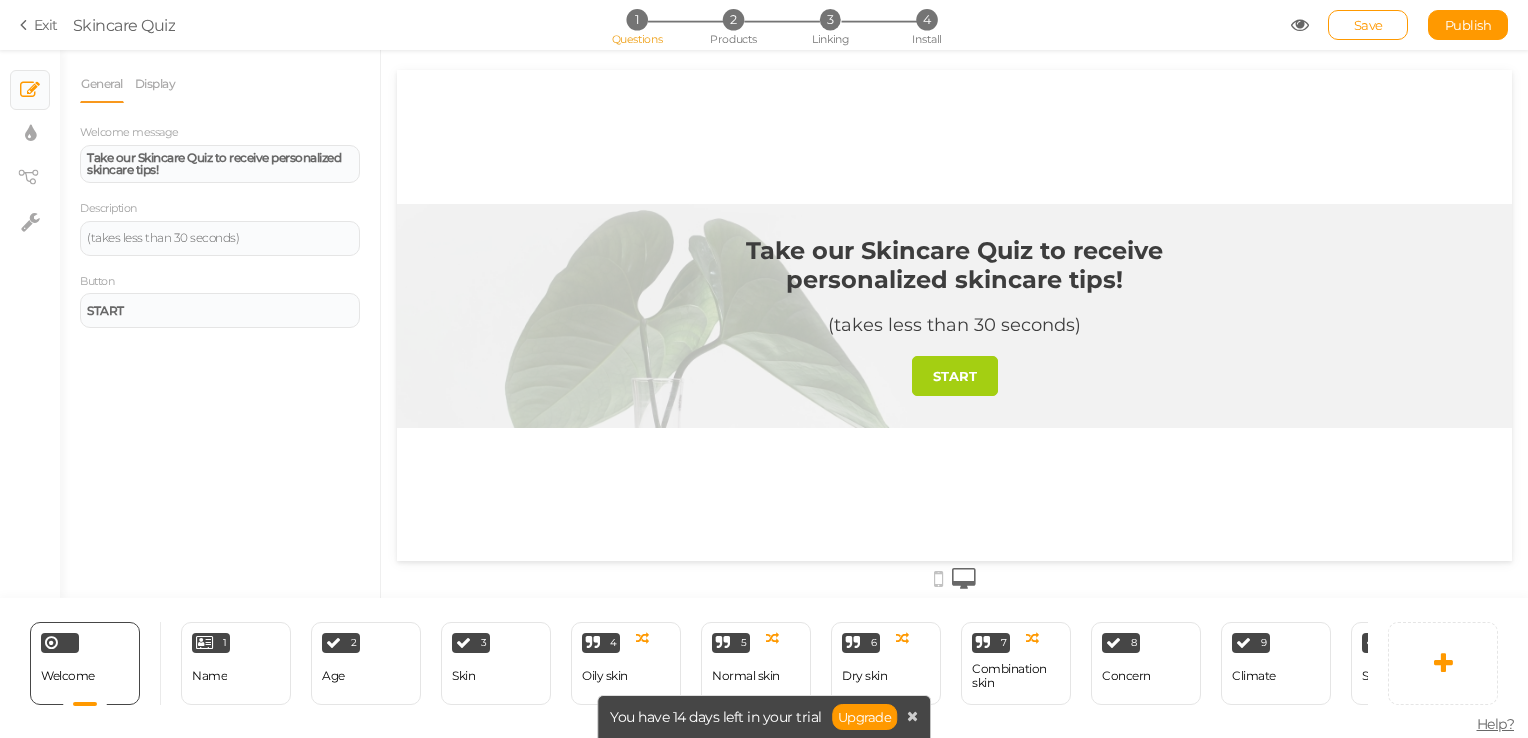 click on "START" at bounding box center [955, 376] 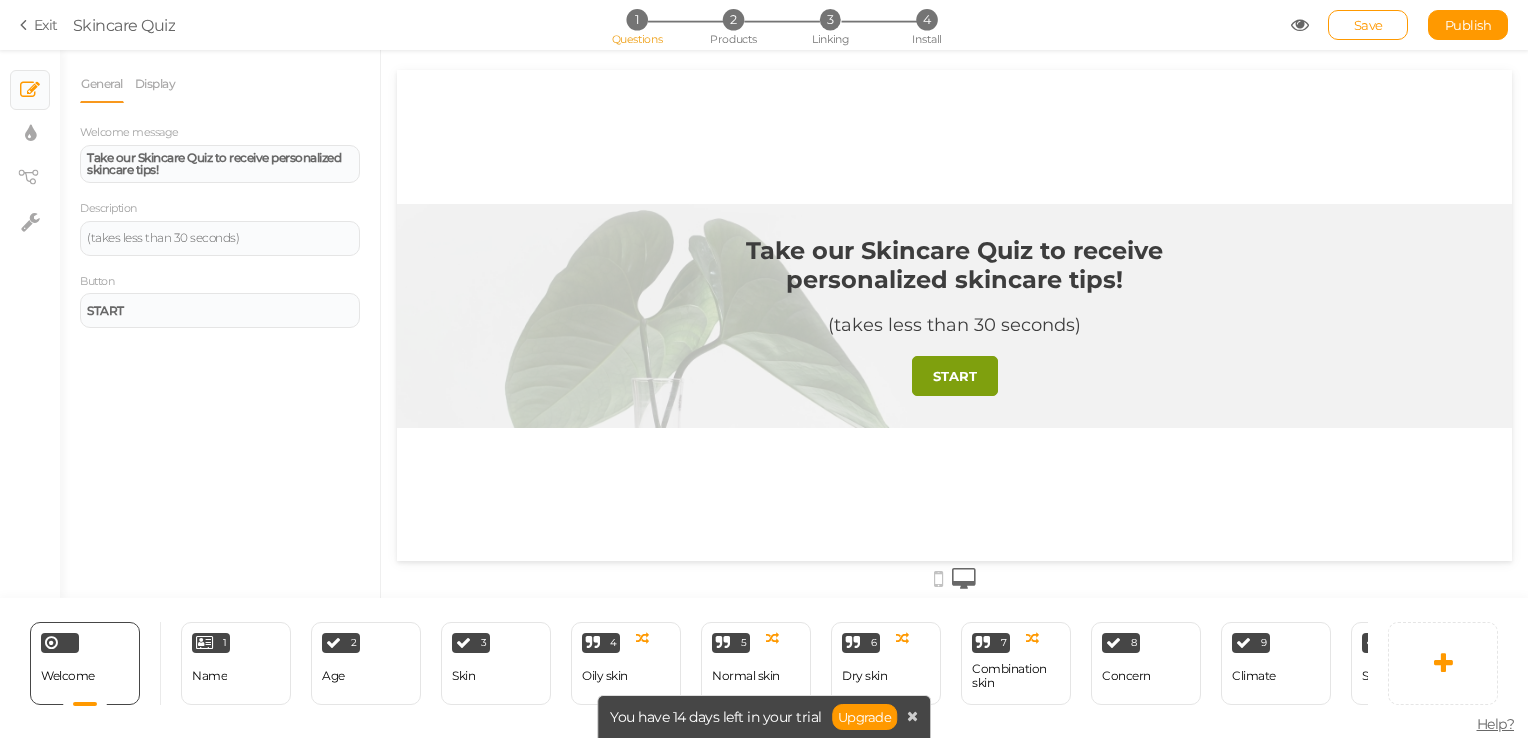 click on "Take our Skincare Quiz to receive personalized skincare tips! (takes less than 30 seconds) START" at bounding box center [955, 316] 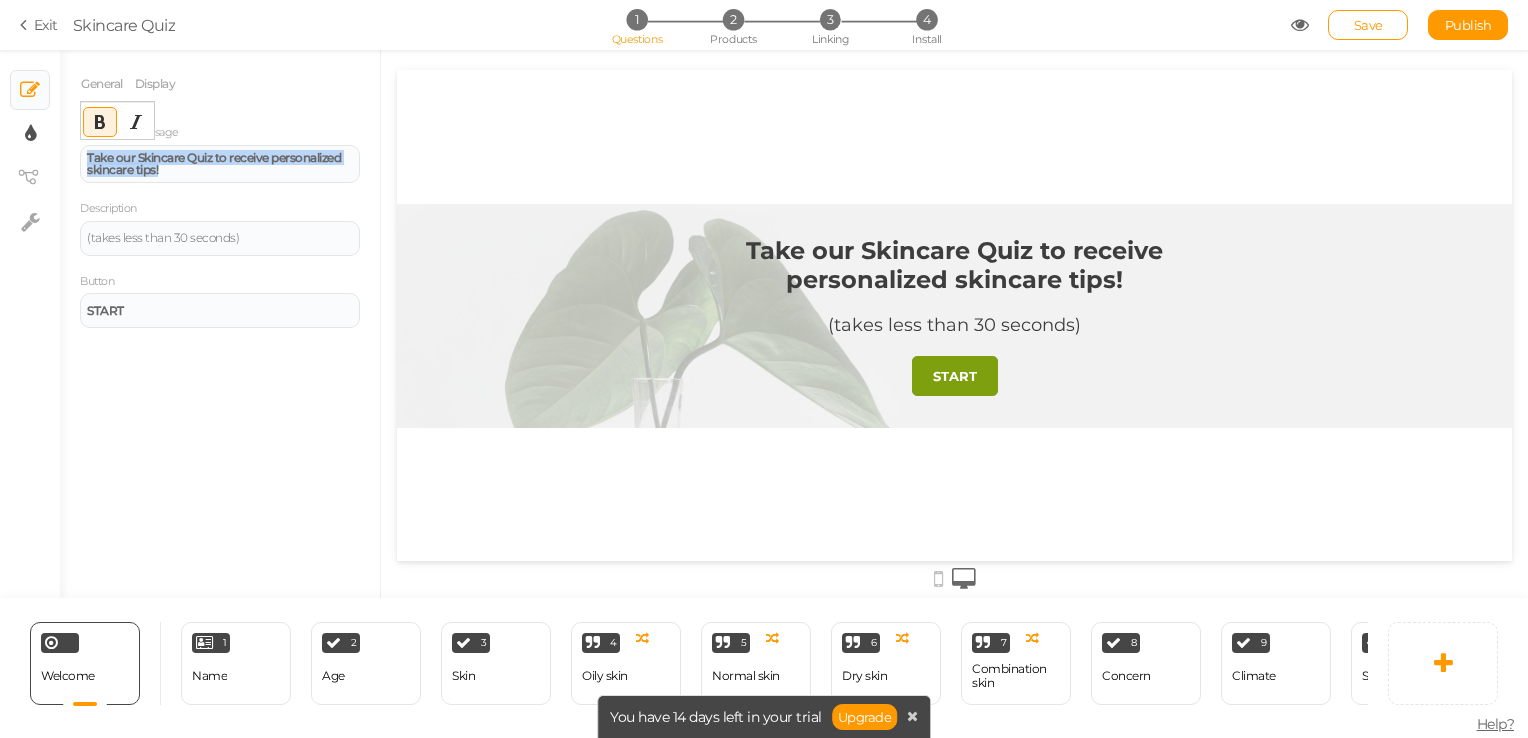 drag, startPoint x: 173, startPoint y: 175, endPoint x: 44, endPoint y: 120, distance: 140.23552 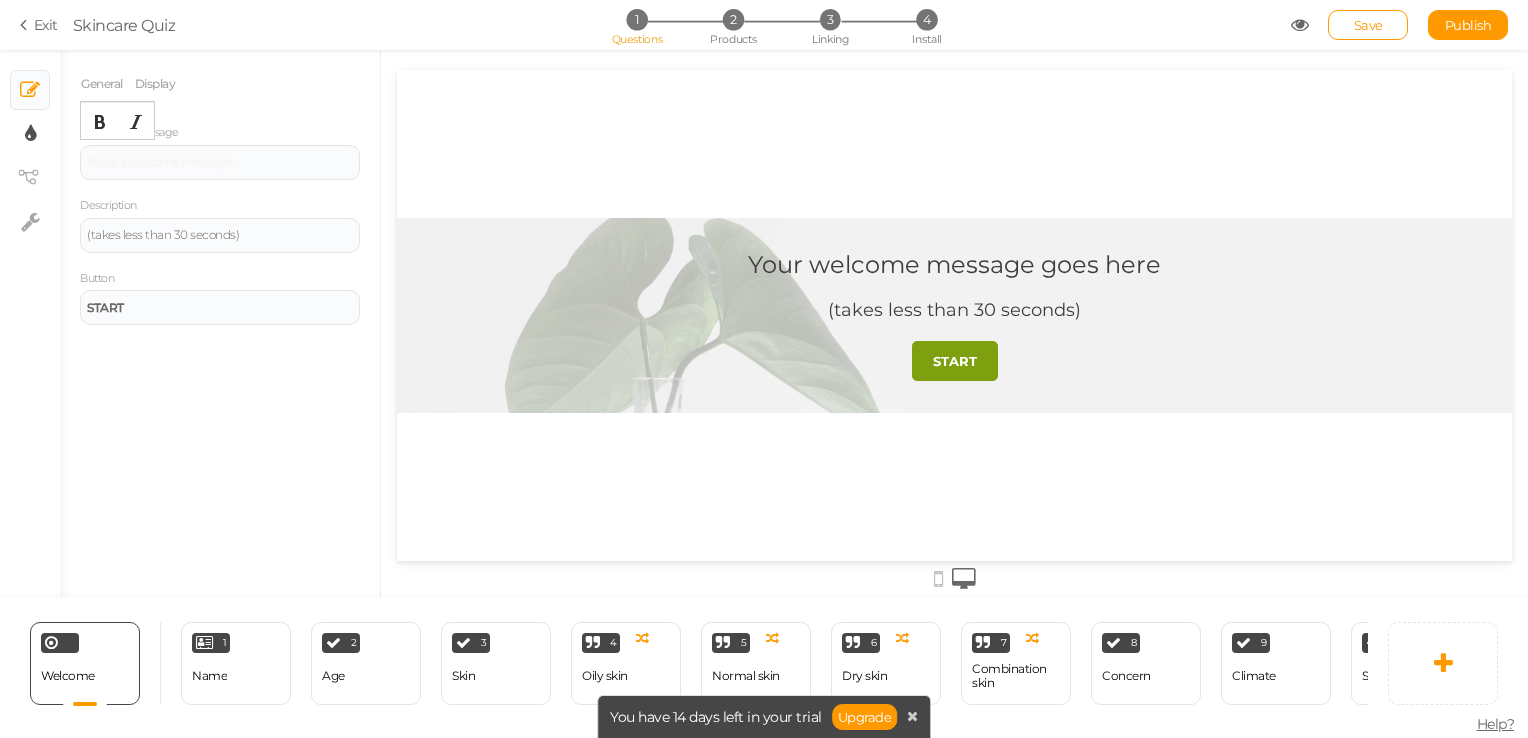 type 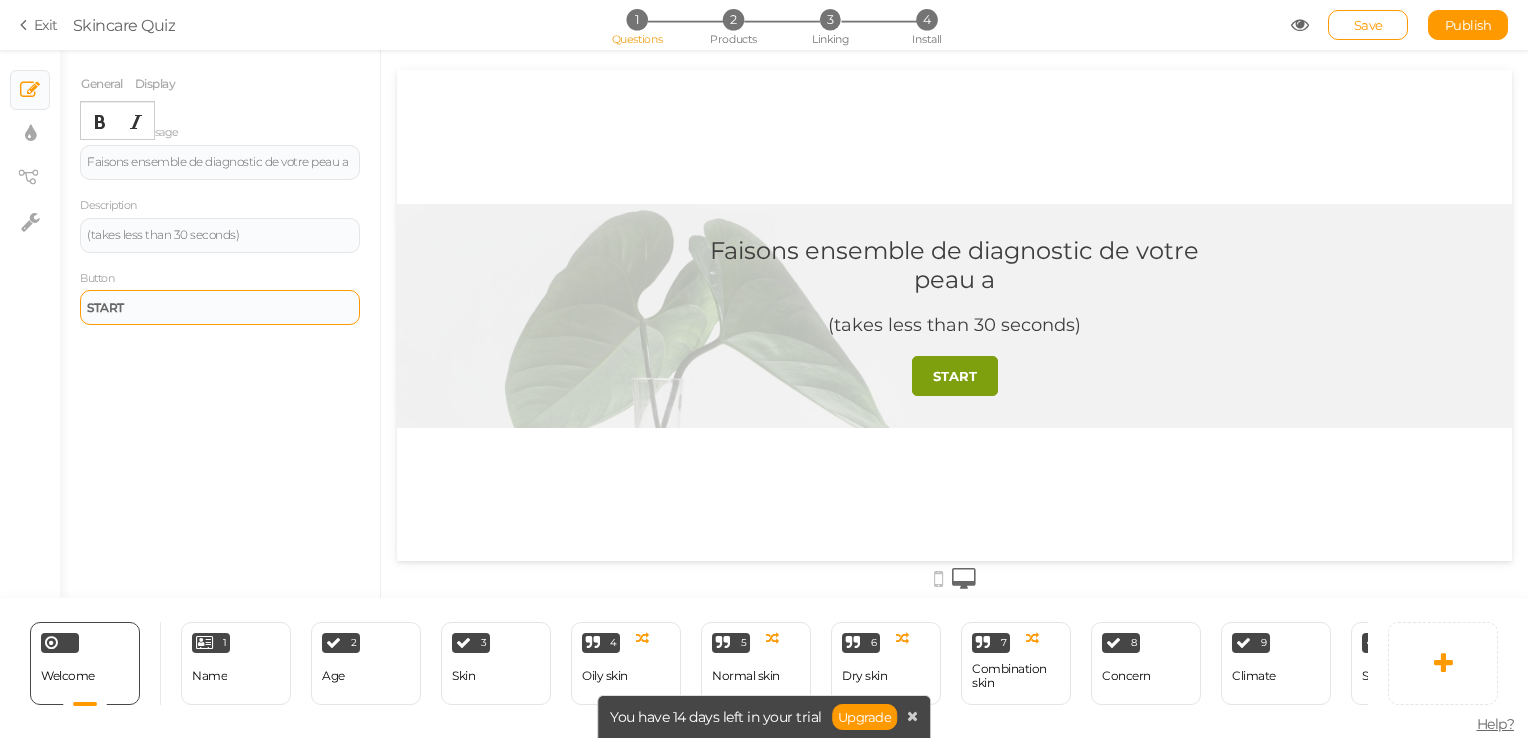 click on "START" at bounding box center [220, 308] 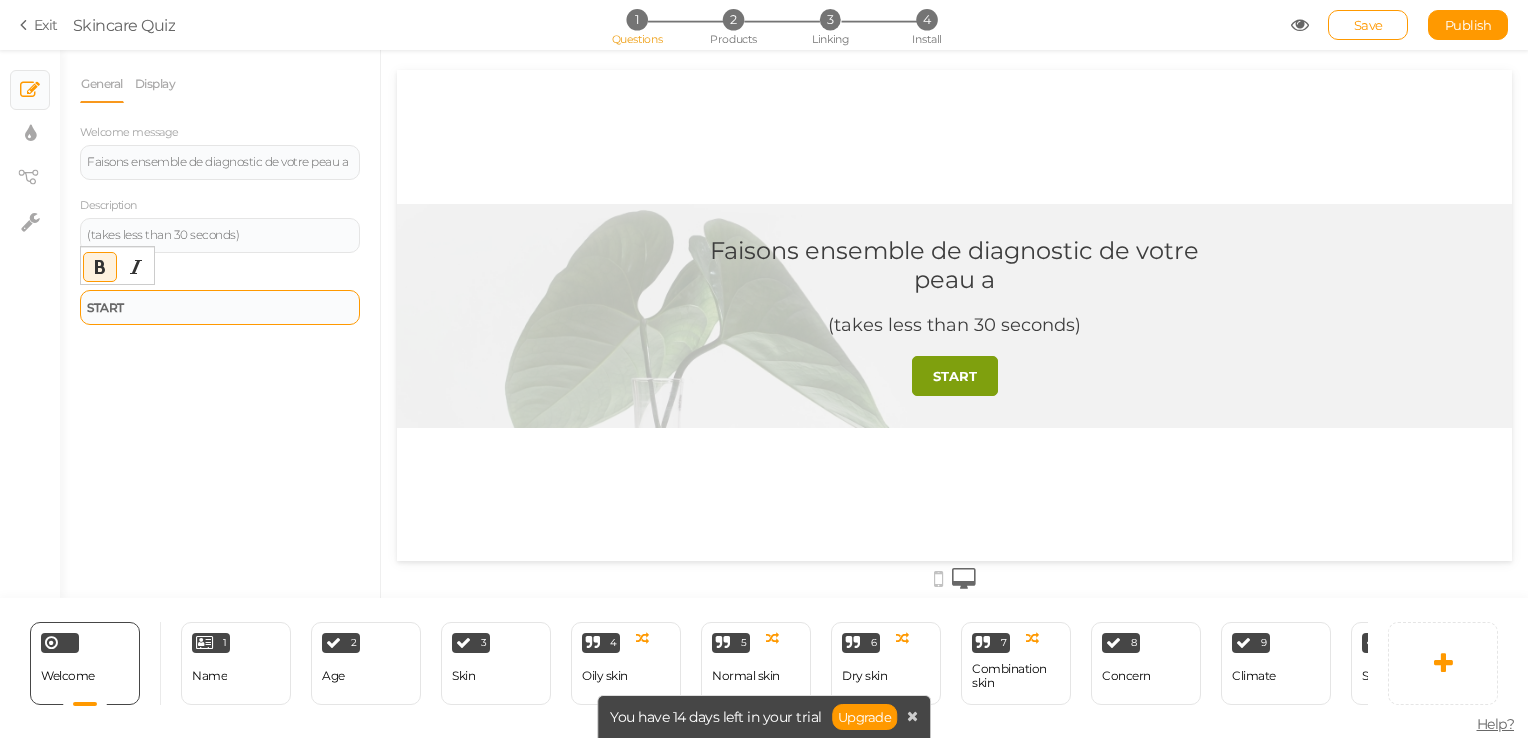 type 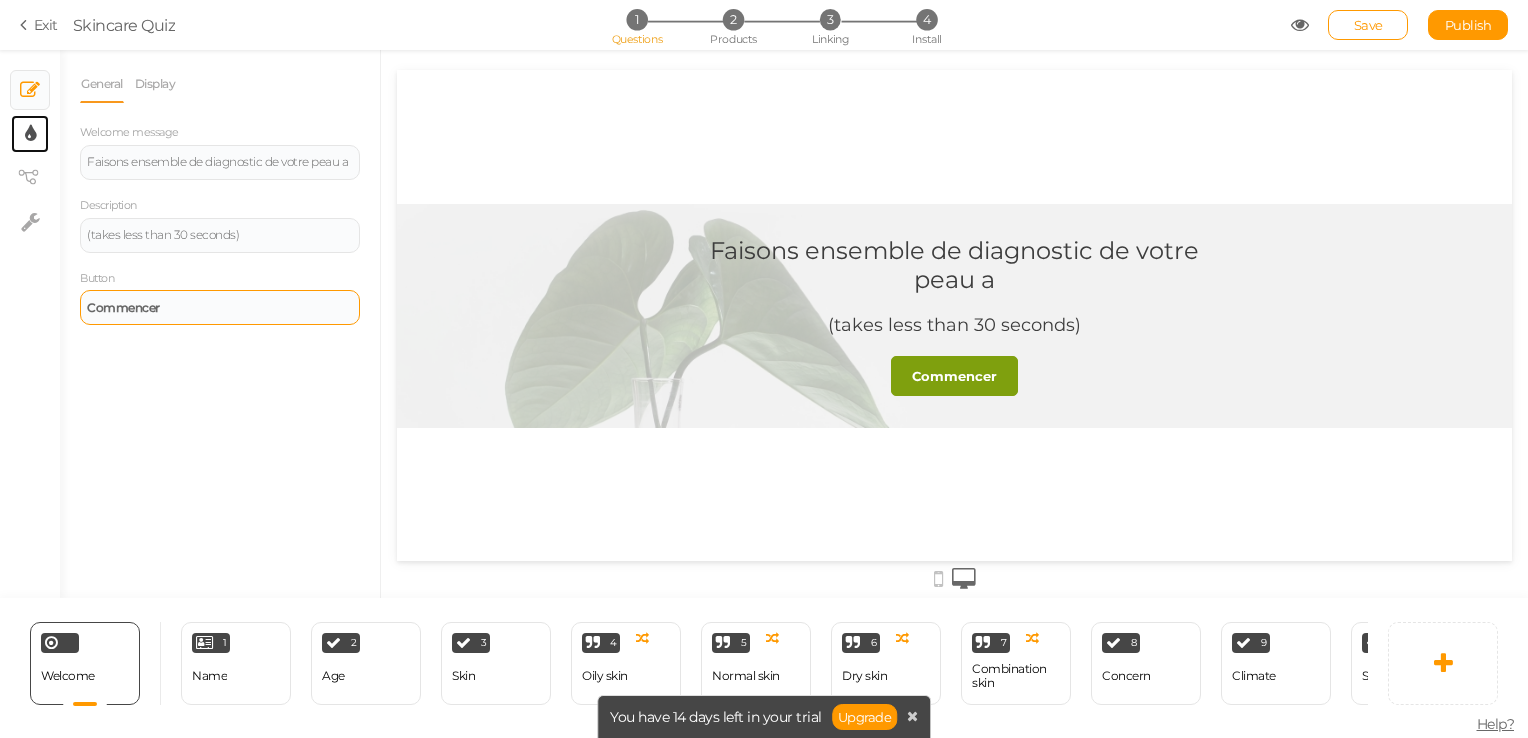 click on "× Display settings" at bounding box center [30, 134] 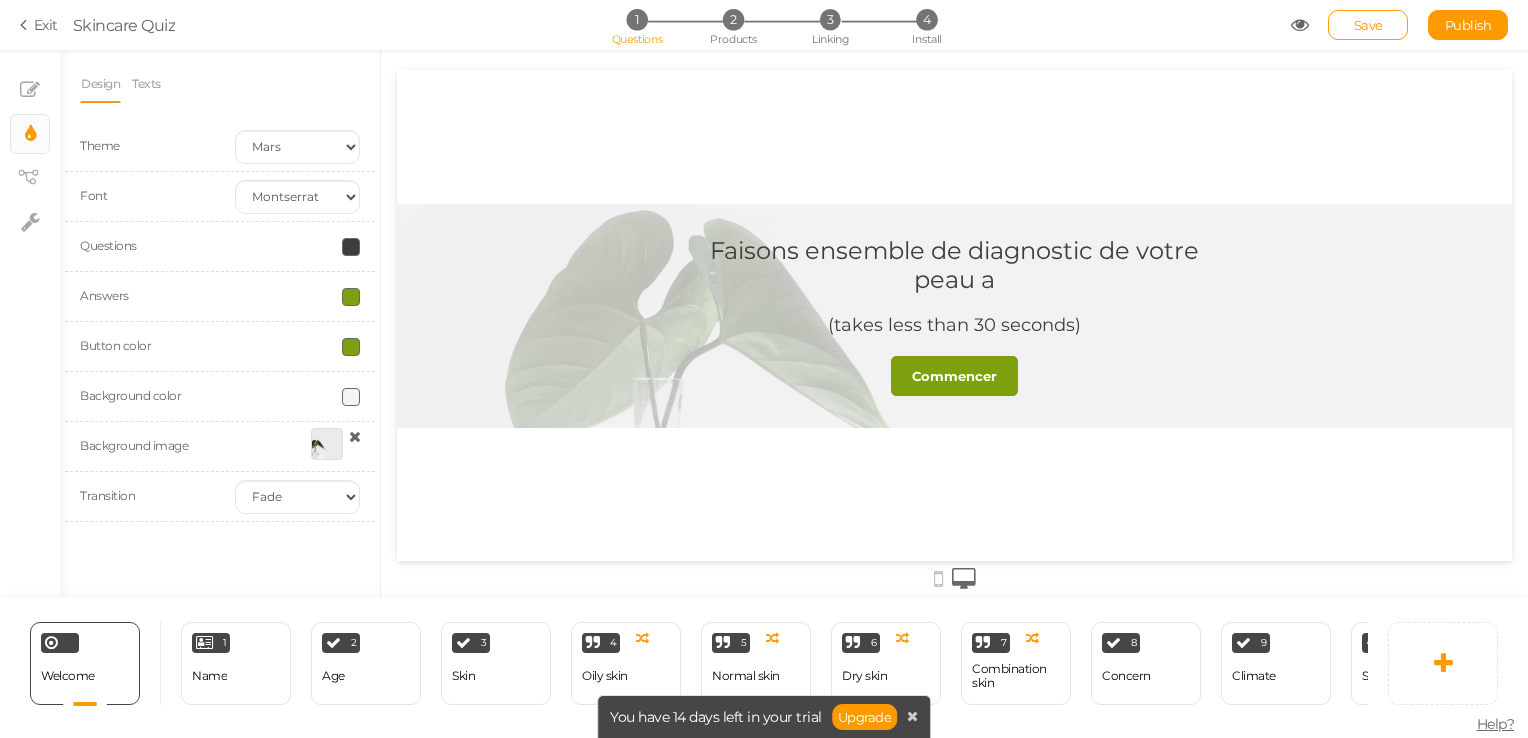 click at bounding box center (297, 297) 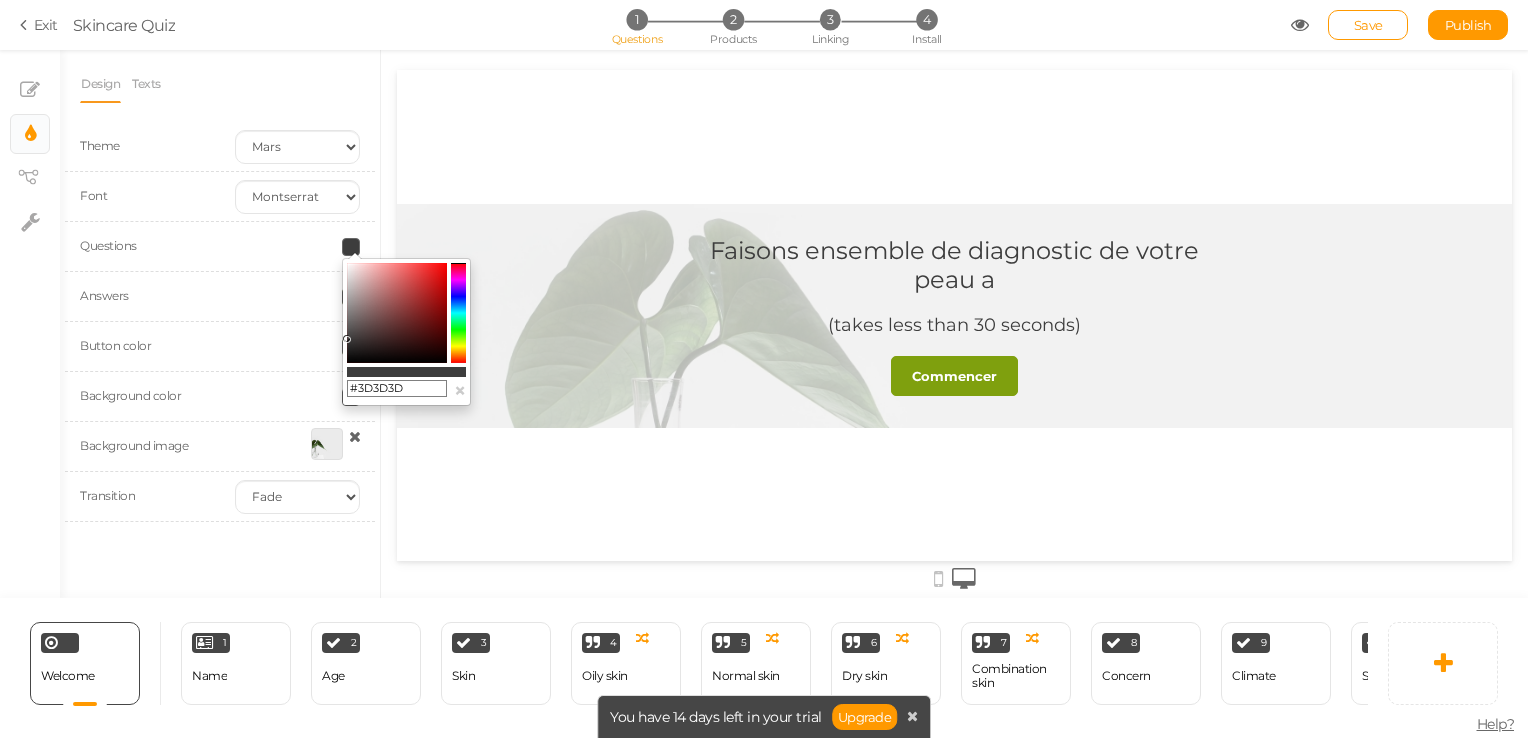 click on "[COLOR] ×" at bounding box center [406, 332] 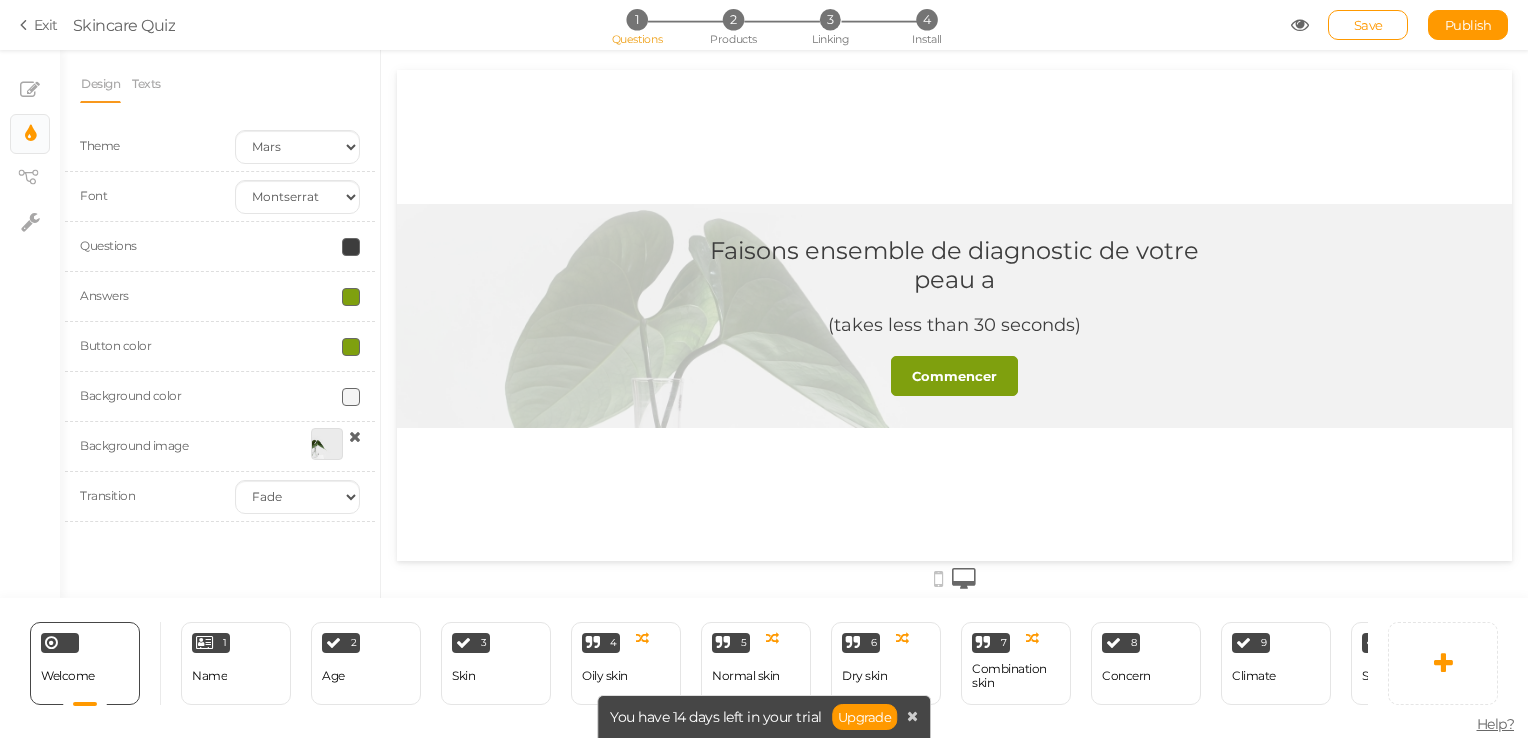 click at bounding box center [297, 297] 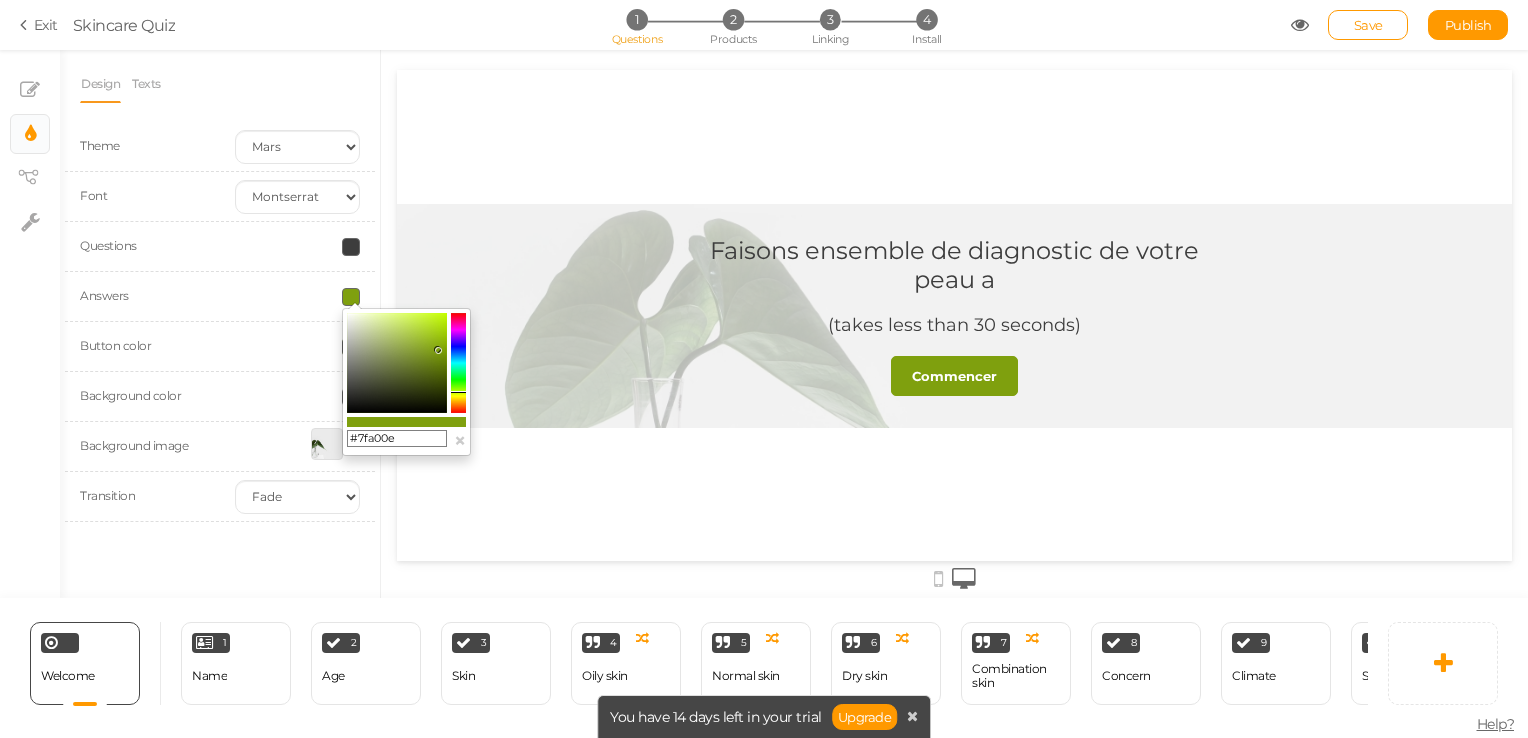 click 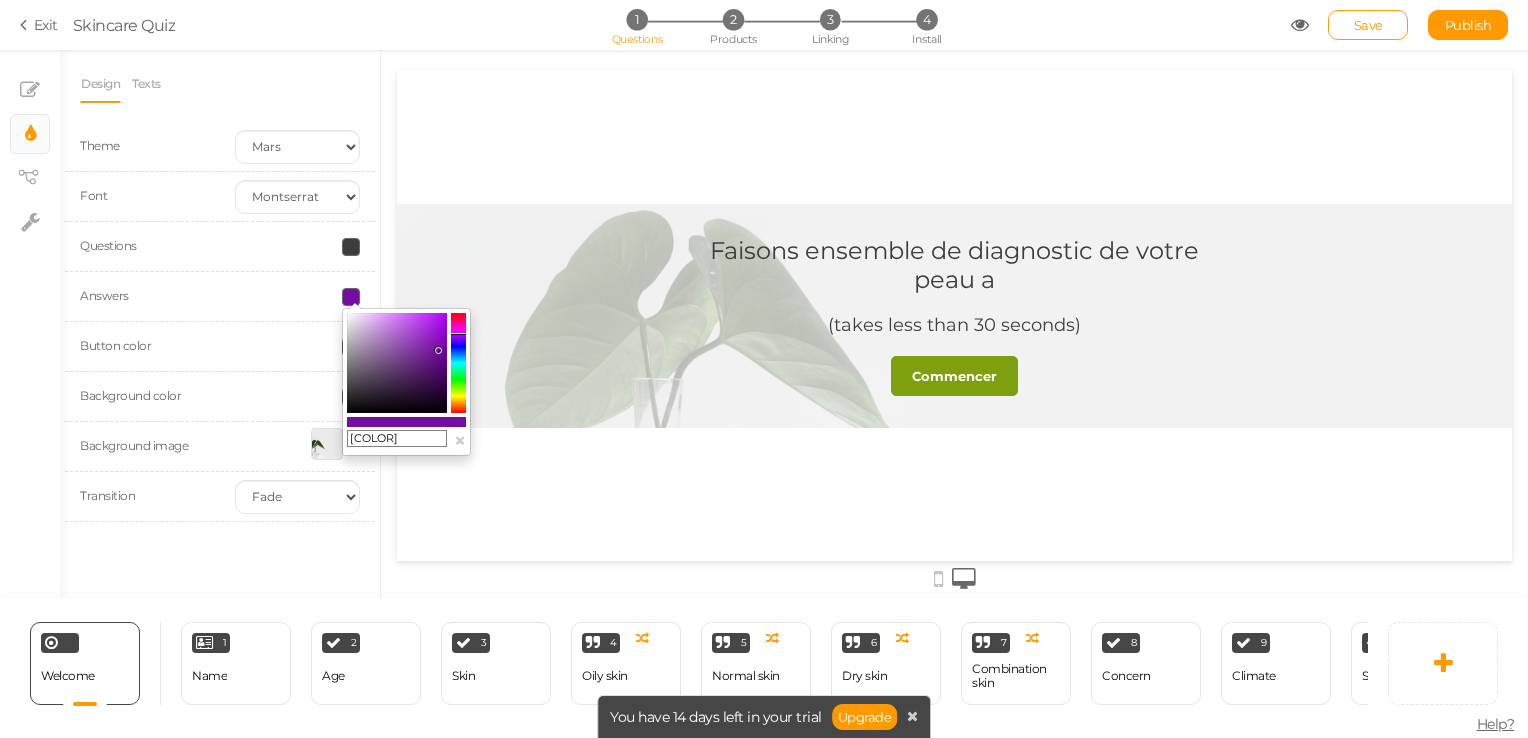 click 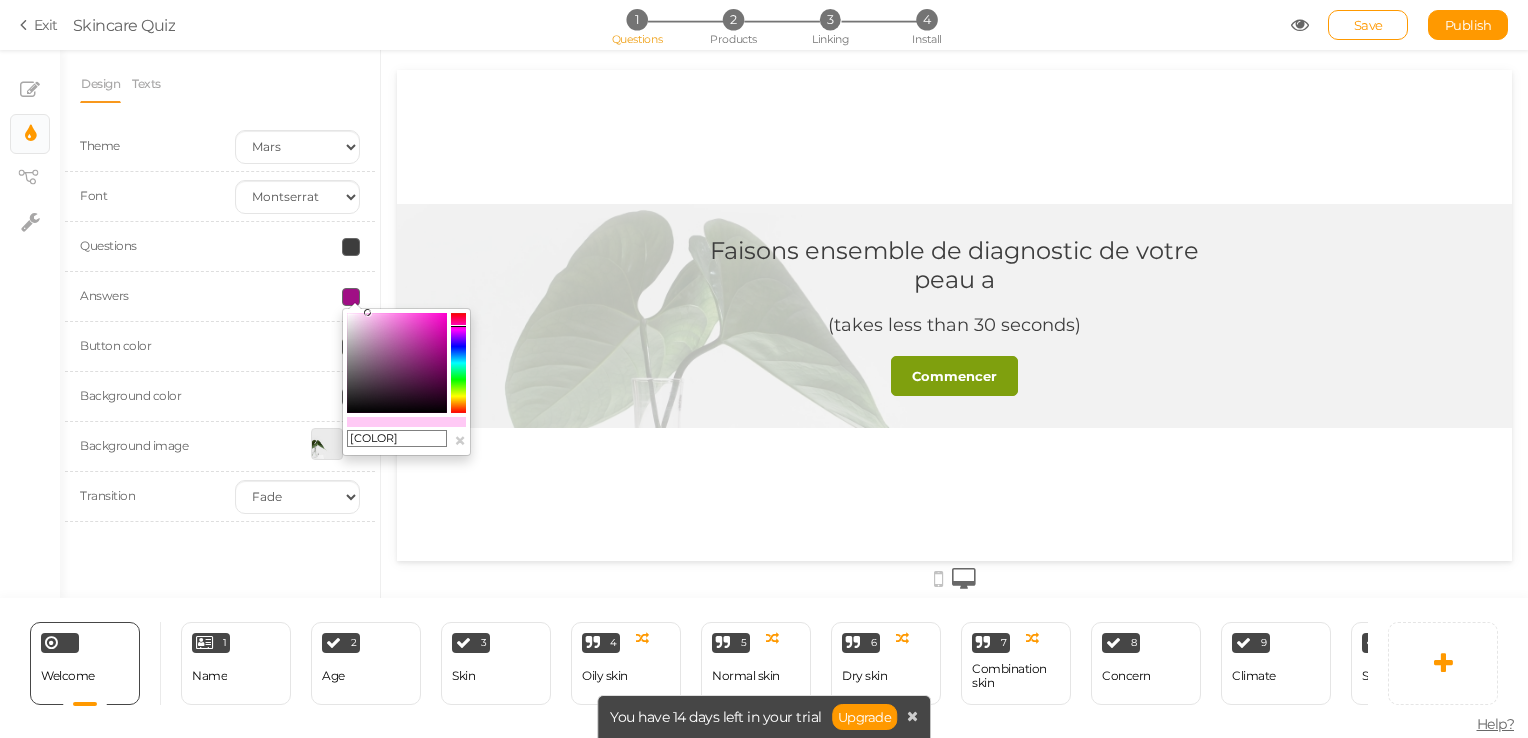 type on "[COLOR]" 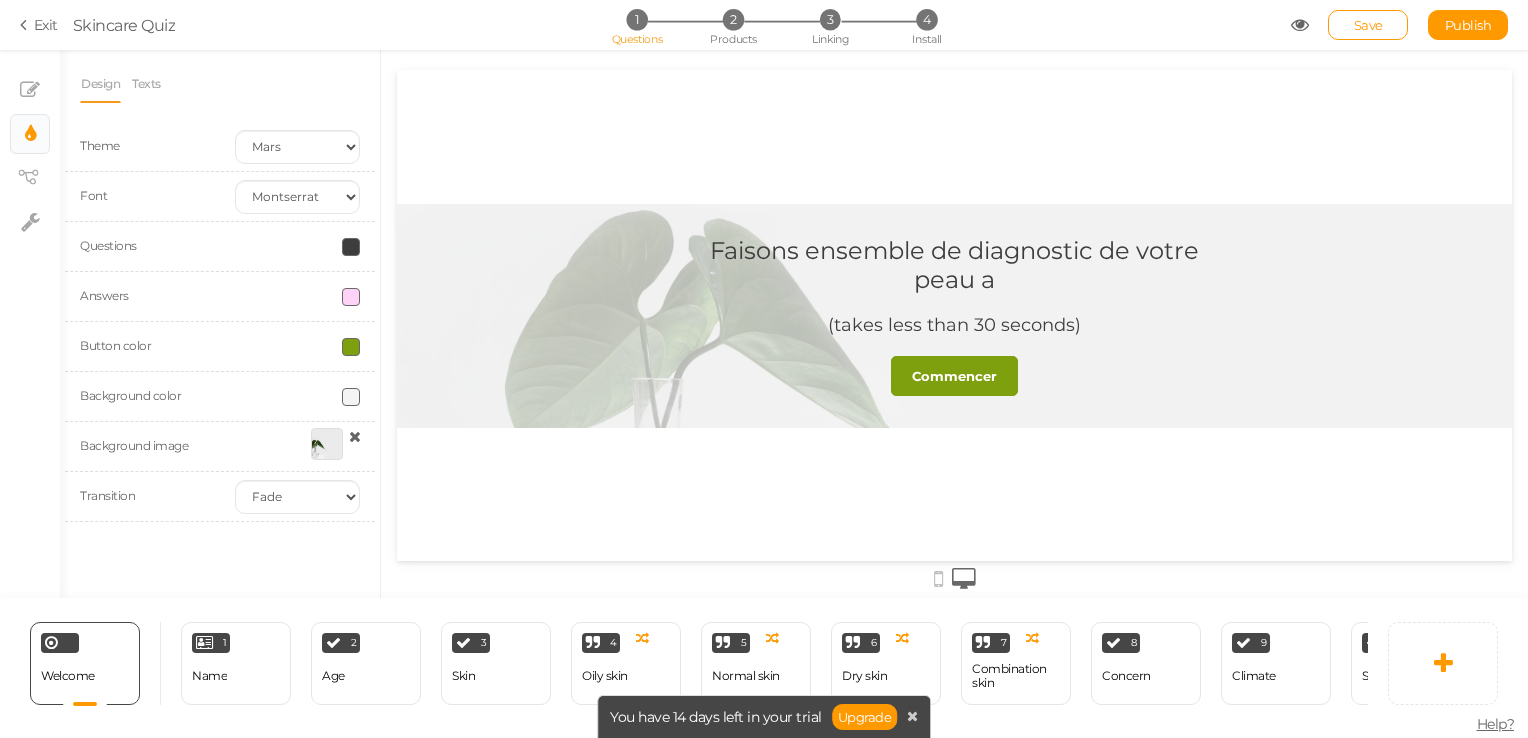 click on "Button color" at bounding box center [220, 347] 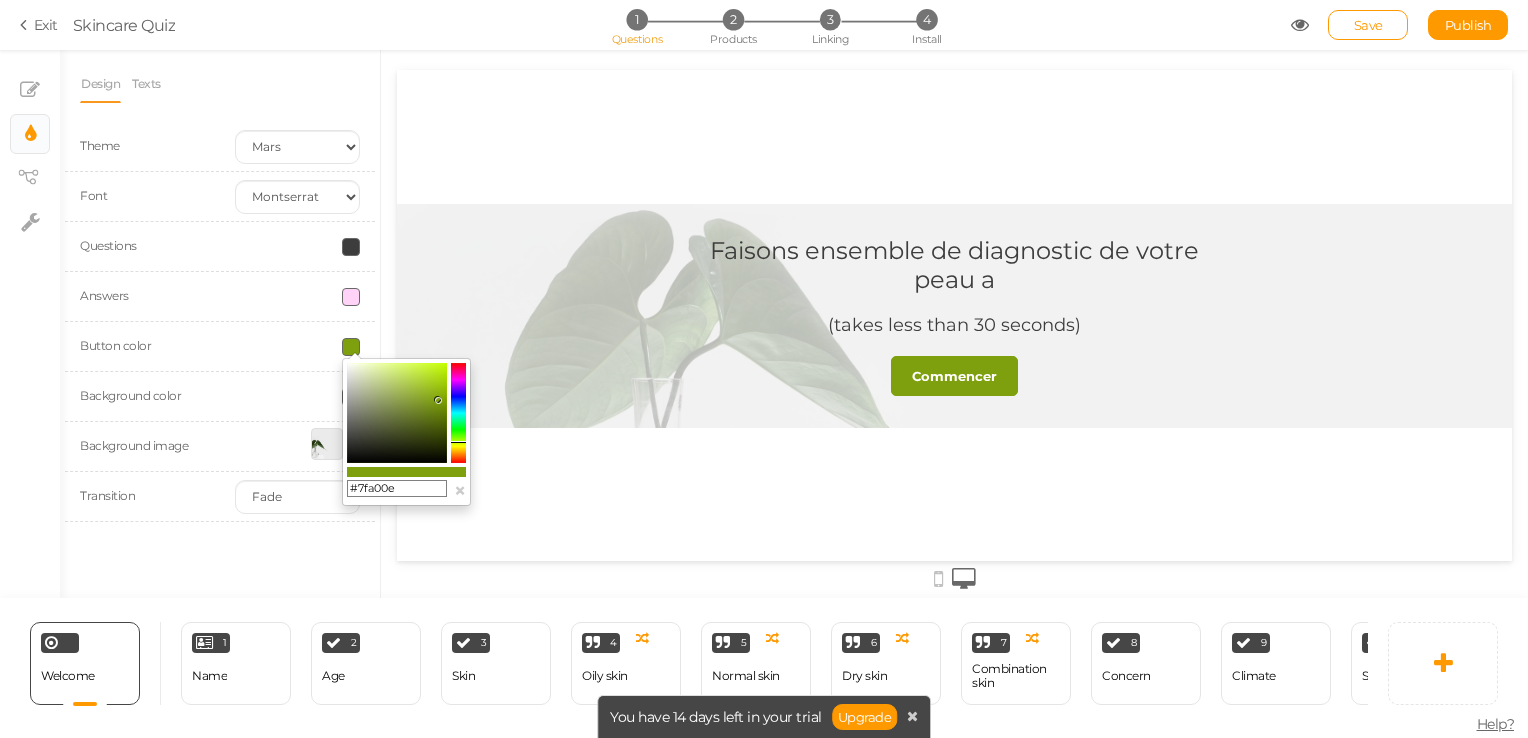 click 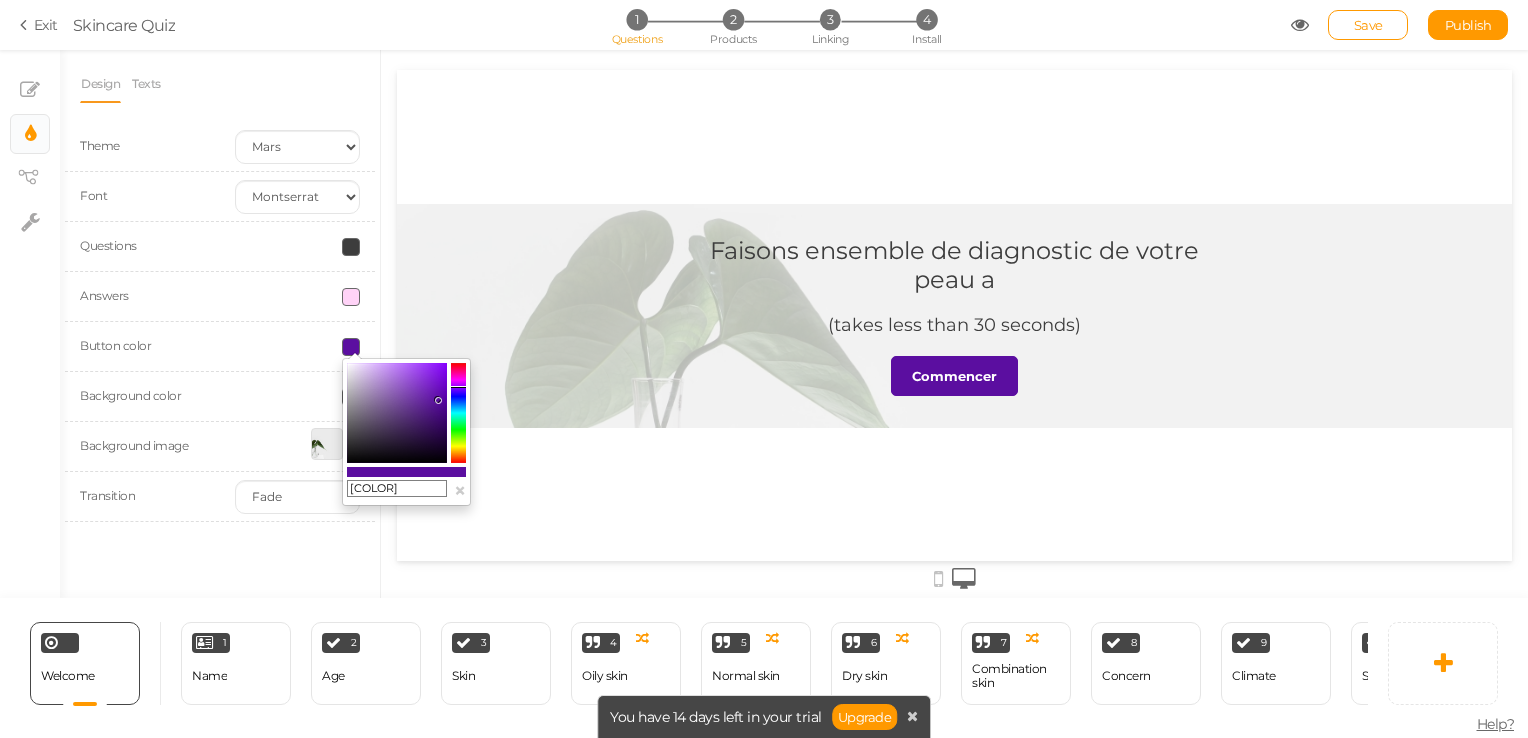 click 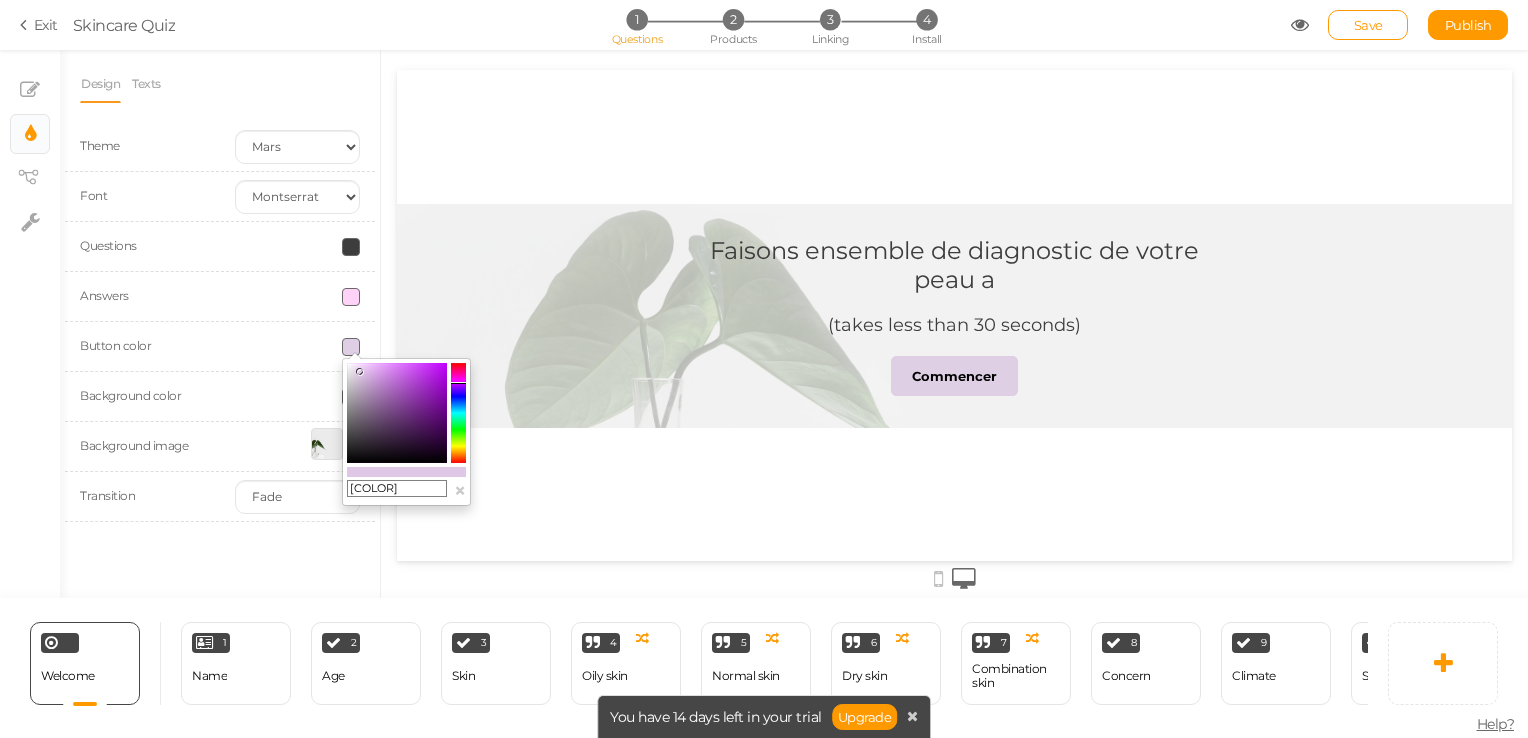 drag, startPoint x: 420, startPoint y: 373, endPoint x: 361, endPoint y: 372, distance: 59.008472 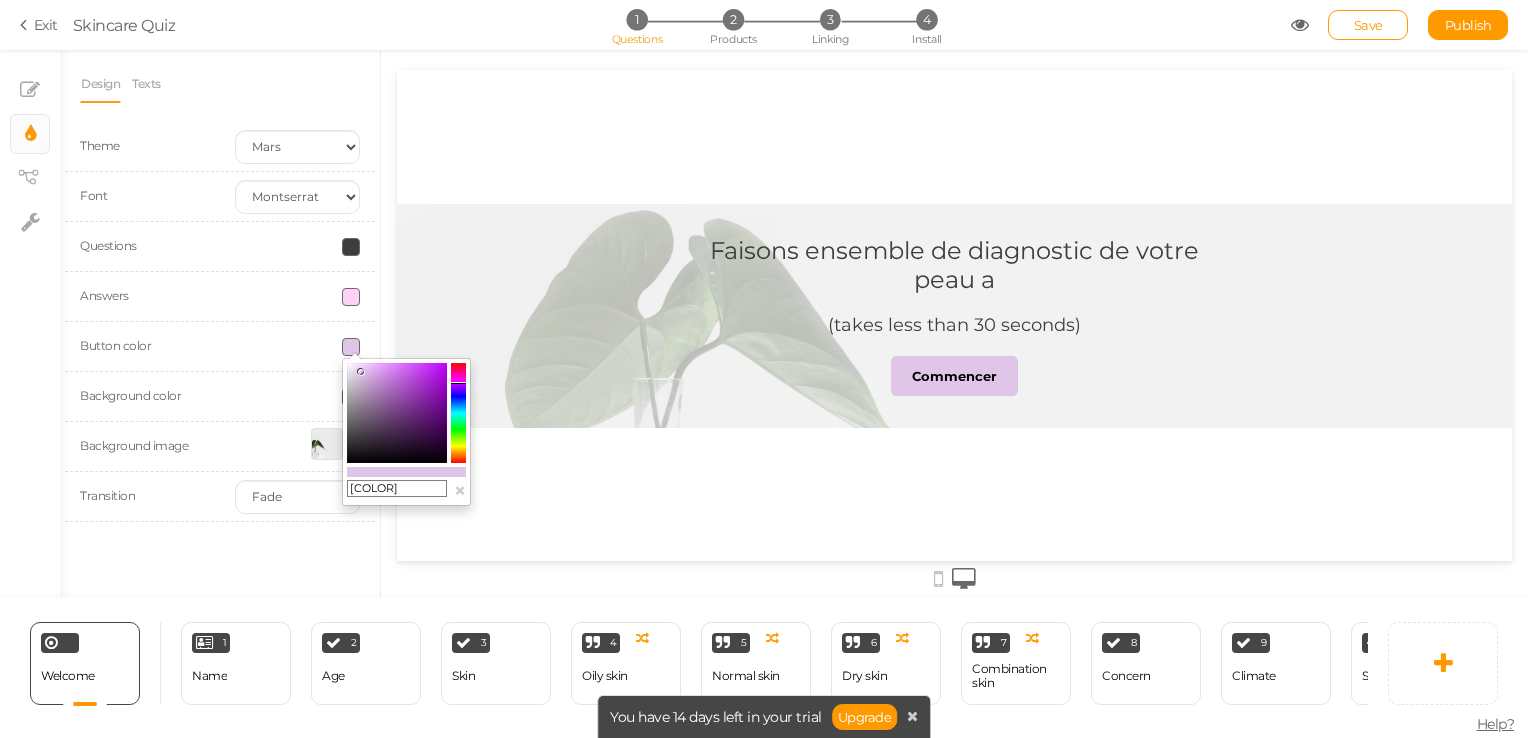 click 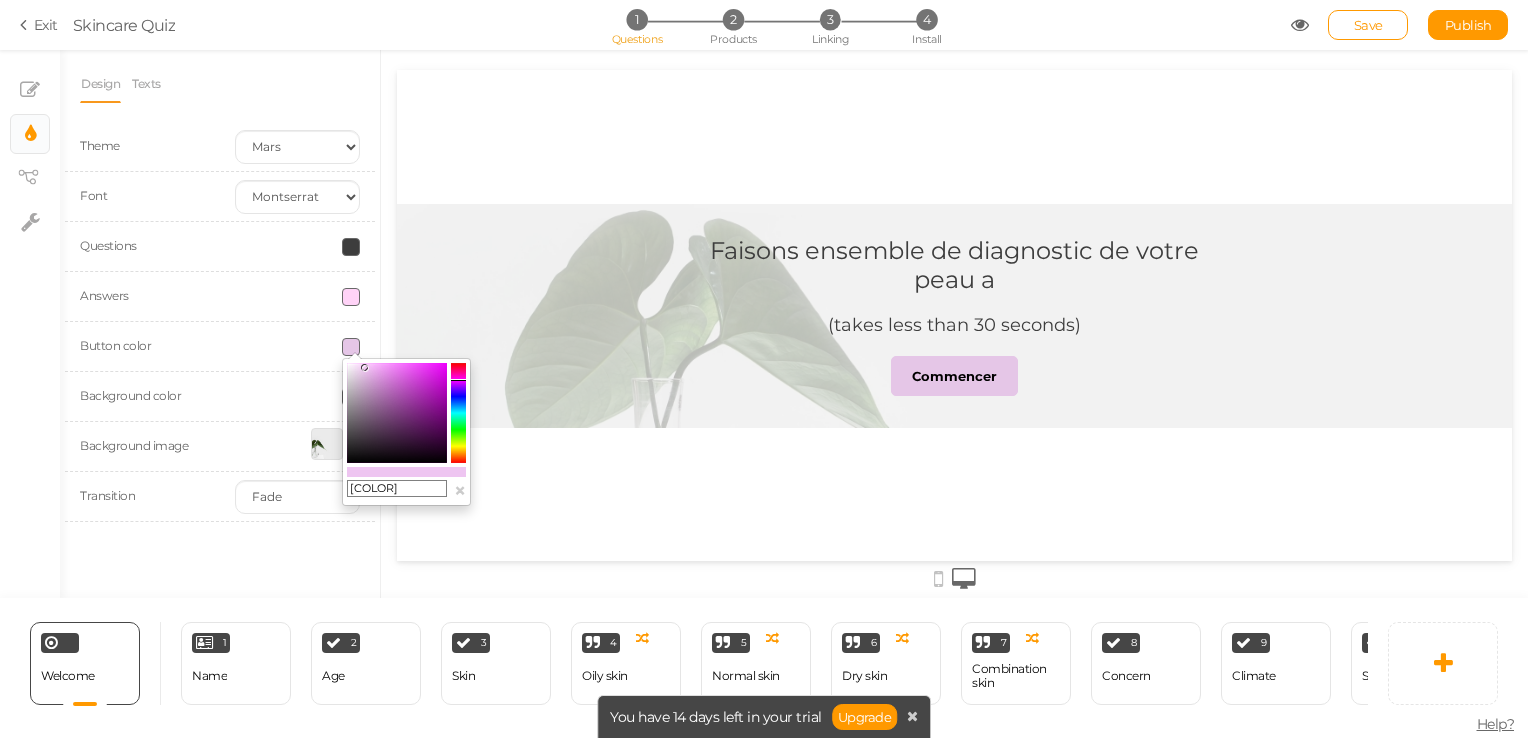 drag, startPoint x: 363, startPoint y: 371, endPoint x: 371, endPoint y: 360, distance: 13.601471 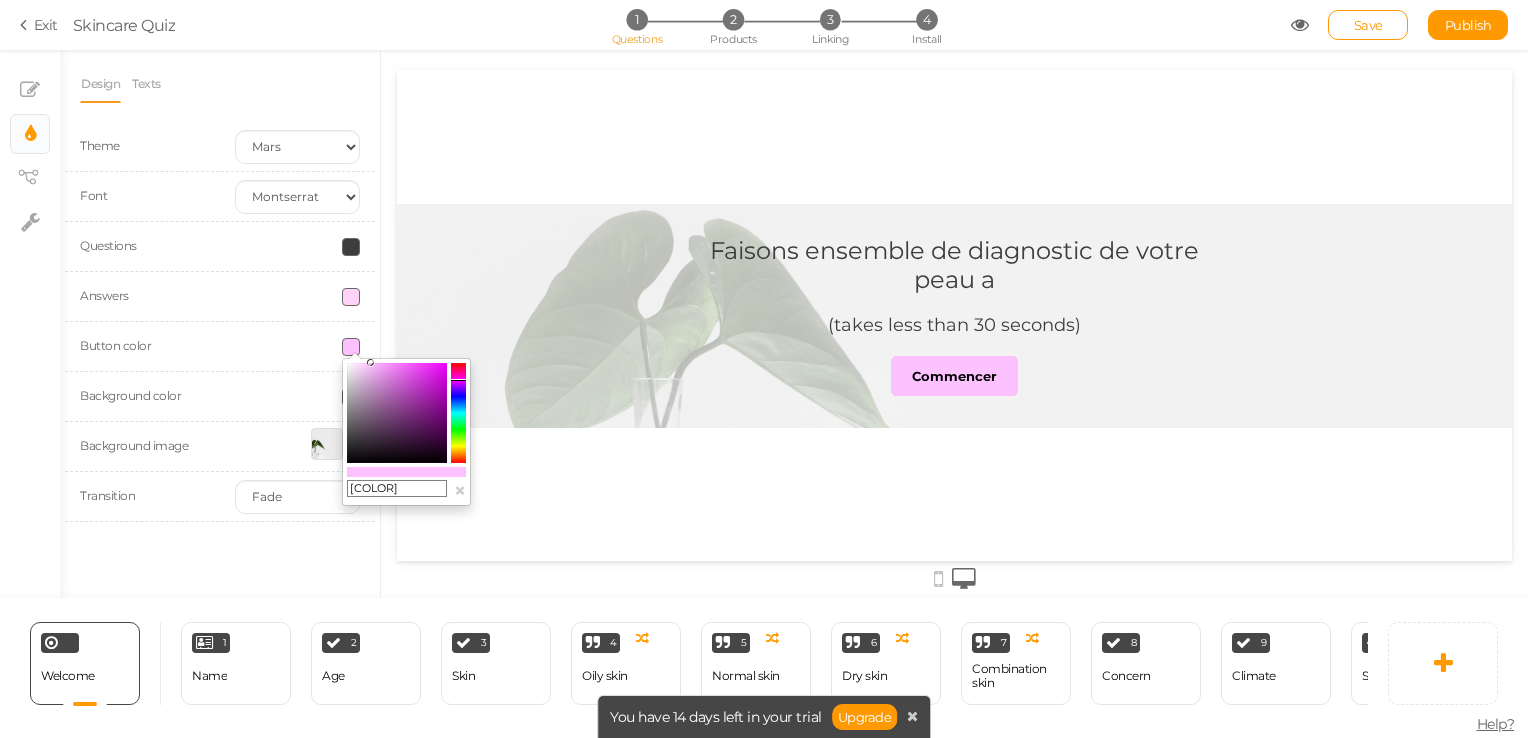 click at bounding box center [397, 413] 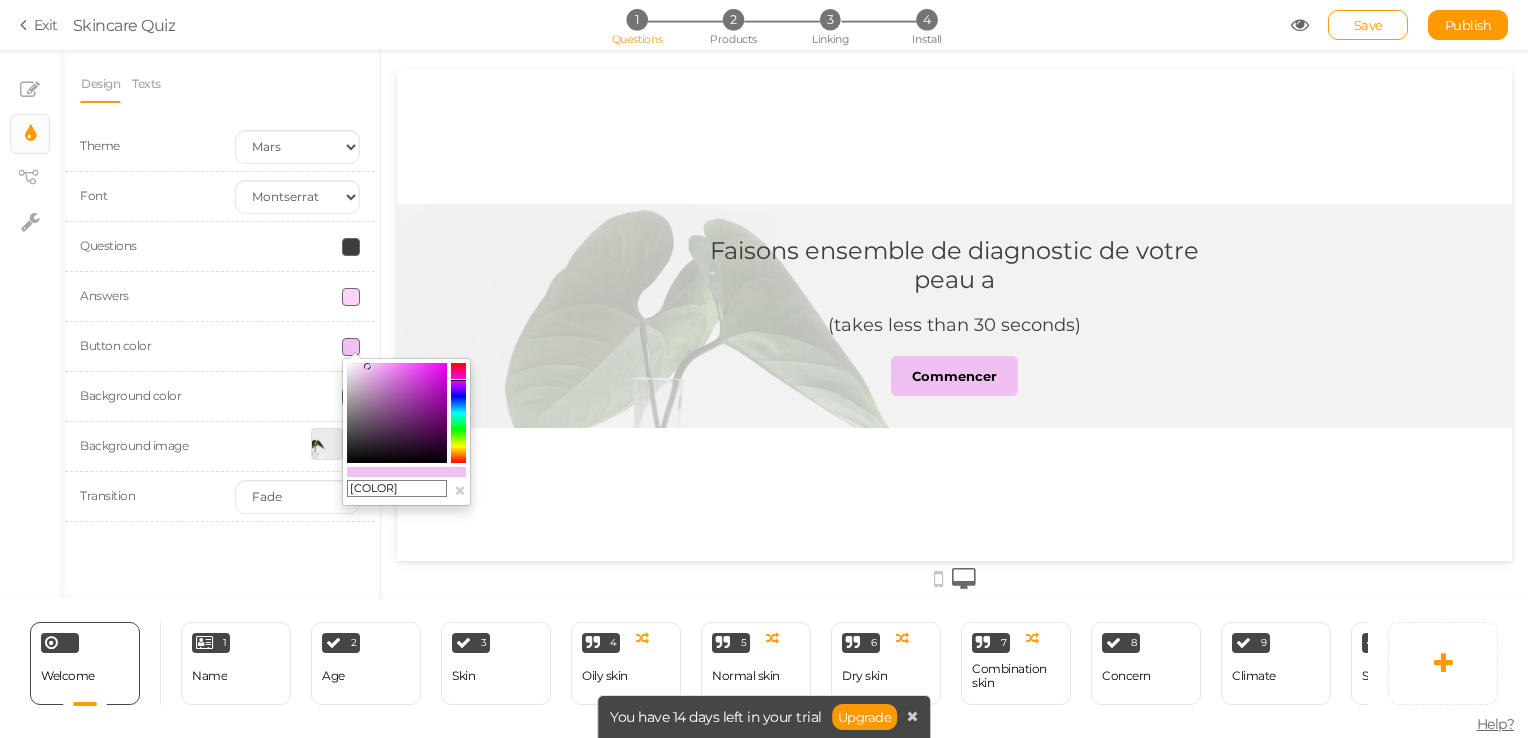 click 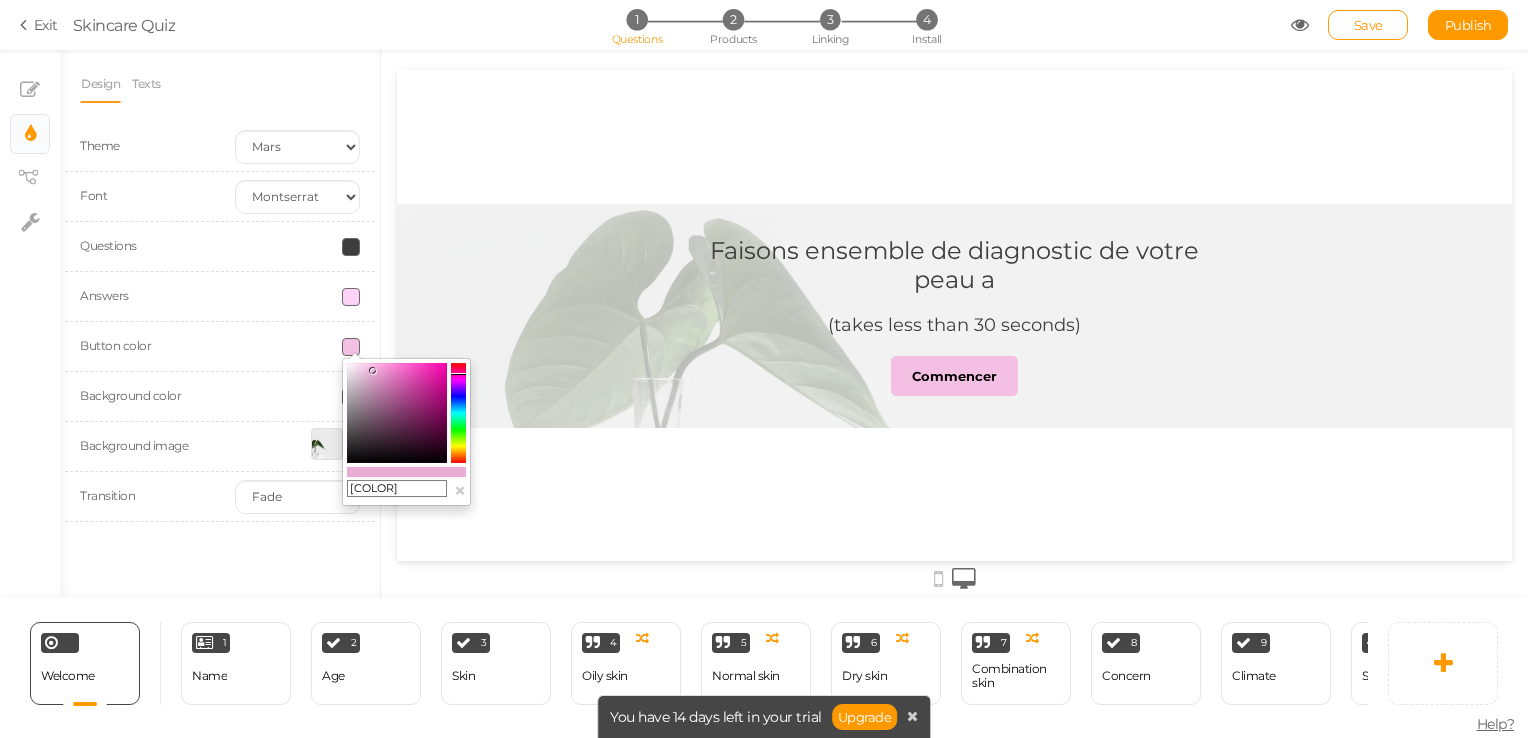 click at bounding box center [372, 370] 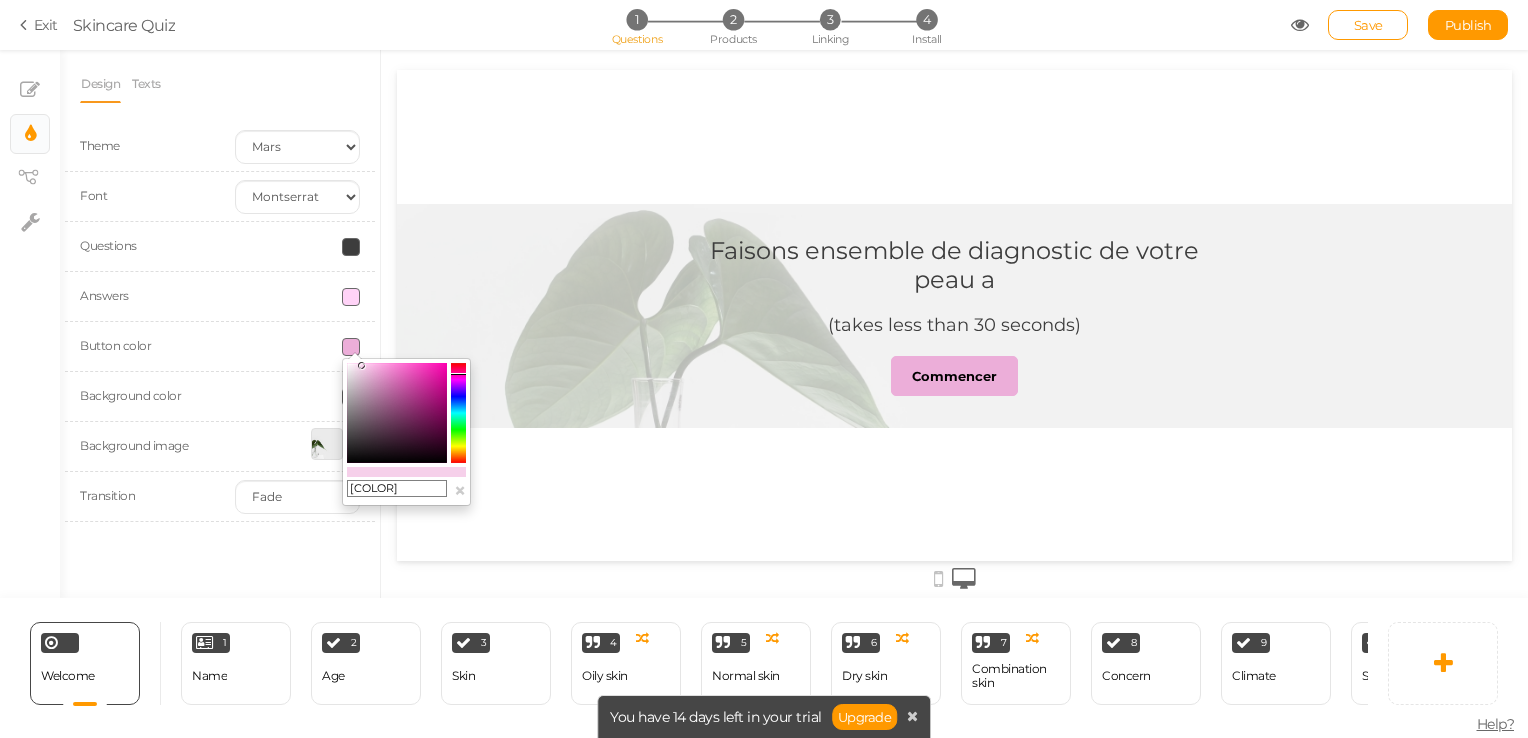 type on "[COLOR]" 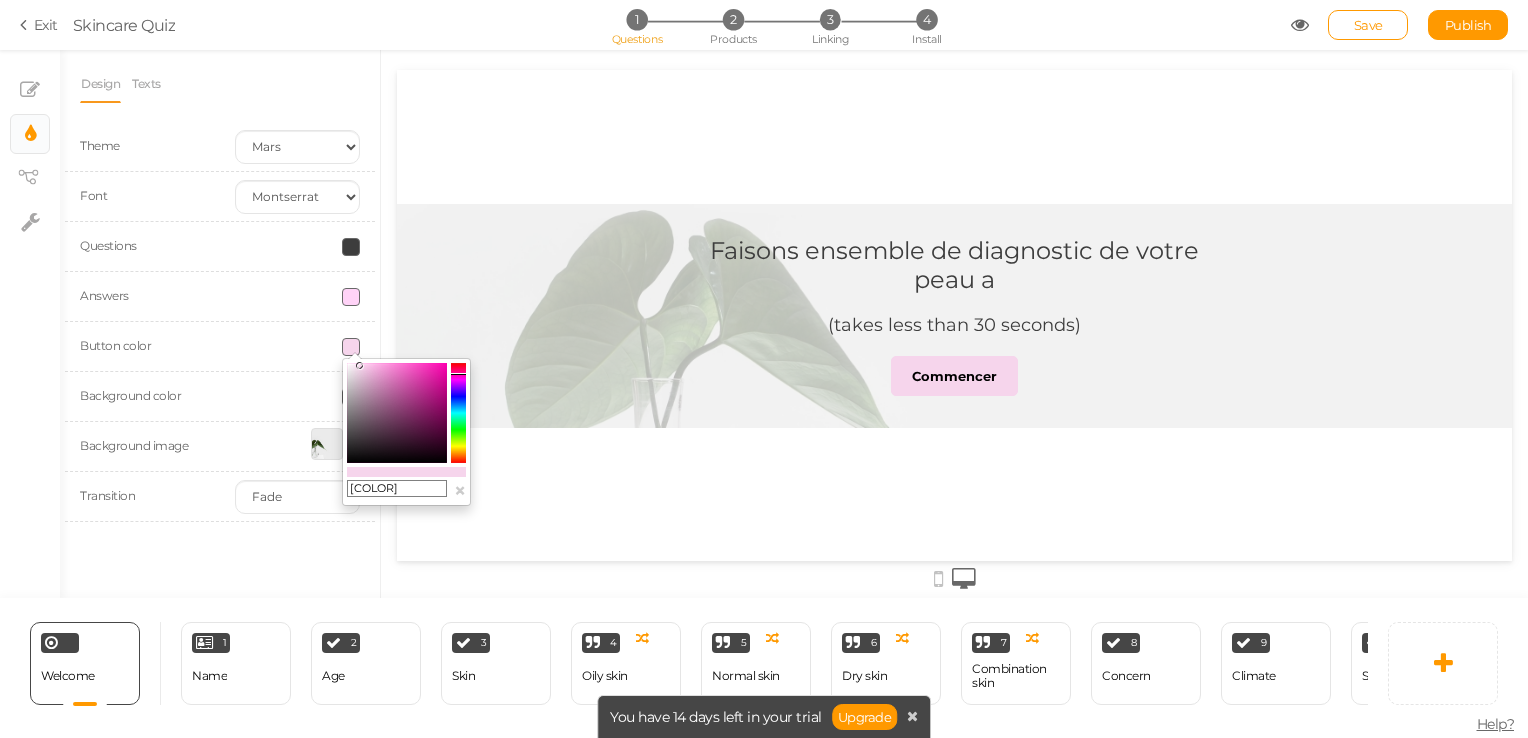 drag, startPoint x: 379, startPoint y: 372, endPoint x: 360, endPoint y: 366, distance: 19.924858 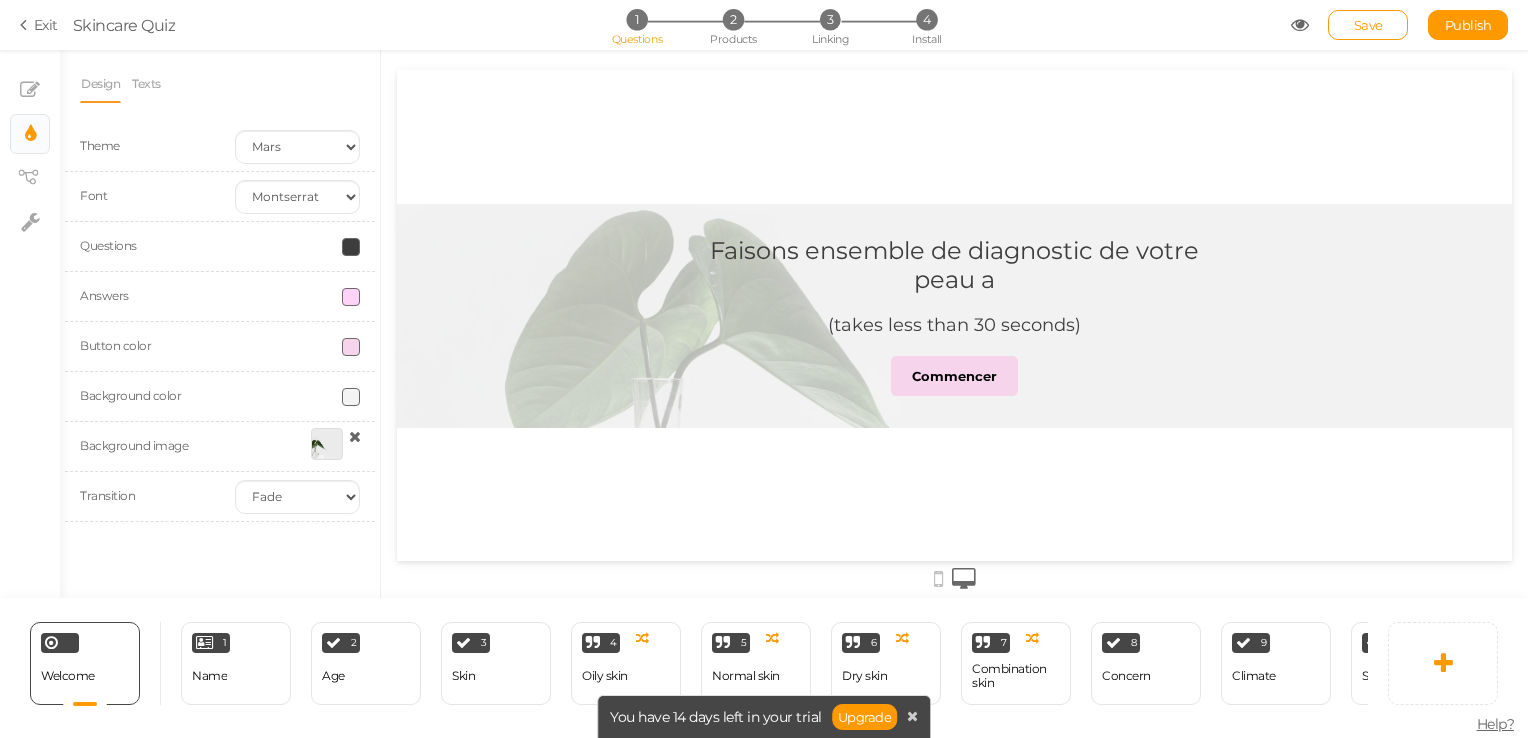 click on "Button color" at bounding box center (220, 347) 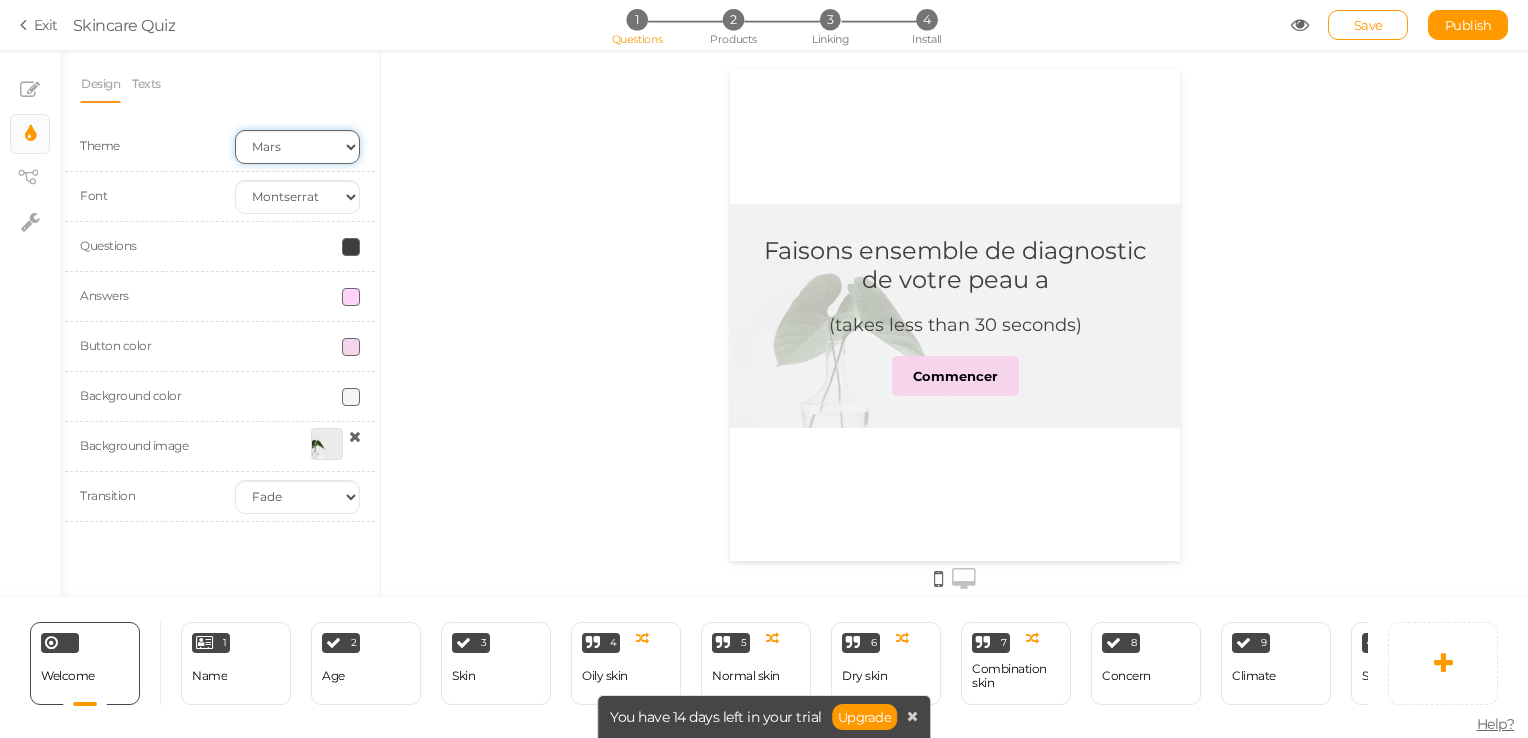 click on "Earth Mars" at bounding box center [297, 147] 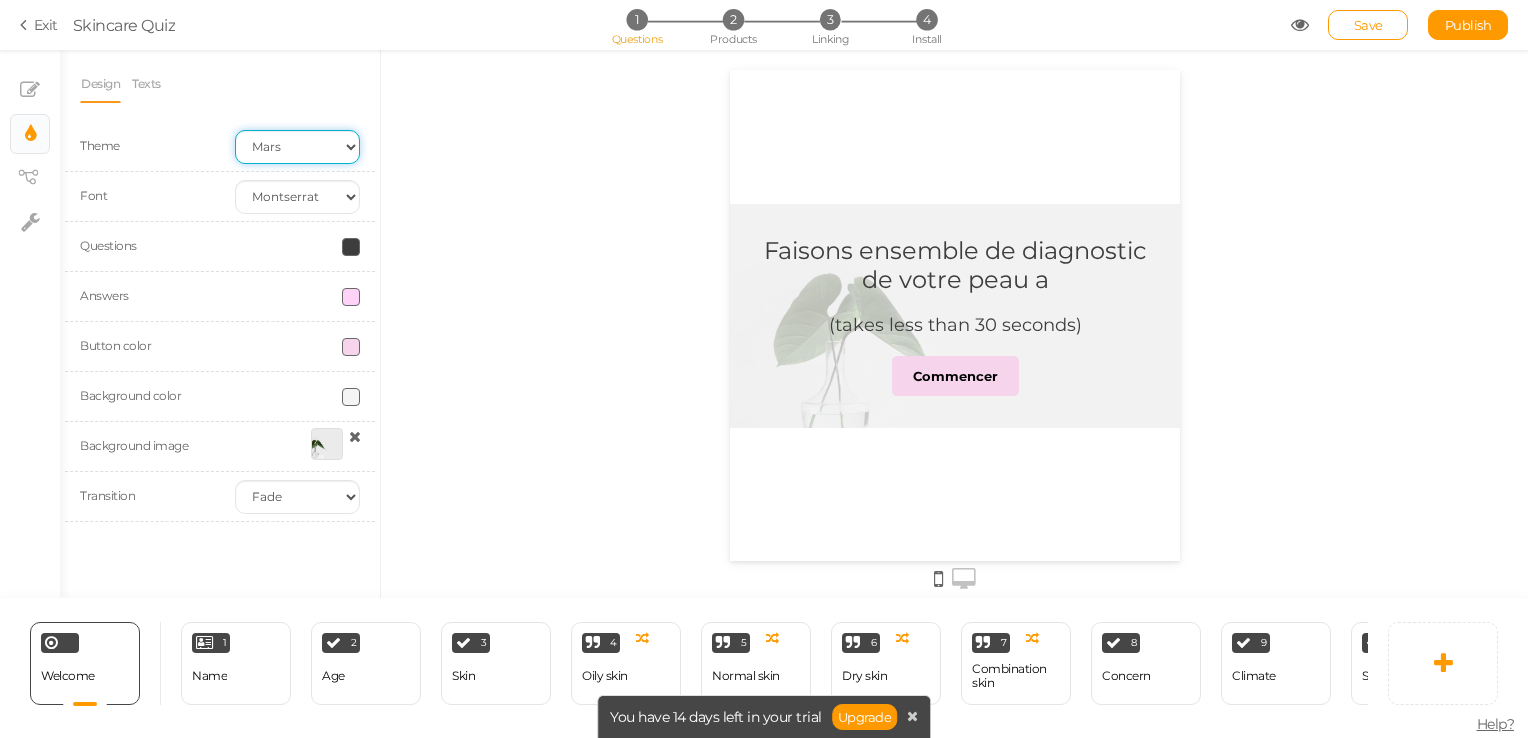 select on "1" 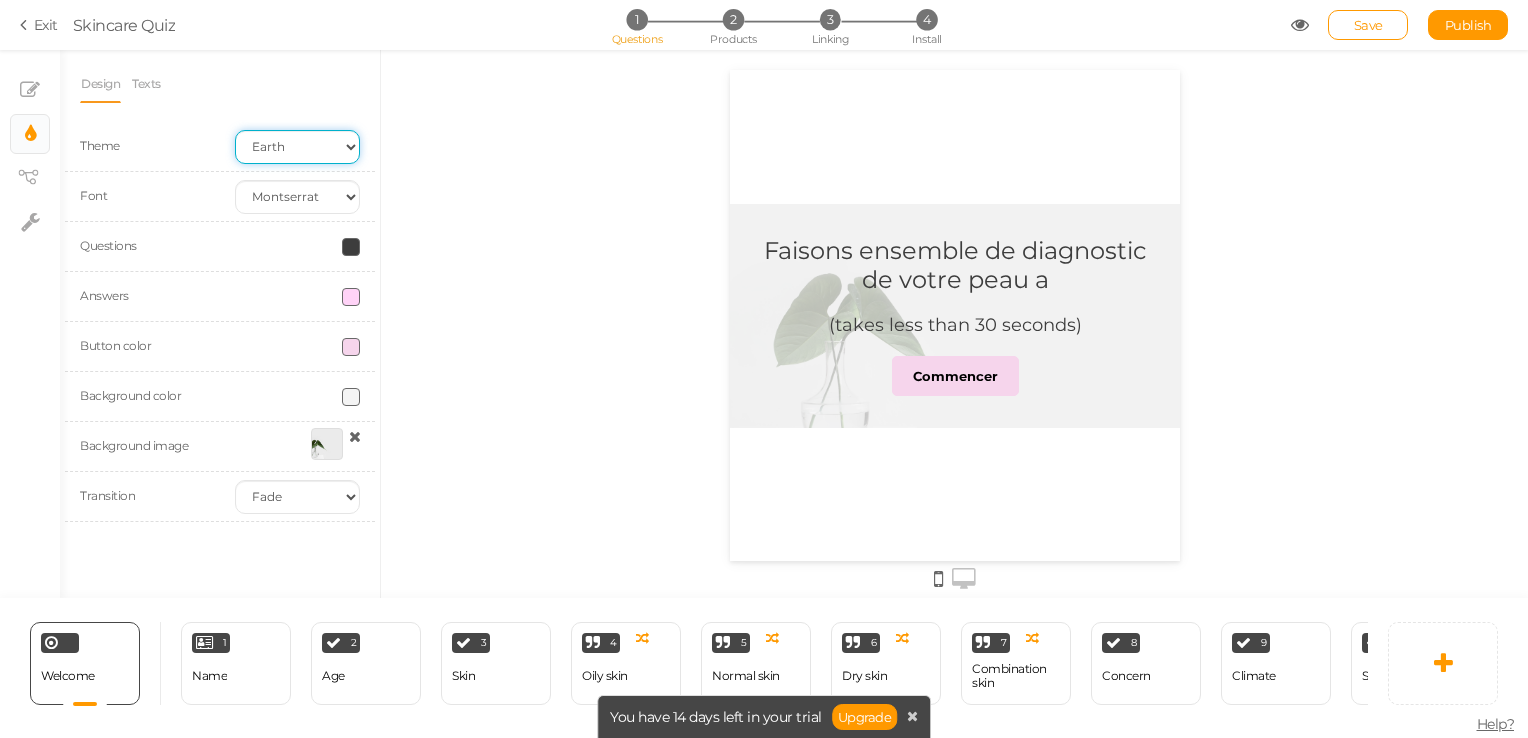 click on "Earth Mars" at bounding box center [297, 147] 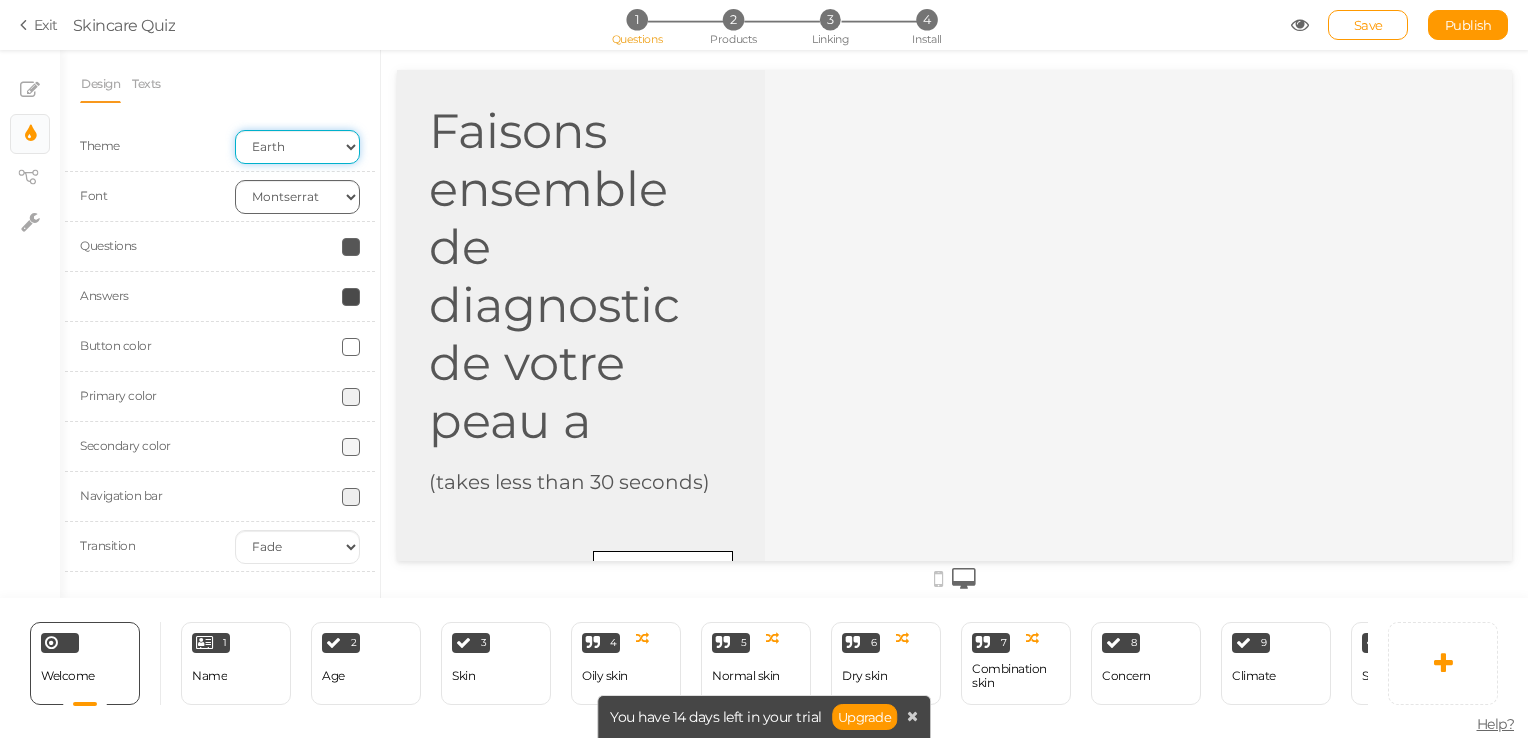 scroll, scrollTop: 0, scrollLeft: 0, axis: both 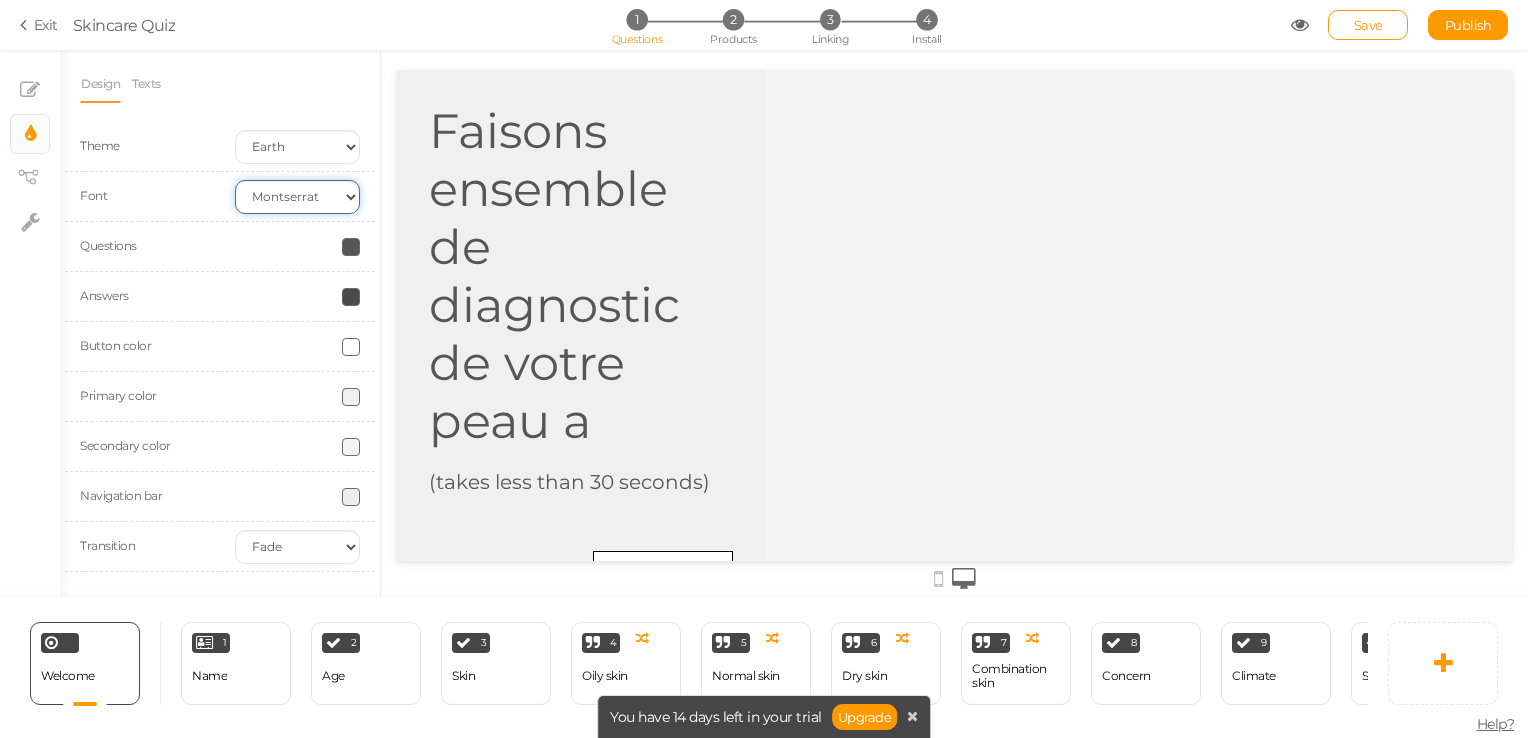 click on "Custom Default Lato Lora Montserrat Open Sans Oswald PT Sans Raleway Roboto Source Sans Pro" at bounding box center [297, 197] 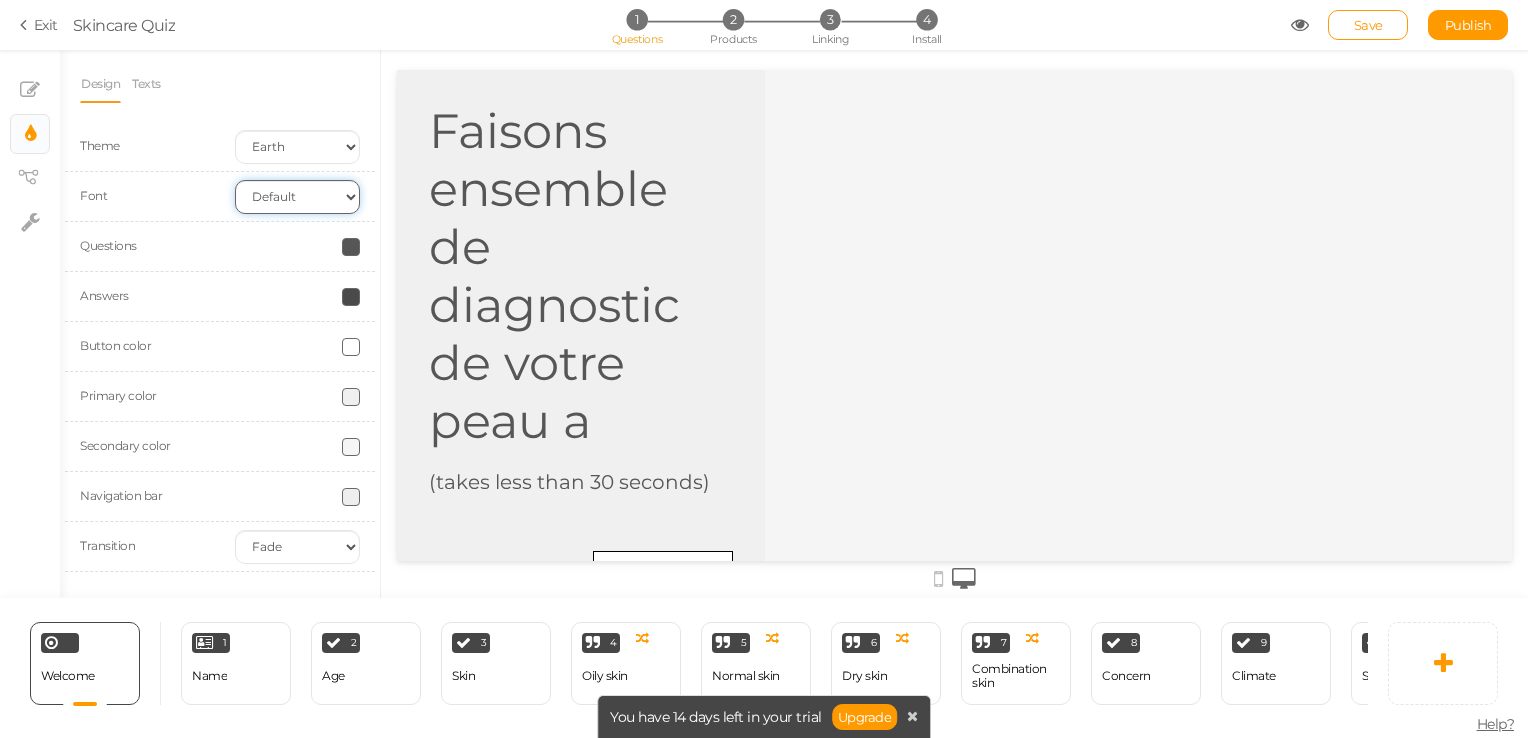 click on "Custom Default Lato Lora Montserrat Open Sans Oswald PT Sans Raleway Roboto Source Sans Pro" at bounding box center (297, 197) 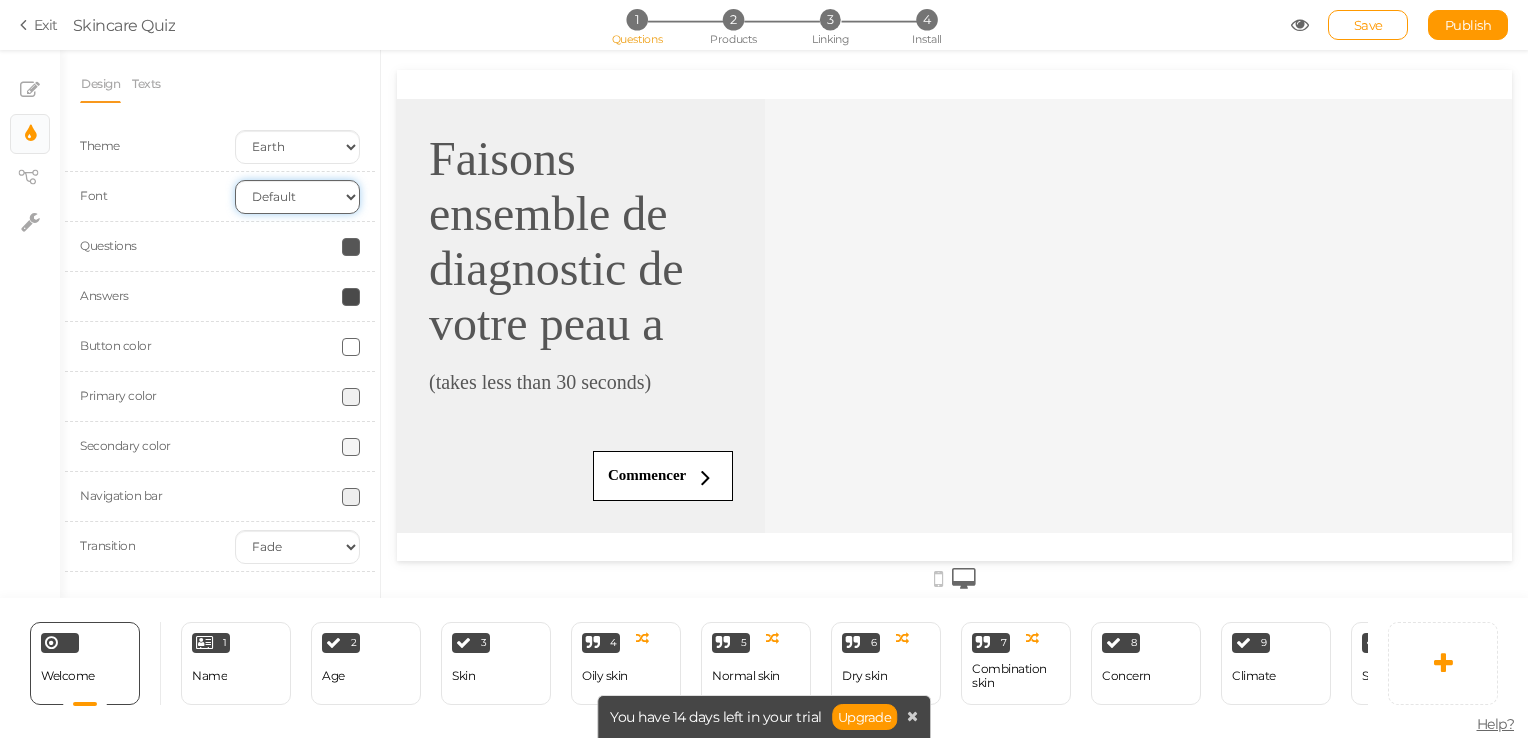 click on "Custom Default Lato Lora Montserrat Open Sans Oswald PT Sans Raleway Roboto Source Sans Pro" at bounding box center [297, 197] 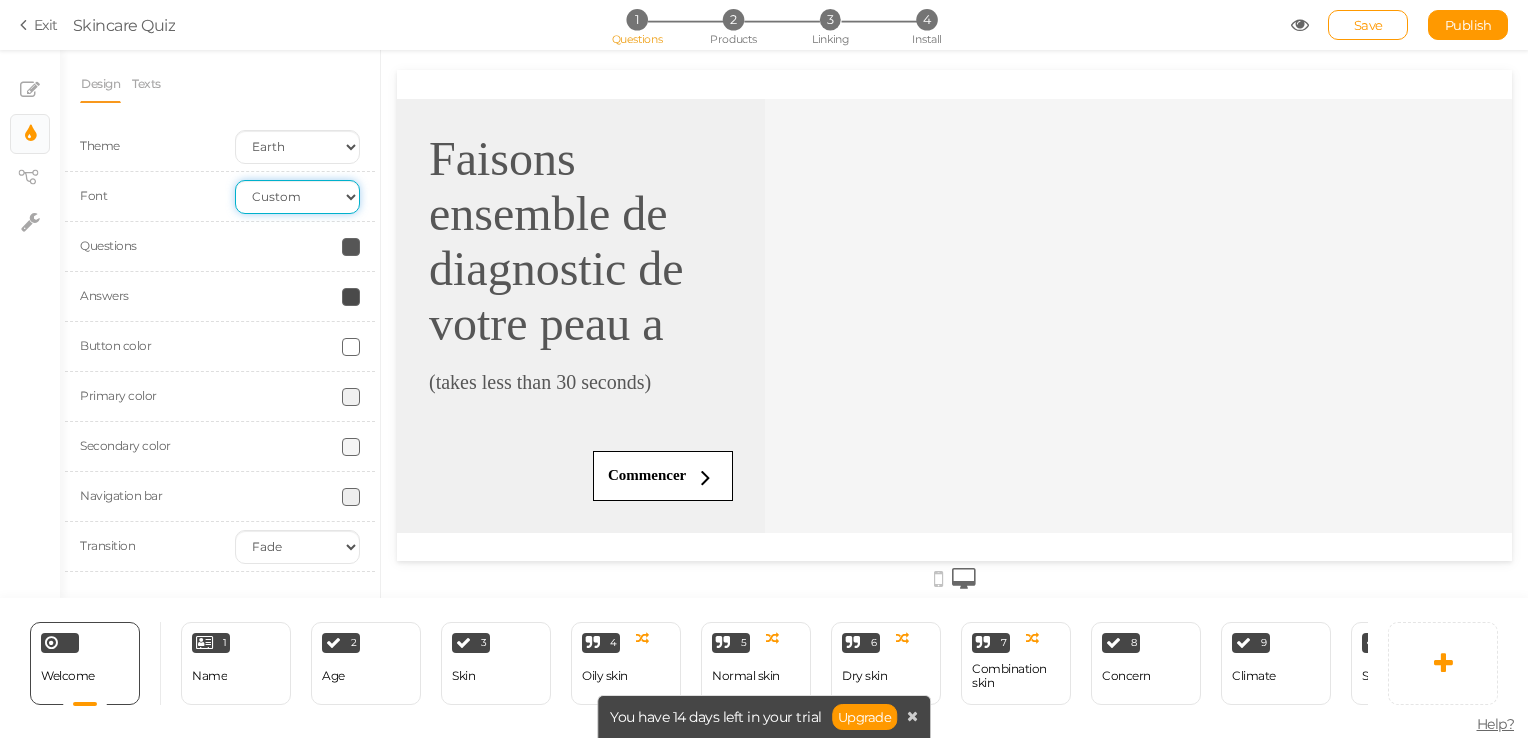 click on "Custom Default Lato Lora Montserrat Open Sans Oswald PT Sans Raleway Roboto Source Sans Pro" at bounding box center [297, 197] 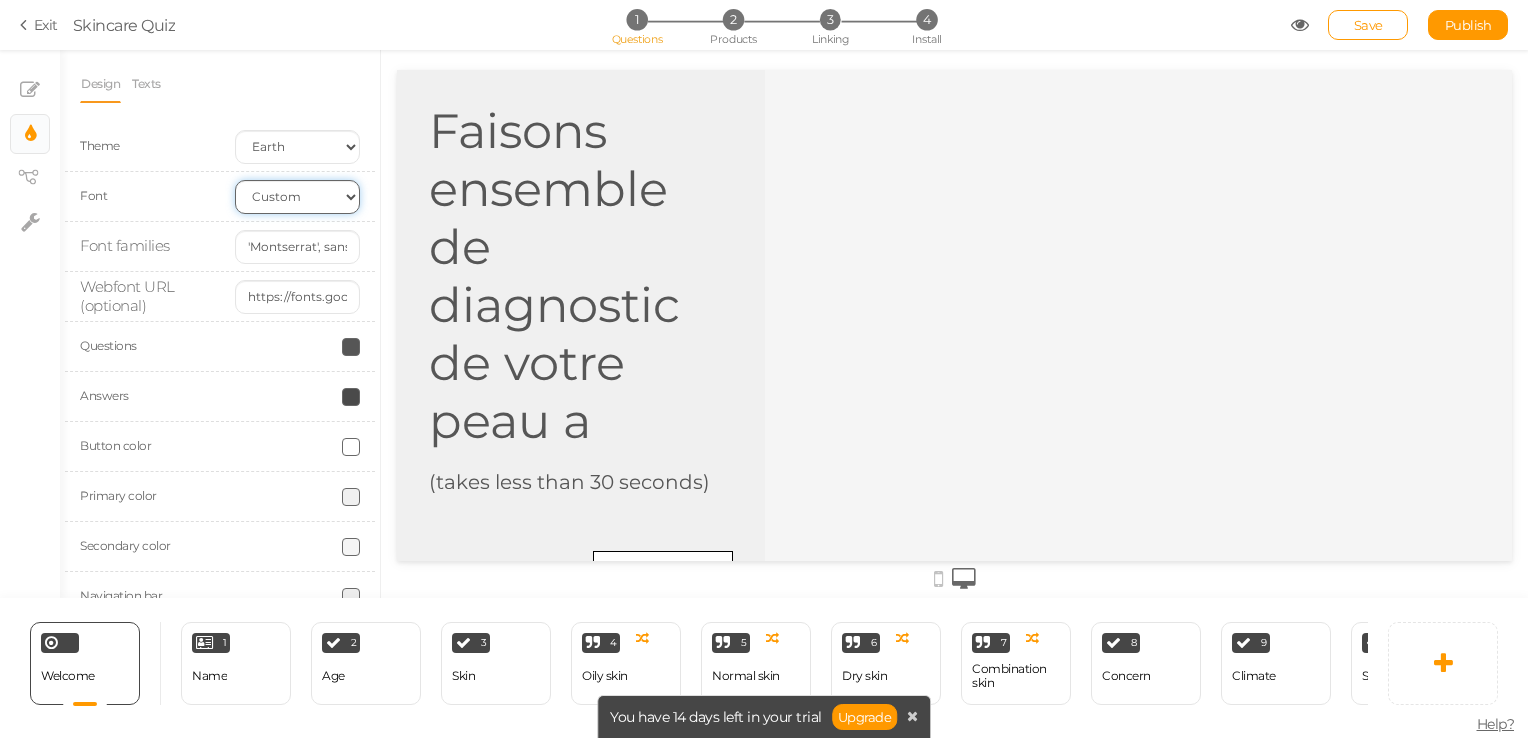 click on "Custom Default Lato Lora Montserrat Open Sans Oswald PT Sans Raleway Roboto Source Sans Pro" at bounding box center [297, 197] 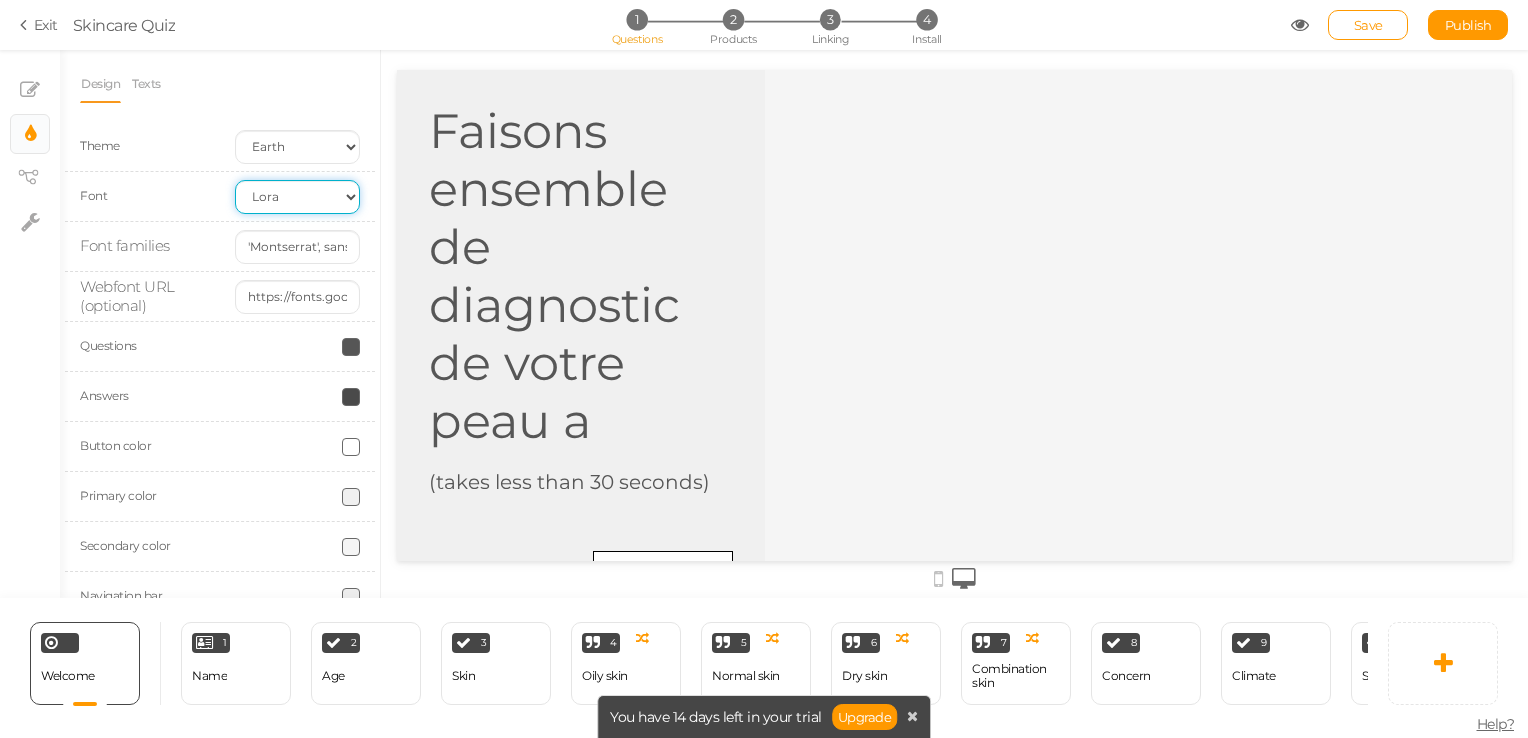 click on "Custom Default Lato Lora Montserrat Open Sans Oswald PT Sans Raleway Roboto Source Sans Pro" at bounding box center (297, 197) 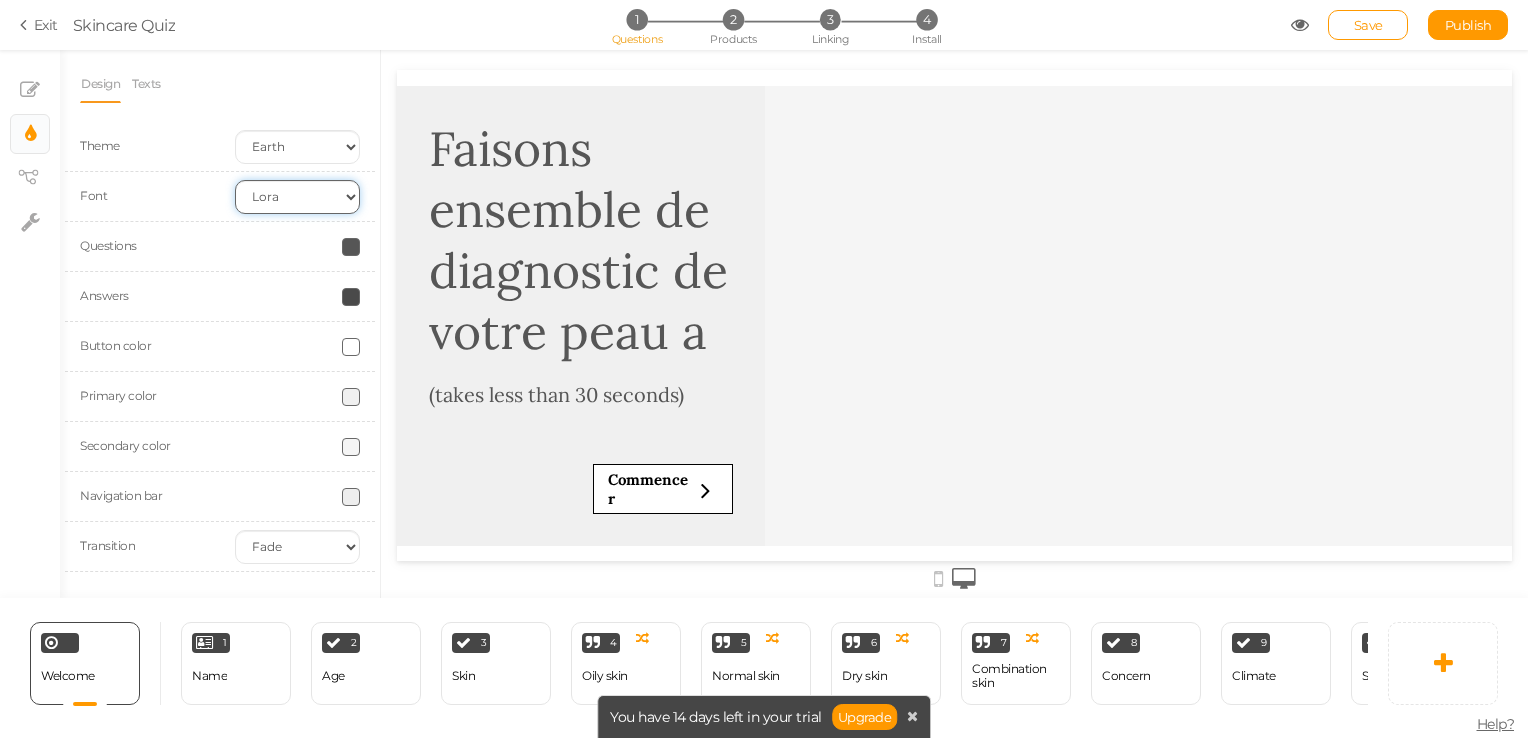click on "Custom Default Lato Lora Montserrat Open Sans Oswald PT Sans Raleway Roboto Source Sans Pro" at bounding box center [297, 197] 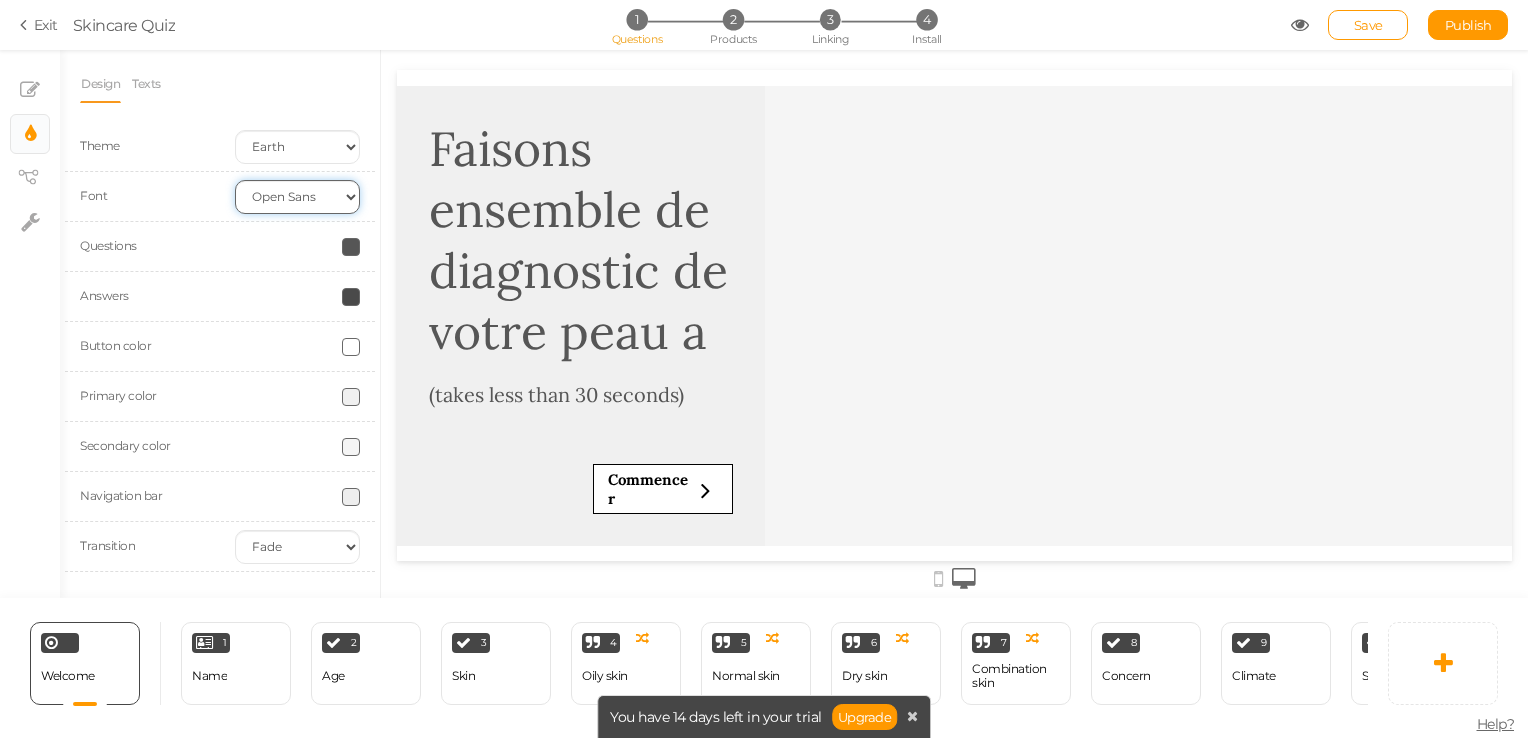 click on "Custom Default Lato Lora Montserrat Open Sans Oswald PT Sans Raleway Roboto Source Sans Pro" at bounding box center [297, 197] 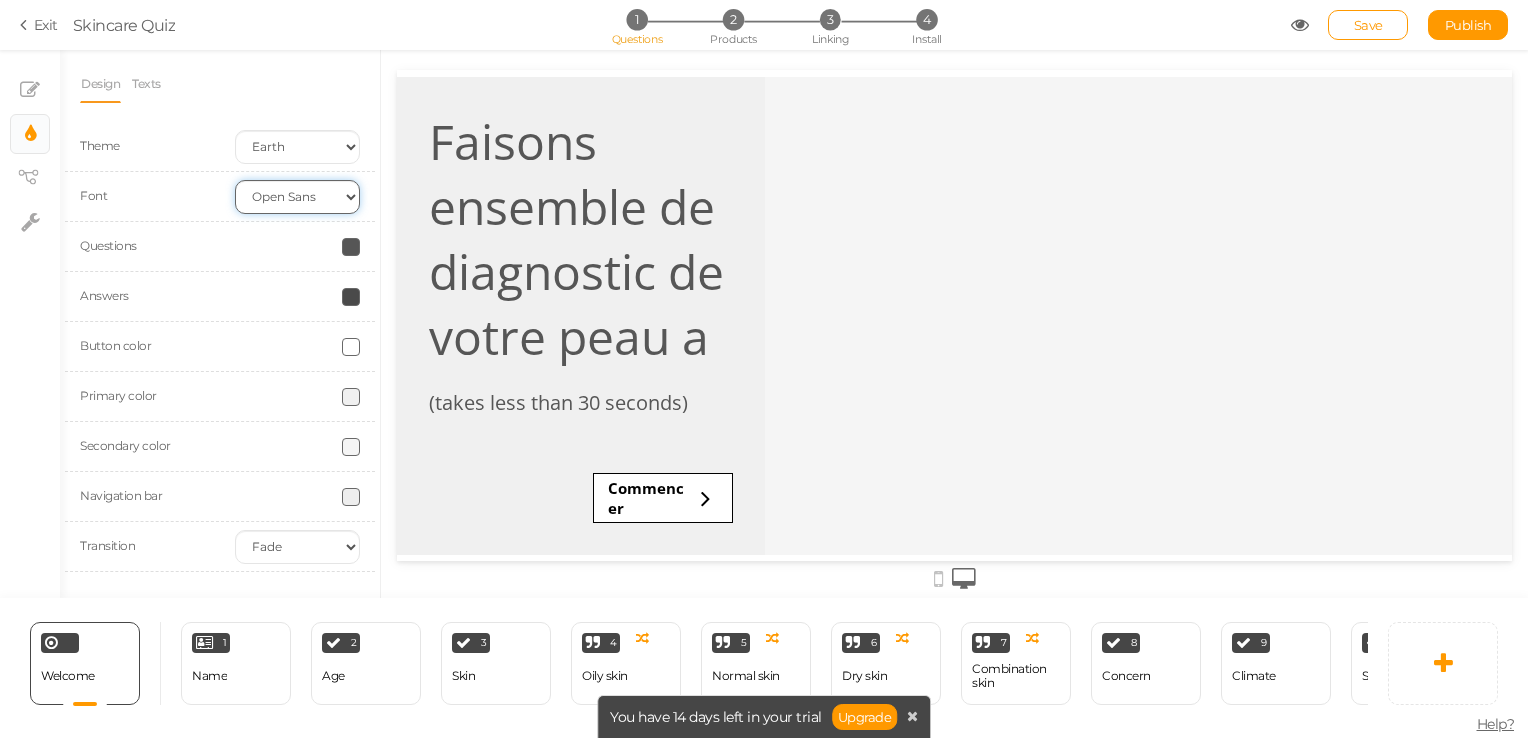 click on "Custom Default Lato Lora Montserrat Open Sans Oswald PT Sans Raleway Roboto Source Sans Pro" at bounding box center [297, 197] 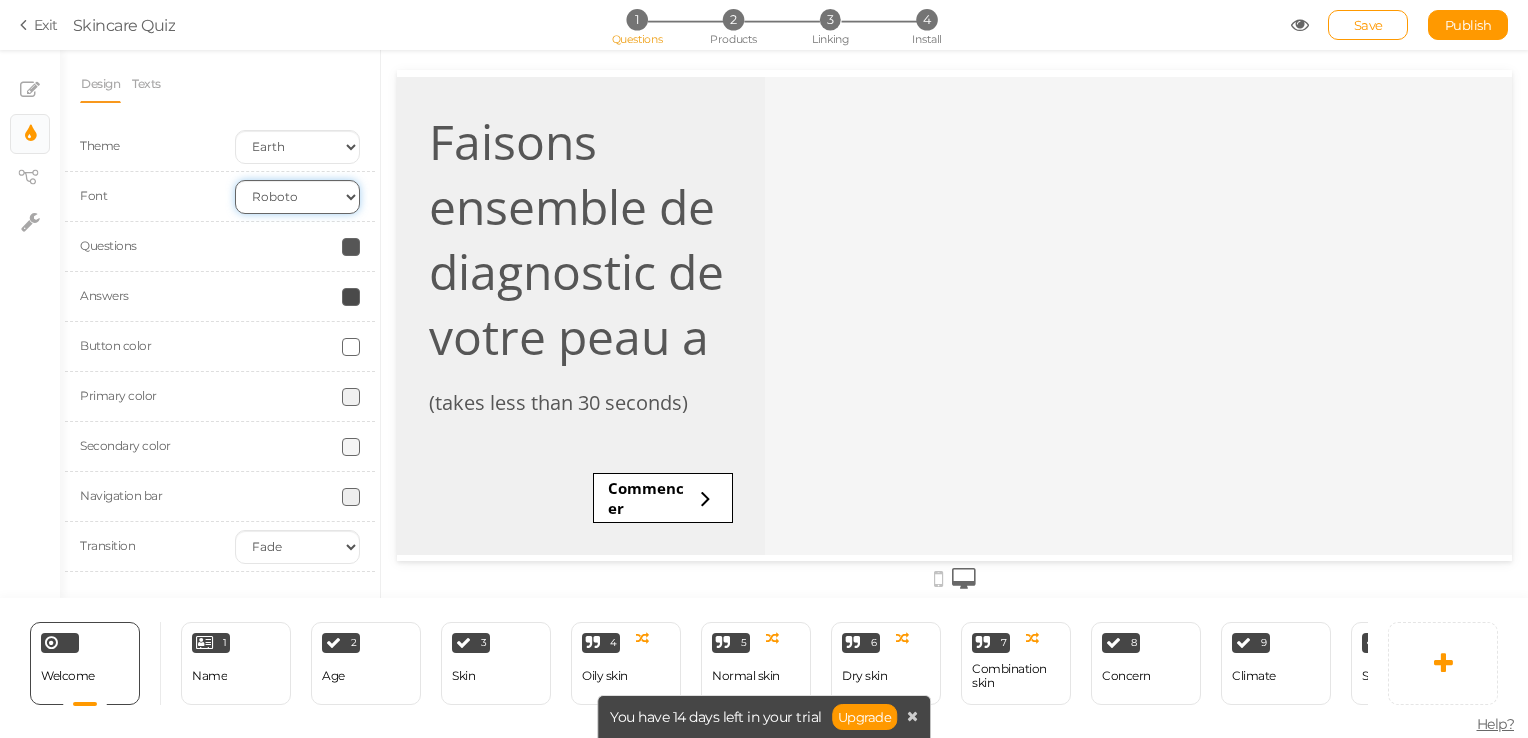 click on "Custom Default Lato Lora Montserrat Open Sans Oswald PT Sans Raleway Roboto Source Sans Pro" at bounding box center [297, 197] 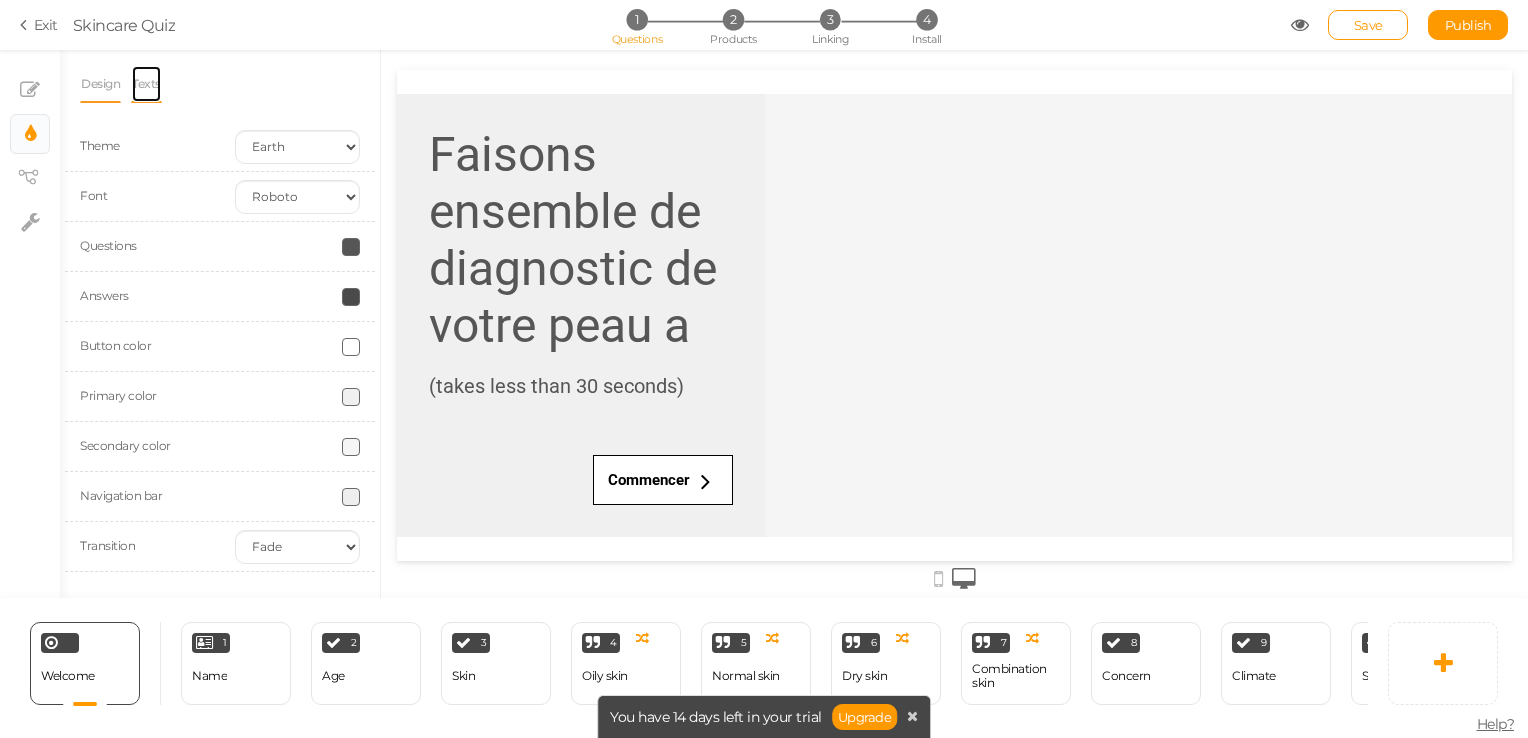 click on "Texts" at bounding box center [146, 84] 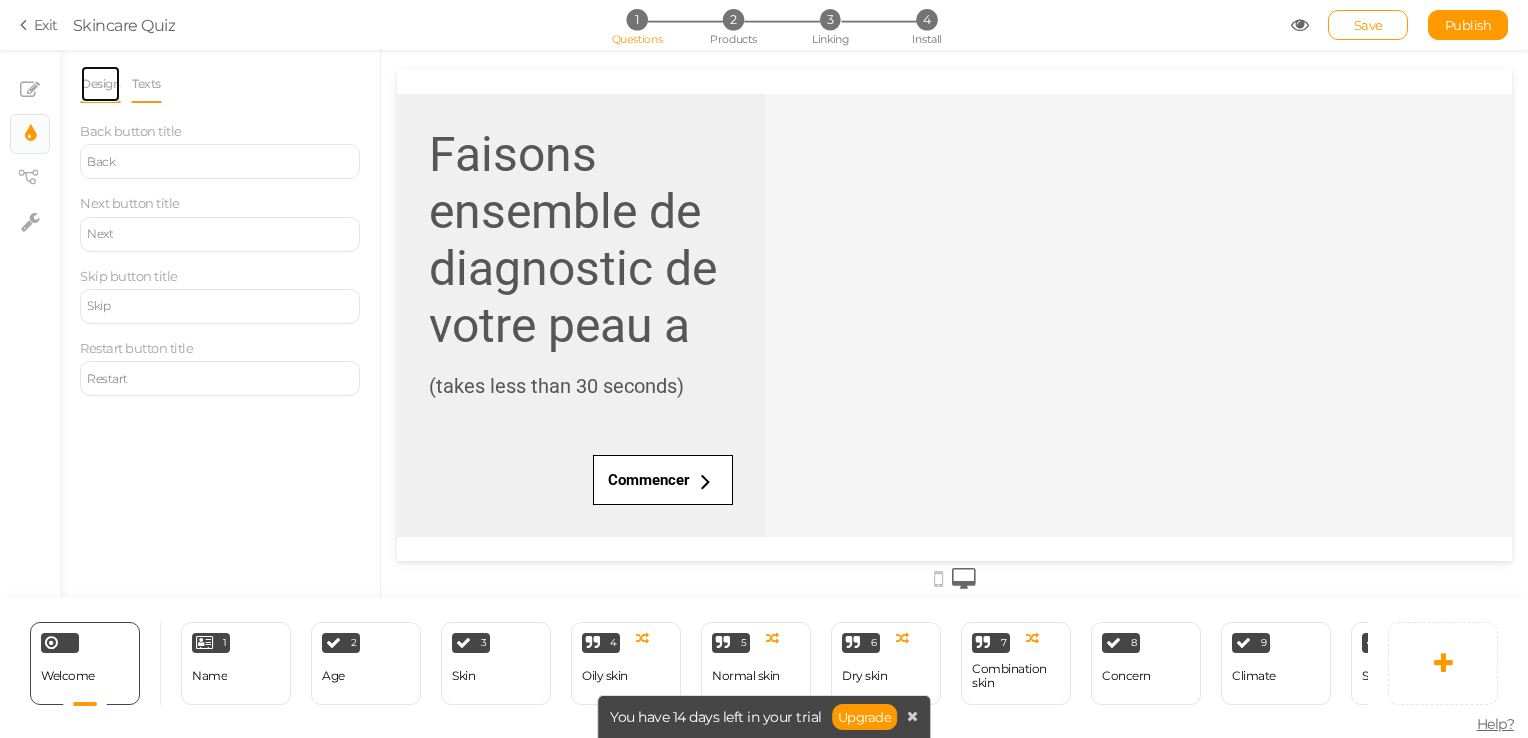 click on "Design" at bounding box center (100, 84) 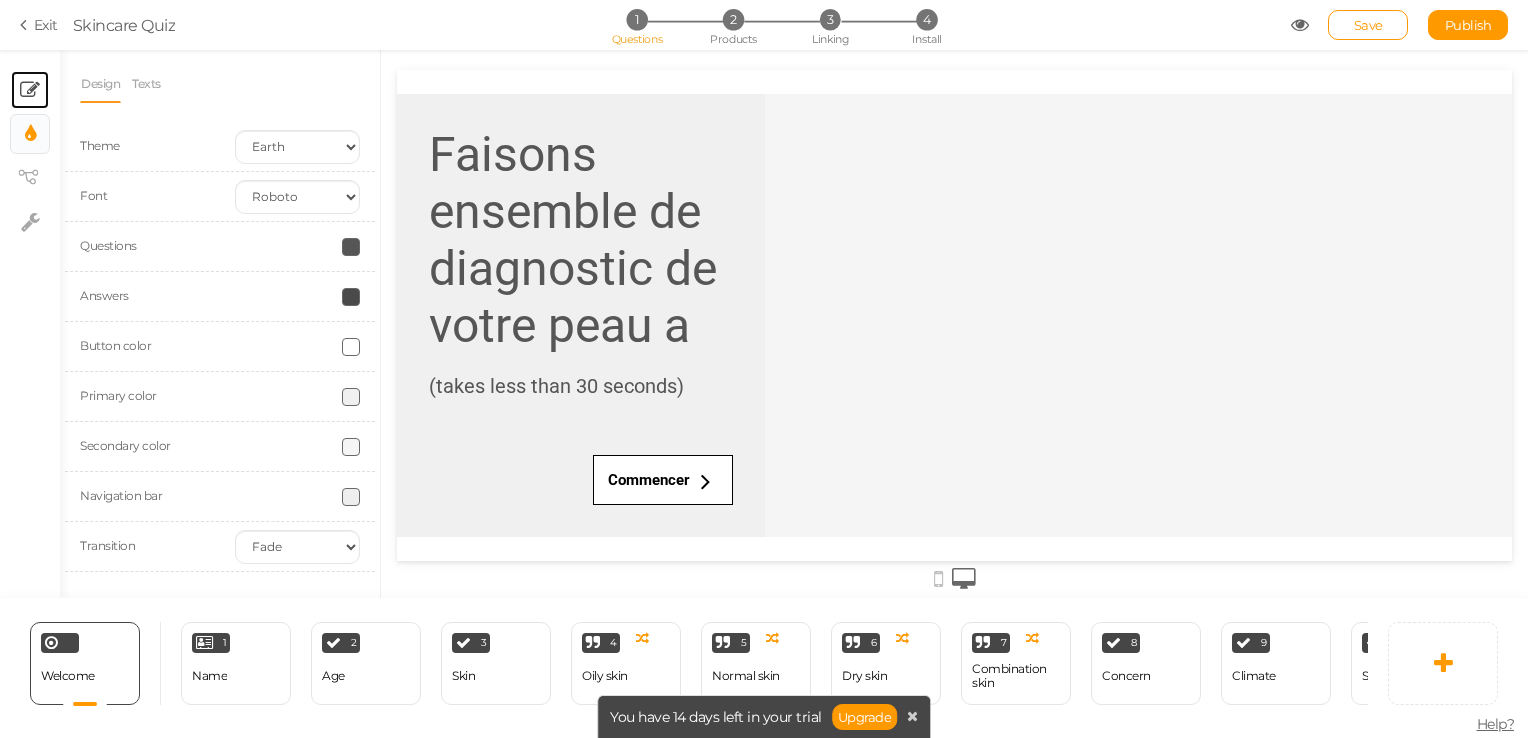 click on "× Slides" at bounding box center (30, 90) 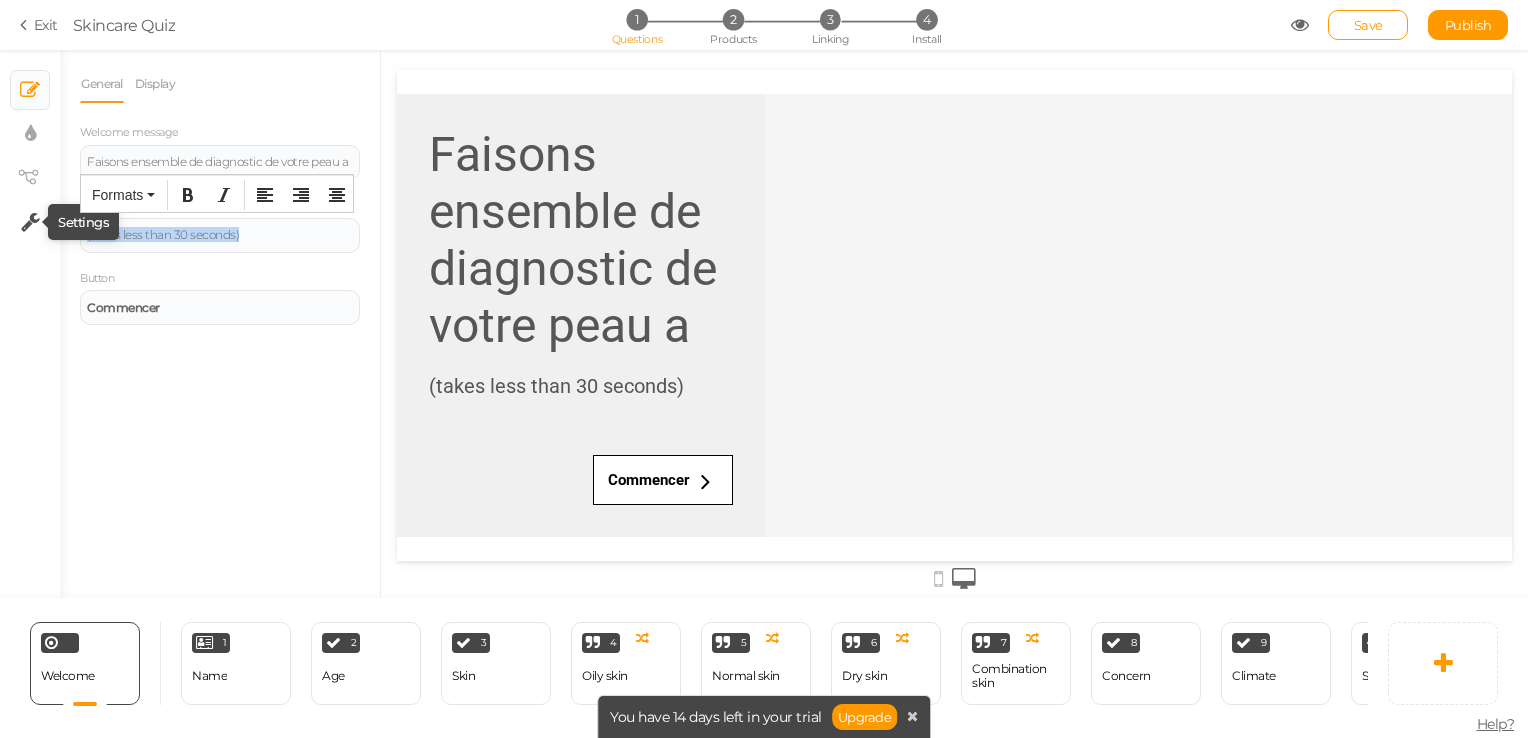drag, startPoint x: 267, startPoint y: 237, endPoint x: 30, endPoint y: 222, distance: 237.47421 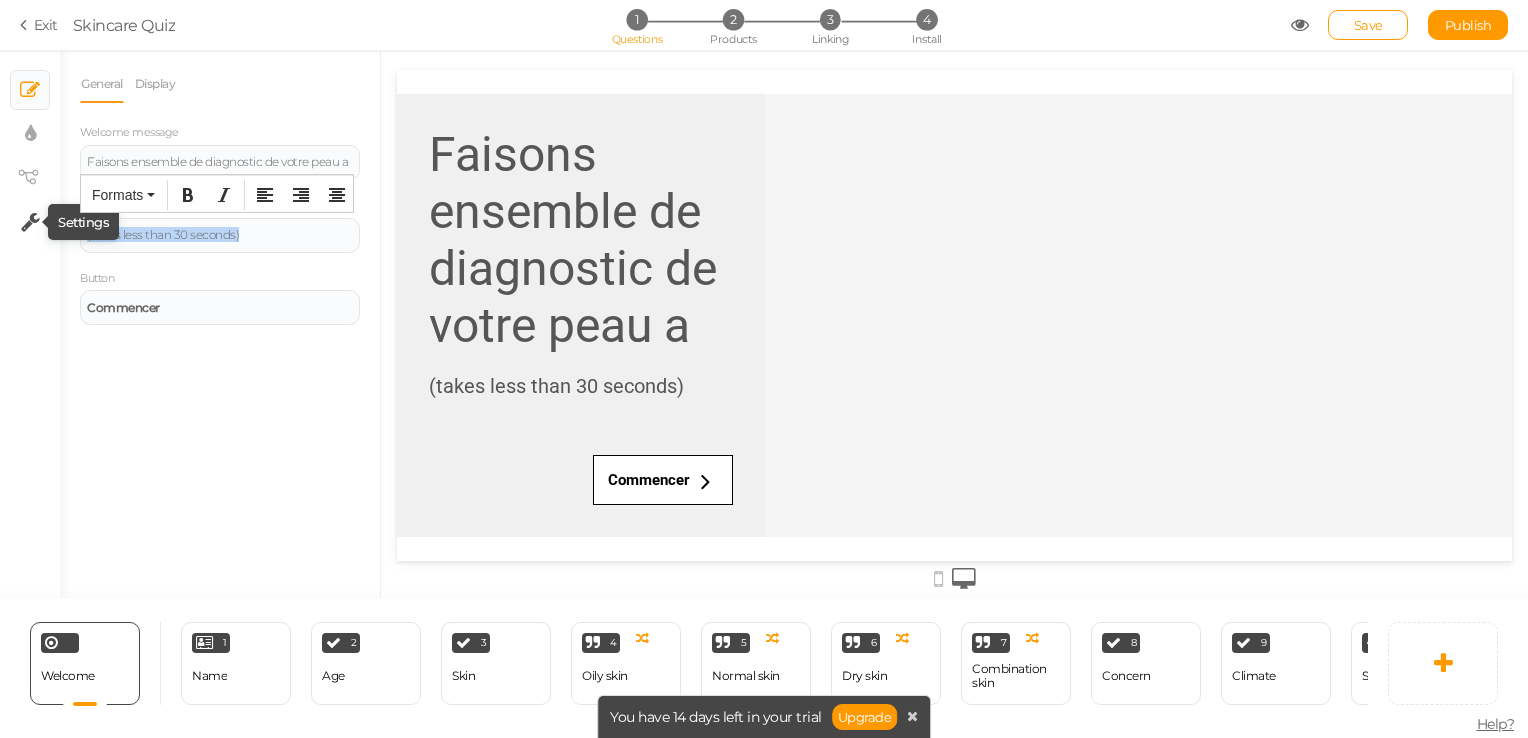 click on "× Slides
× Display settings
× View tree
× Settings
General
Display
Welcome message   Faisons ensemble de diagnostic de votre peau a                         Description   (takes less than 30 seconds)                         Button   Commencer
Primary color         Set                           Secondary color         Set                             Background image       Add" at bounding box center (764, 324) 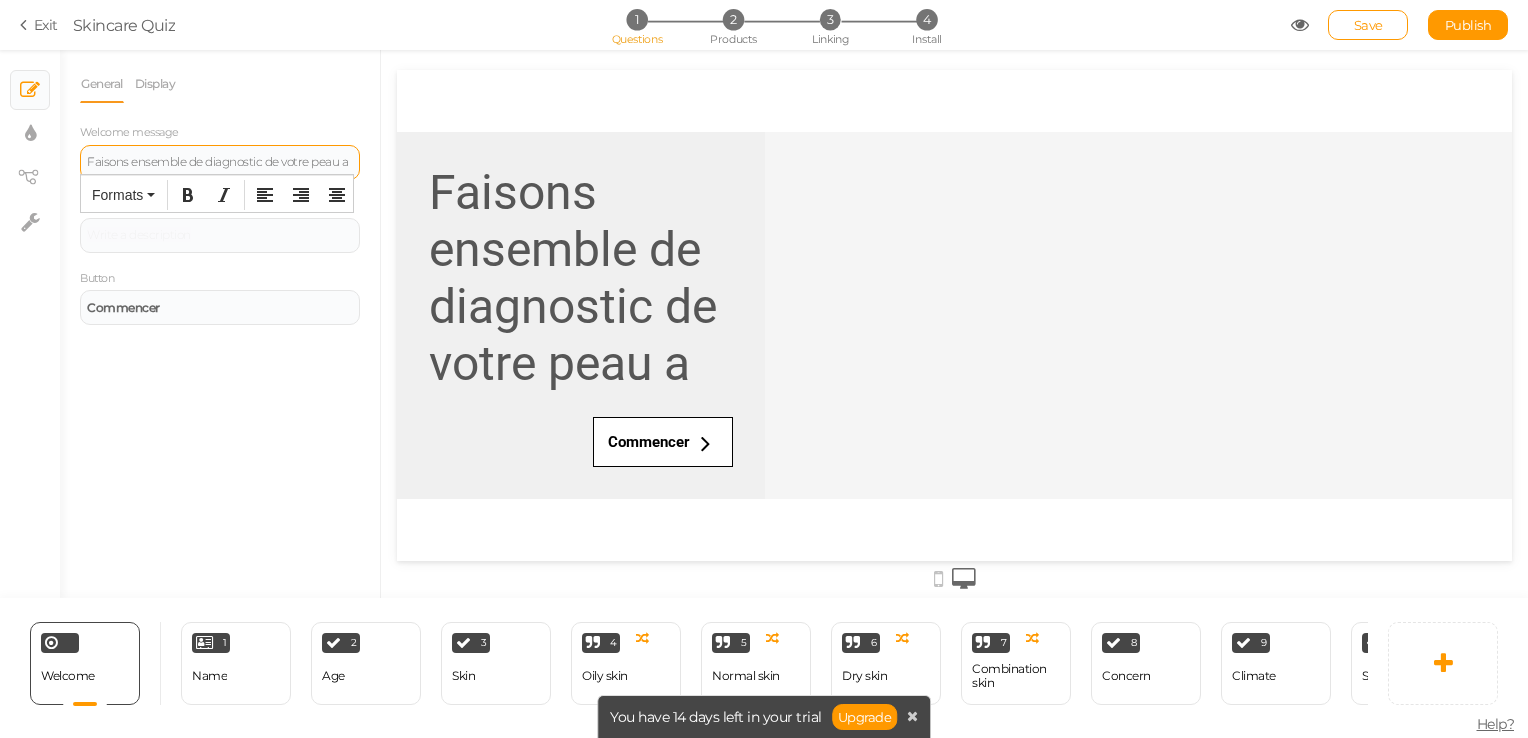 click on "Faisons ensemble de diagnostic de votre peau a" at bounding box center [220, 162] 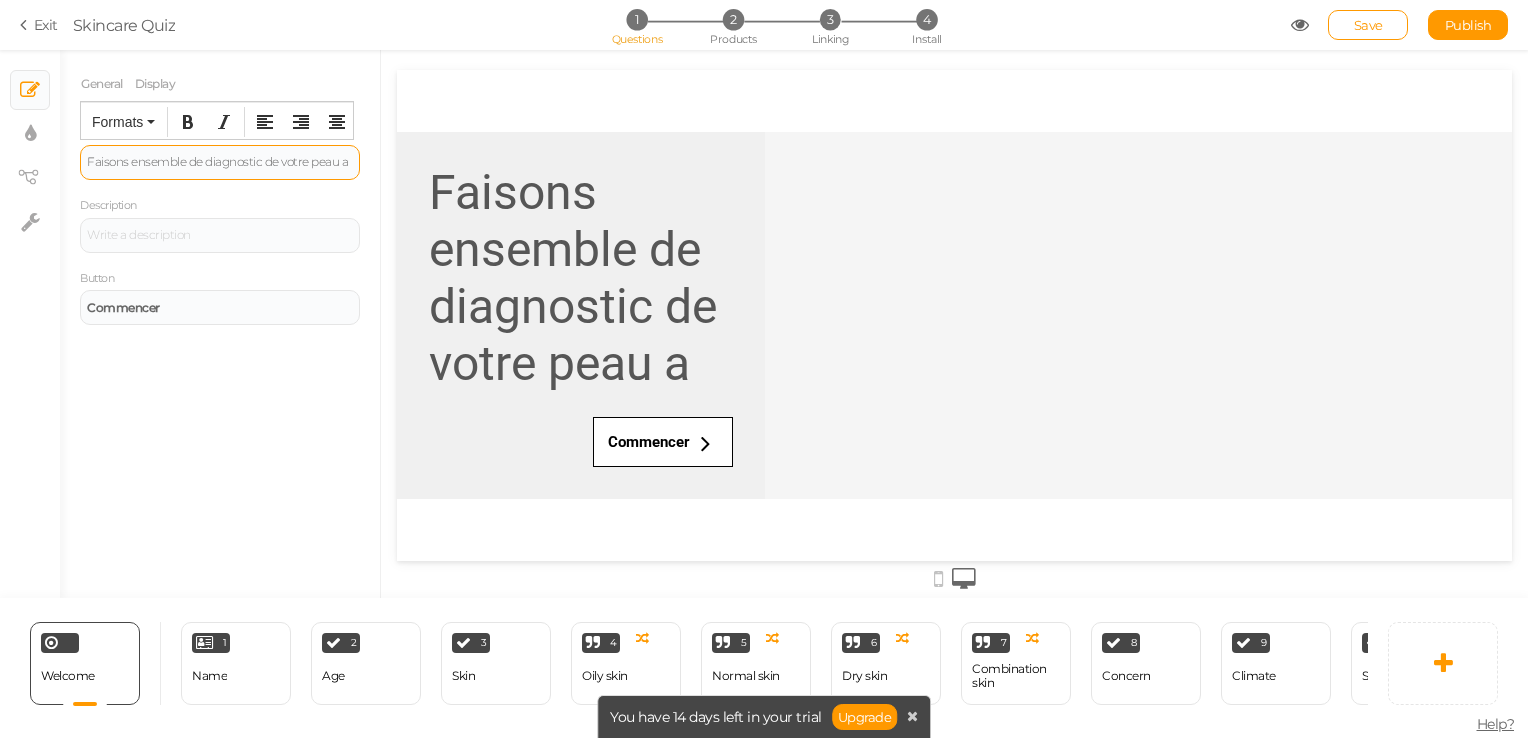 type 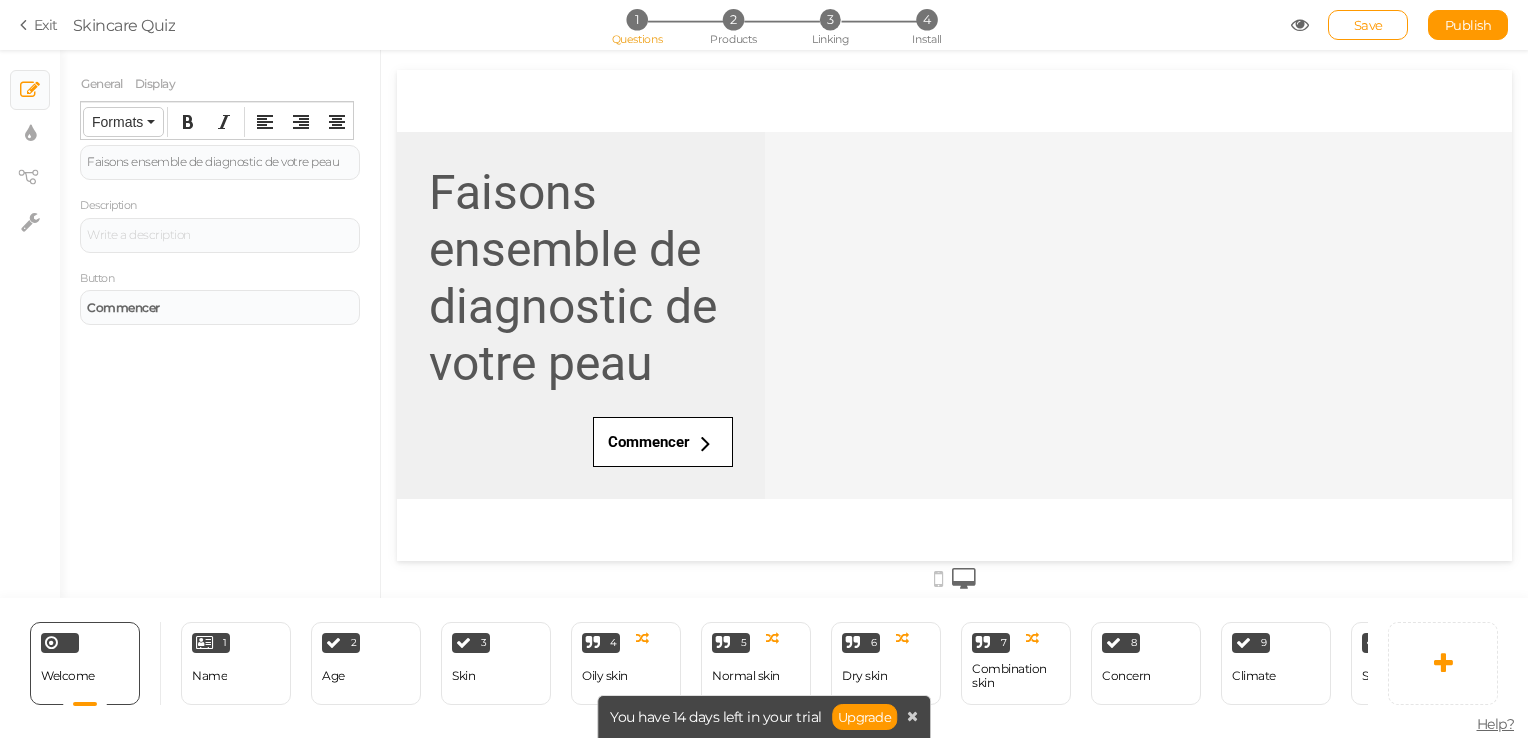 click on "Formats" at bounding box center (117, 122) 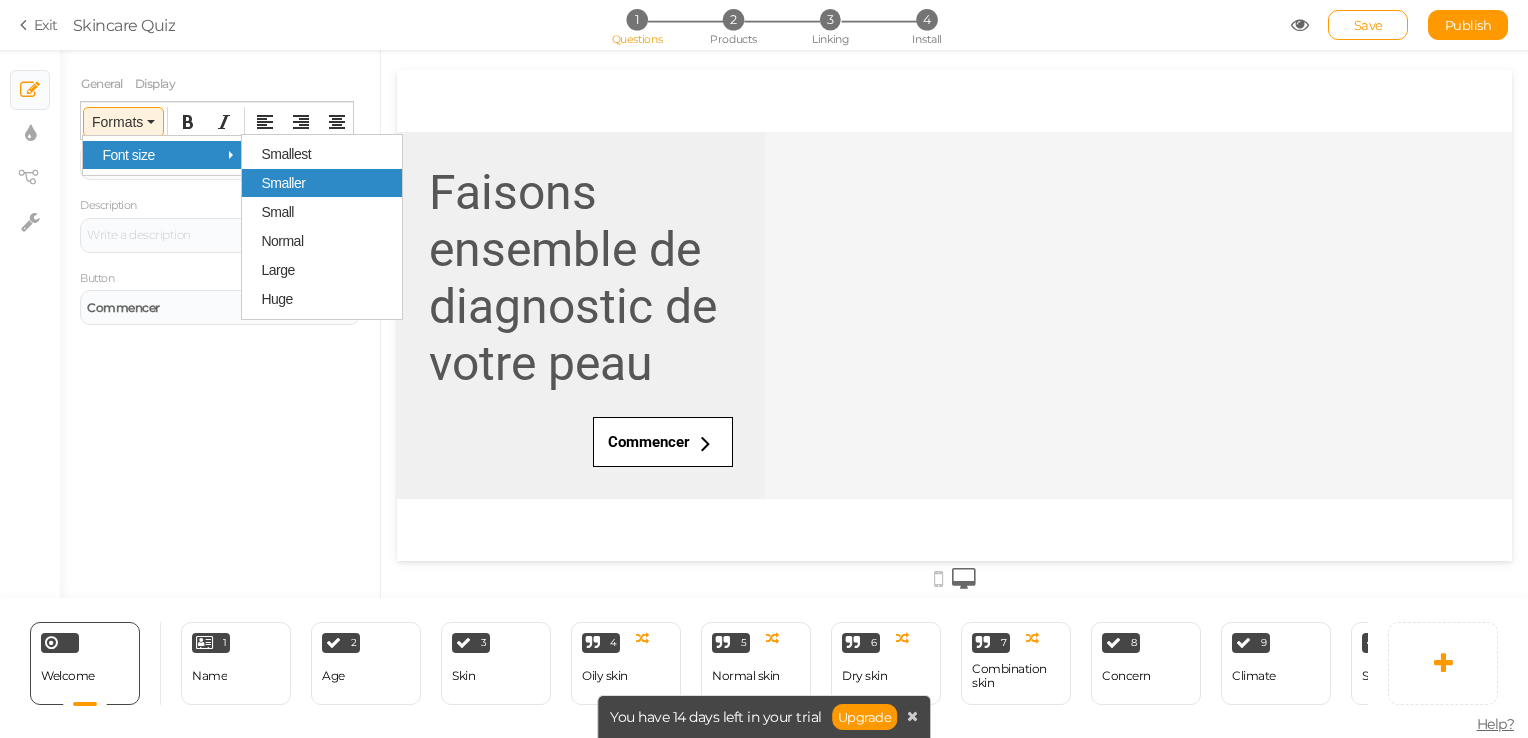 click on "Smaller" at bounding box center [322, 183] 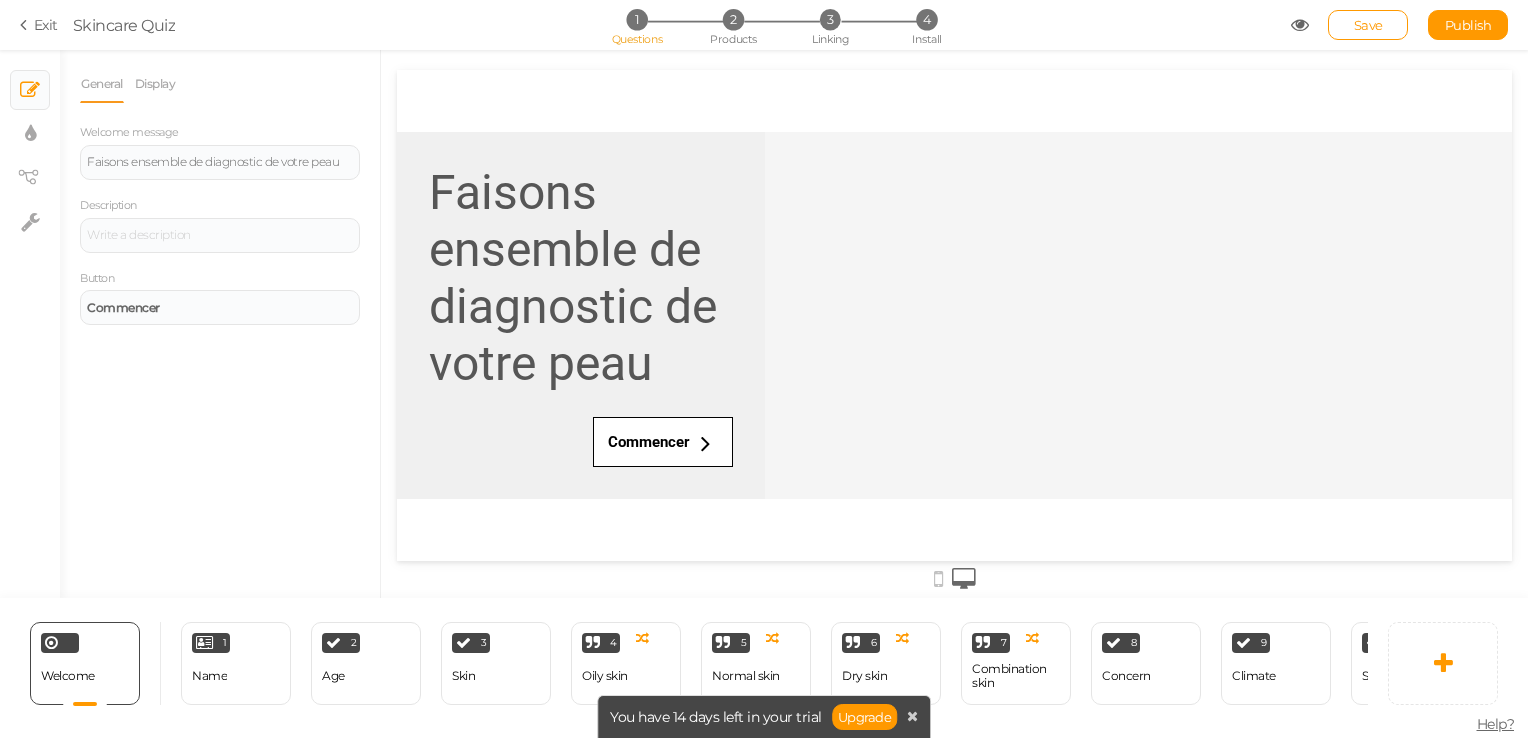 click on "× Slides
× Display settings
× View tree
× Settings" at bounding box center [30, 324] 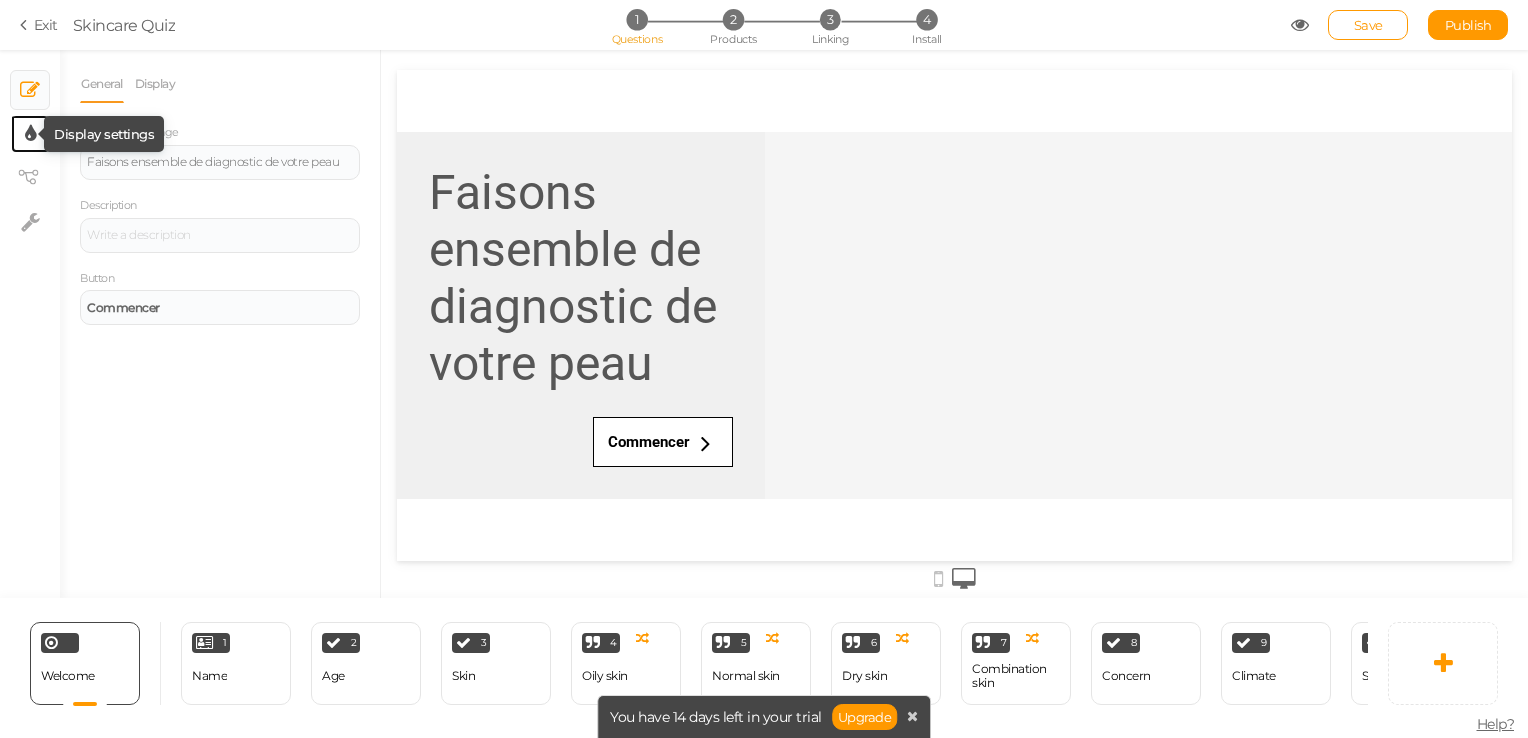 click at bounding box center (30, 134) 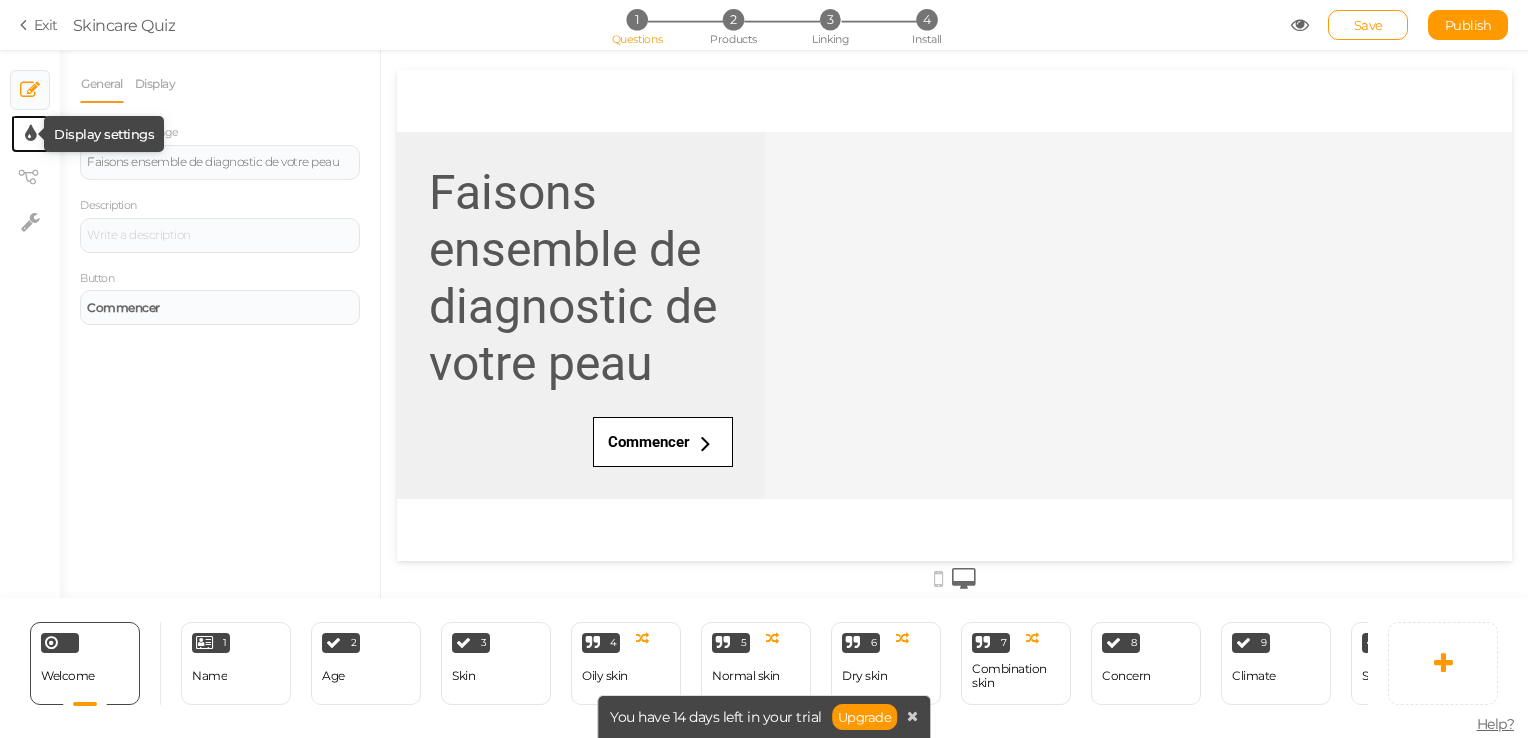 select on "roboto" 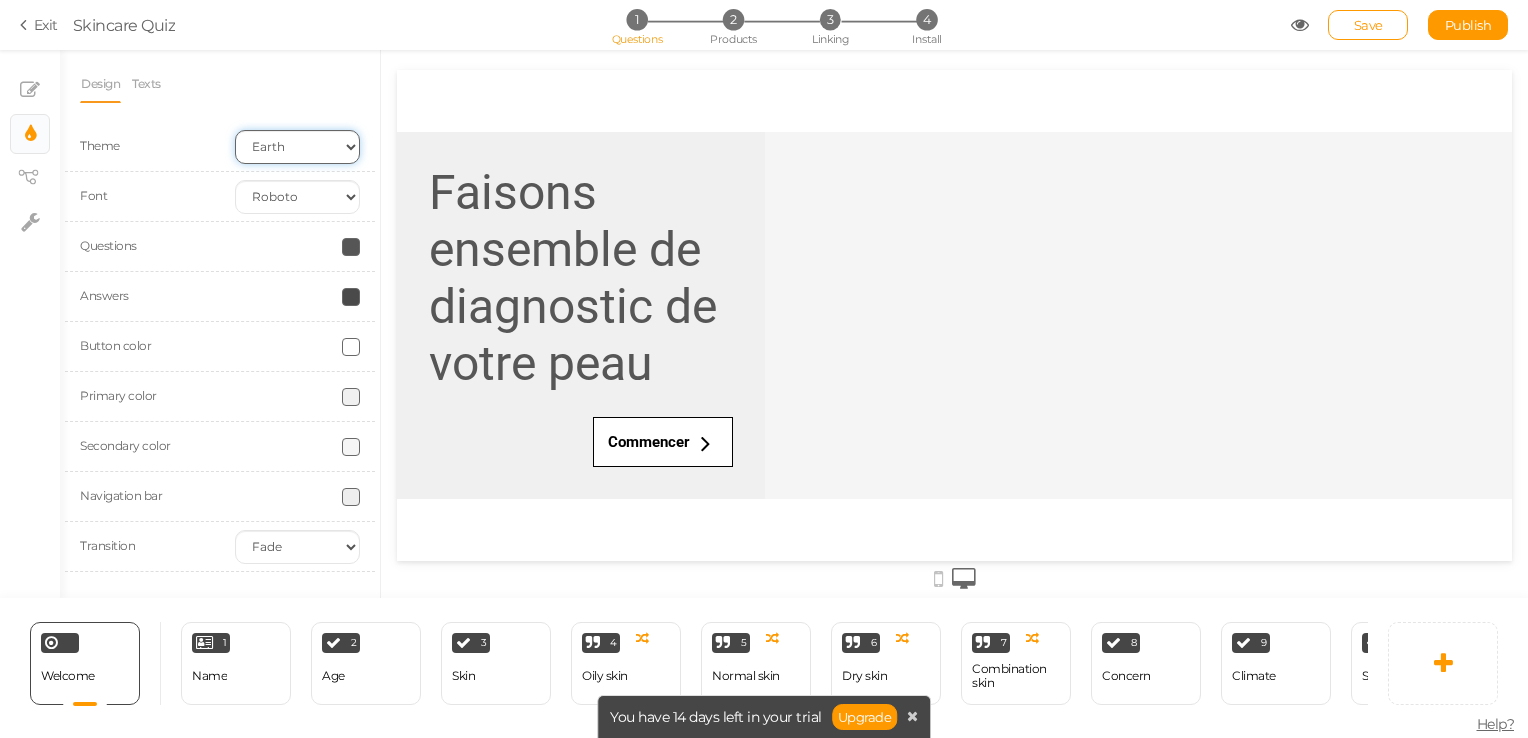 click on "Earth Mars" at bounding box center (297, 147) 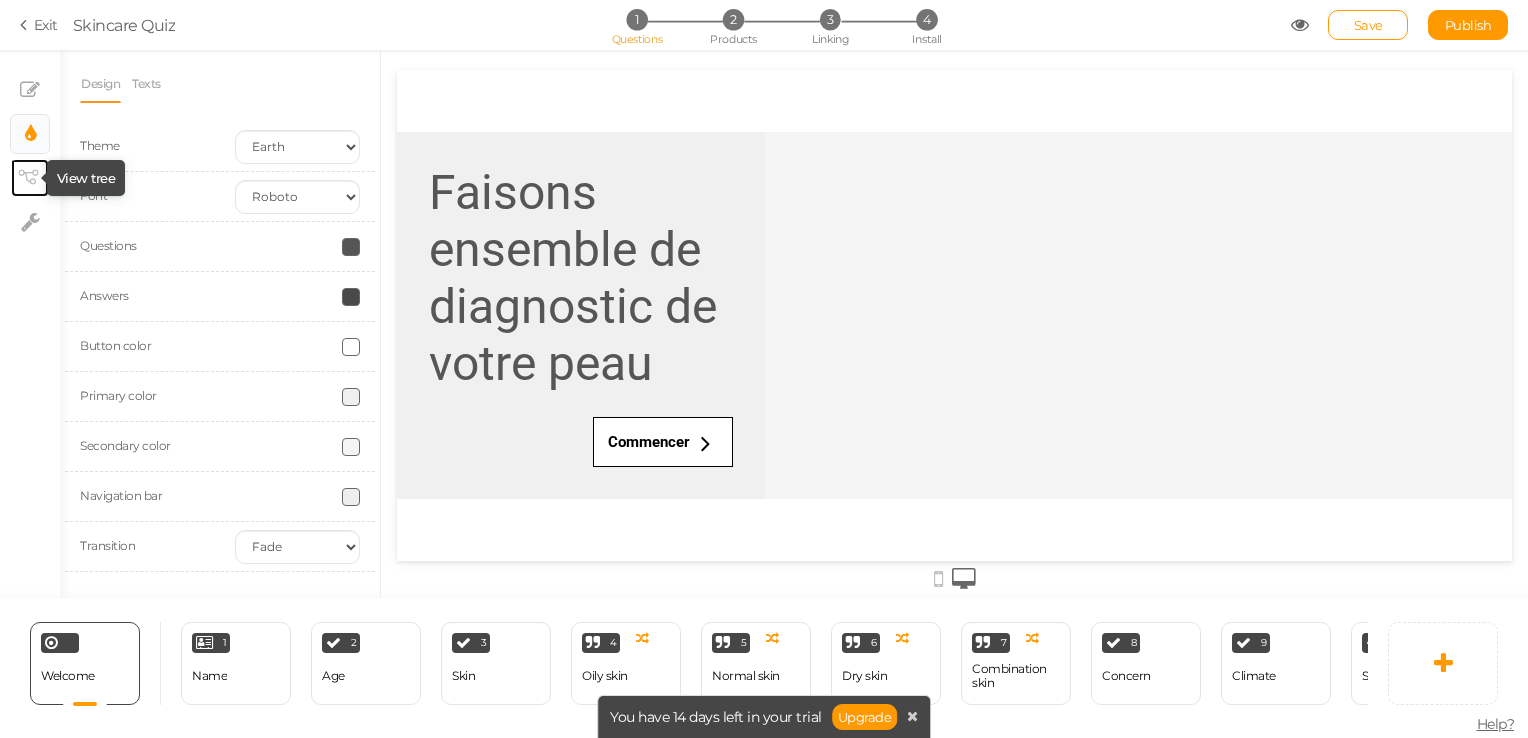 click 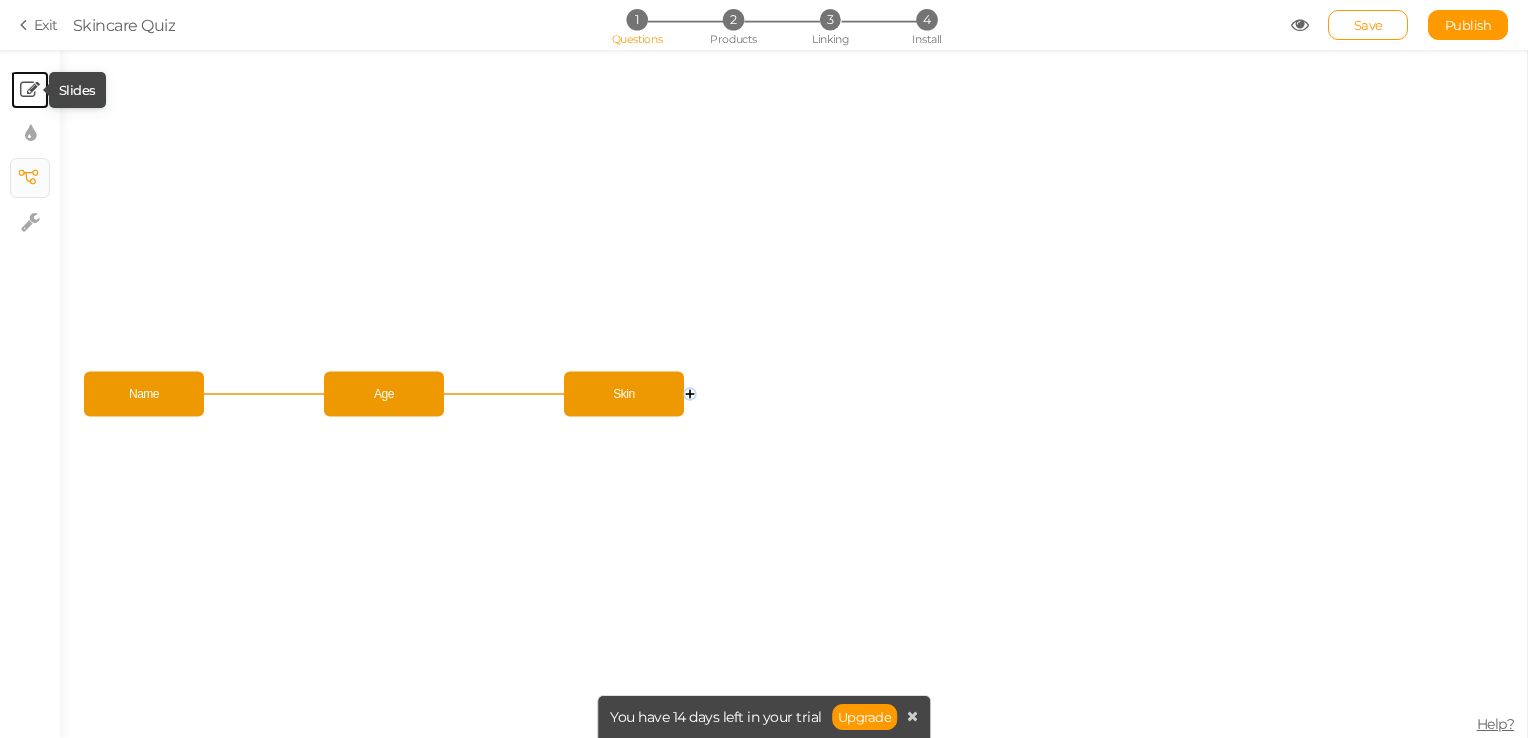 click at bounding box center [30, 90] 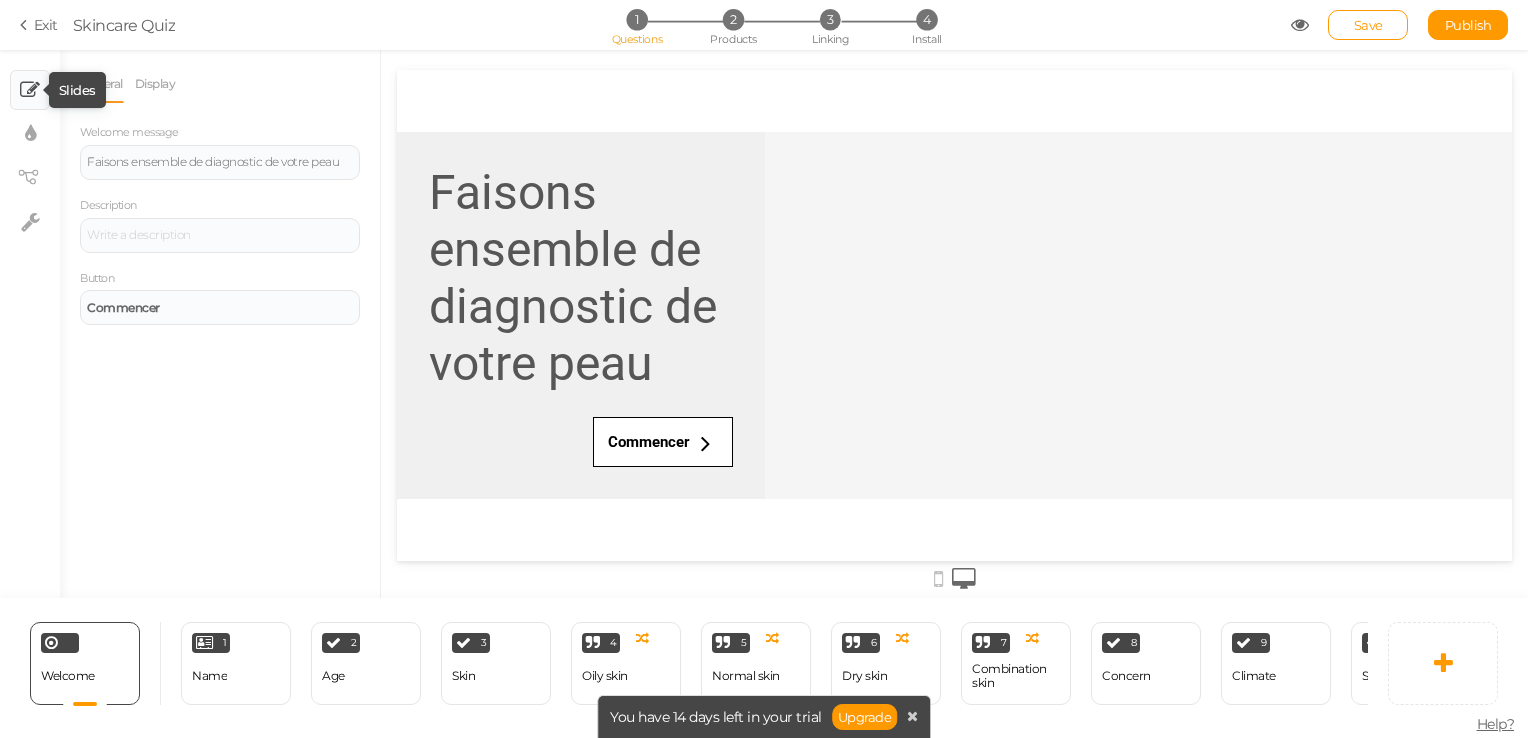 scroll, scrollTop: 0, scrollLeft: 0, axis: both 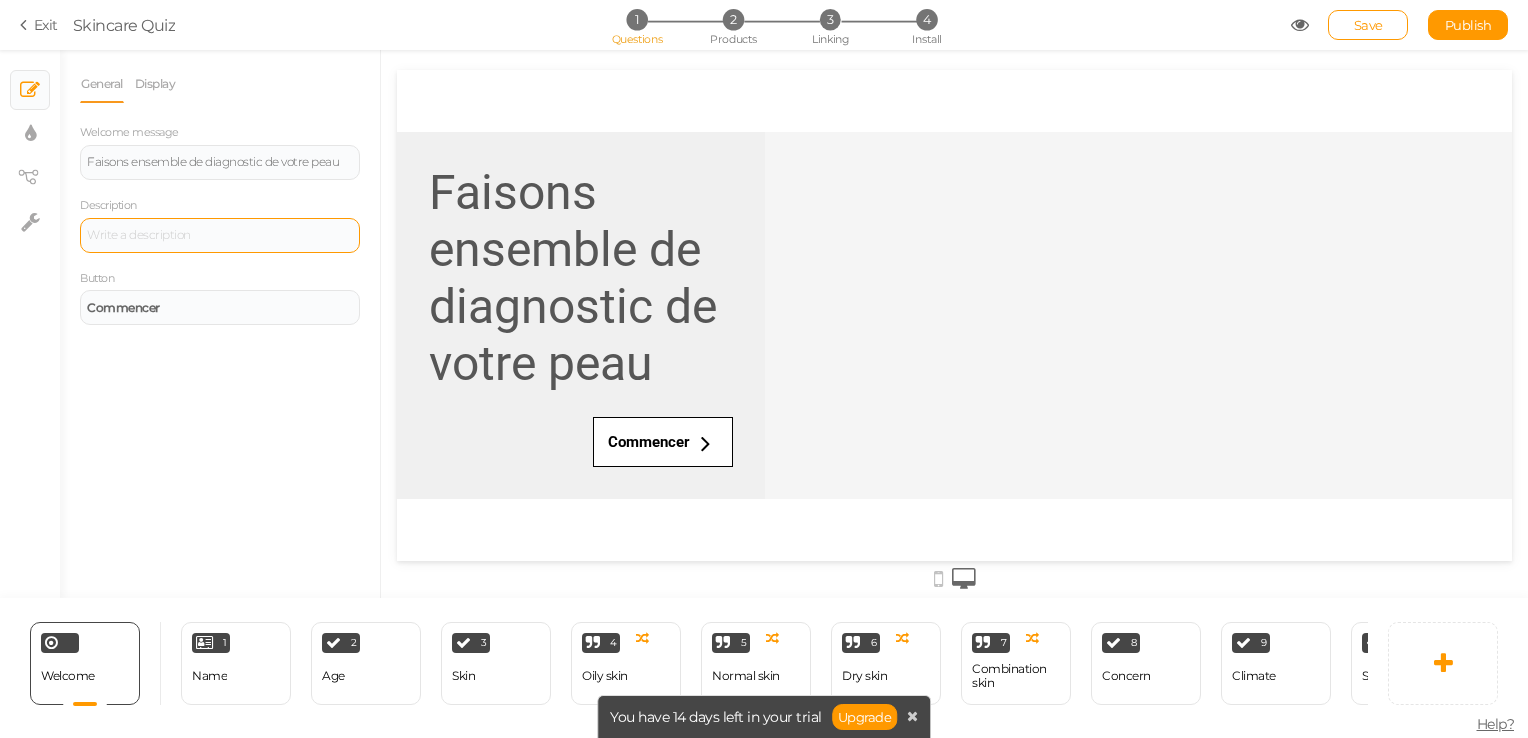 click at bounding box center [220, 235] 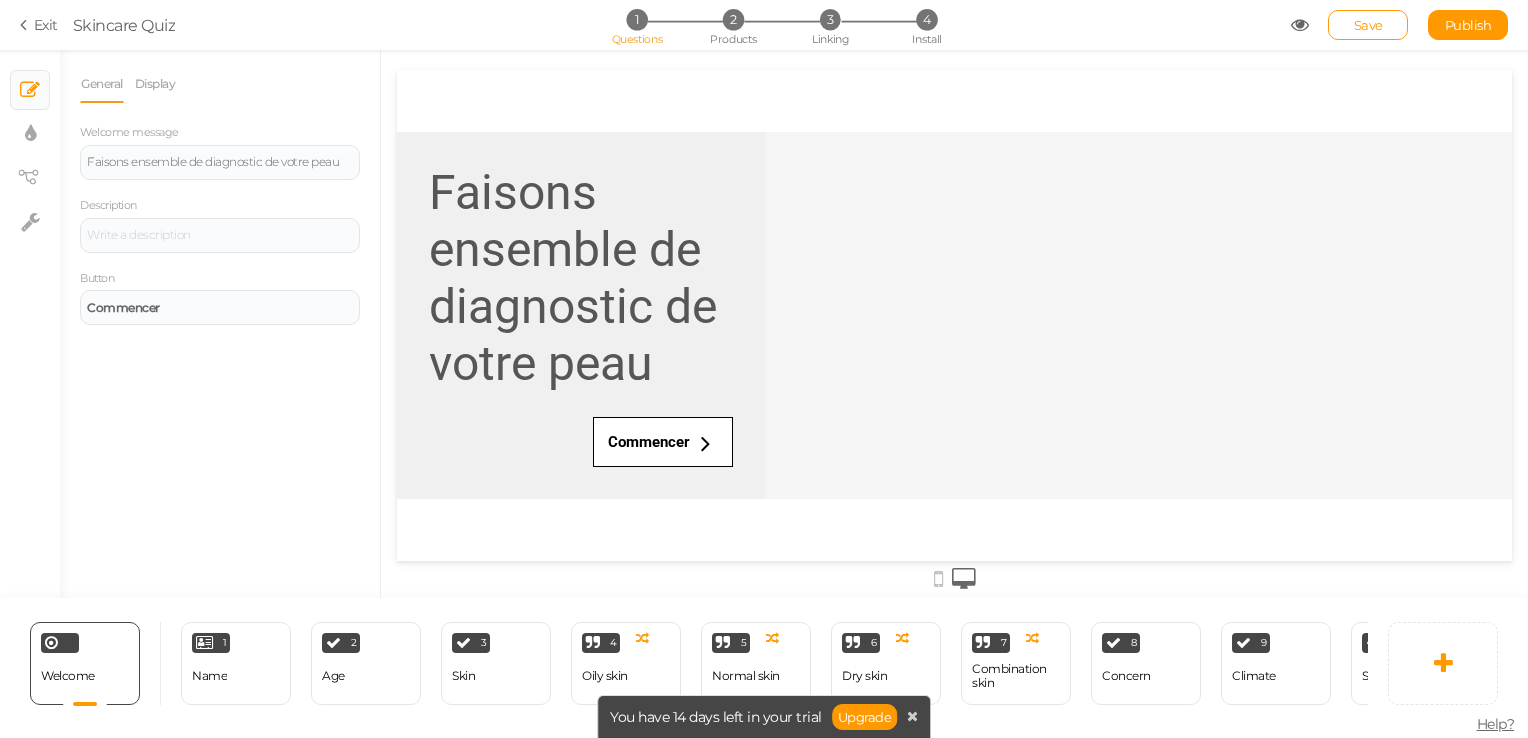 click on "General
Display
Welcome message   Faisons ensemble de diagnostic de votre peau                          Description                           Button   Commencer
Primary color         Set                           Secondary color         Set                             Background image       Add" at bounding box center (220, 331) 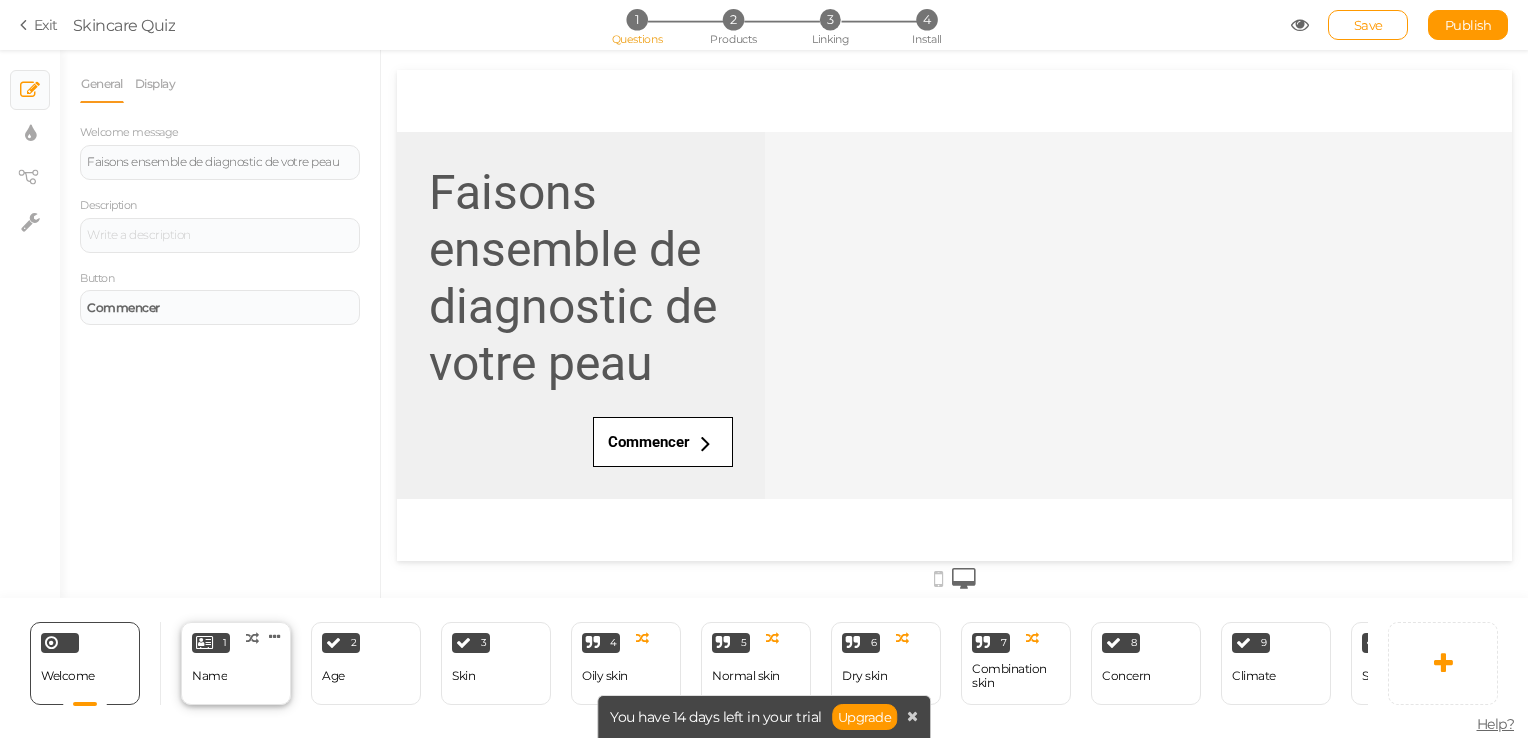 click on "1 Name × Define the conditions to show this slide. Clone Change type Delete" at bounding box center [236, 663] 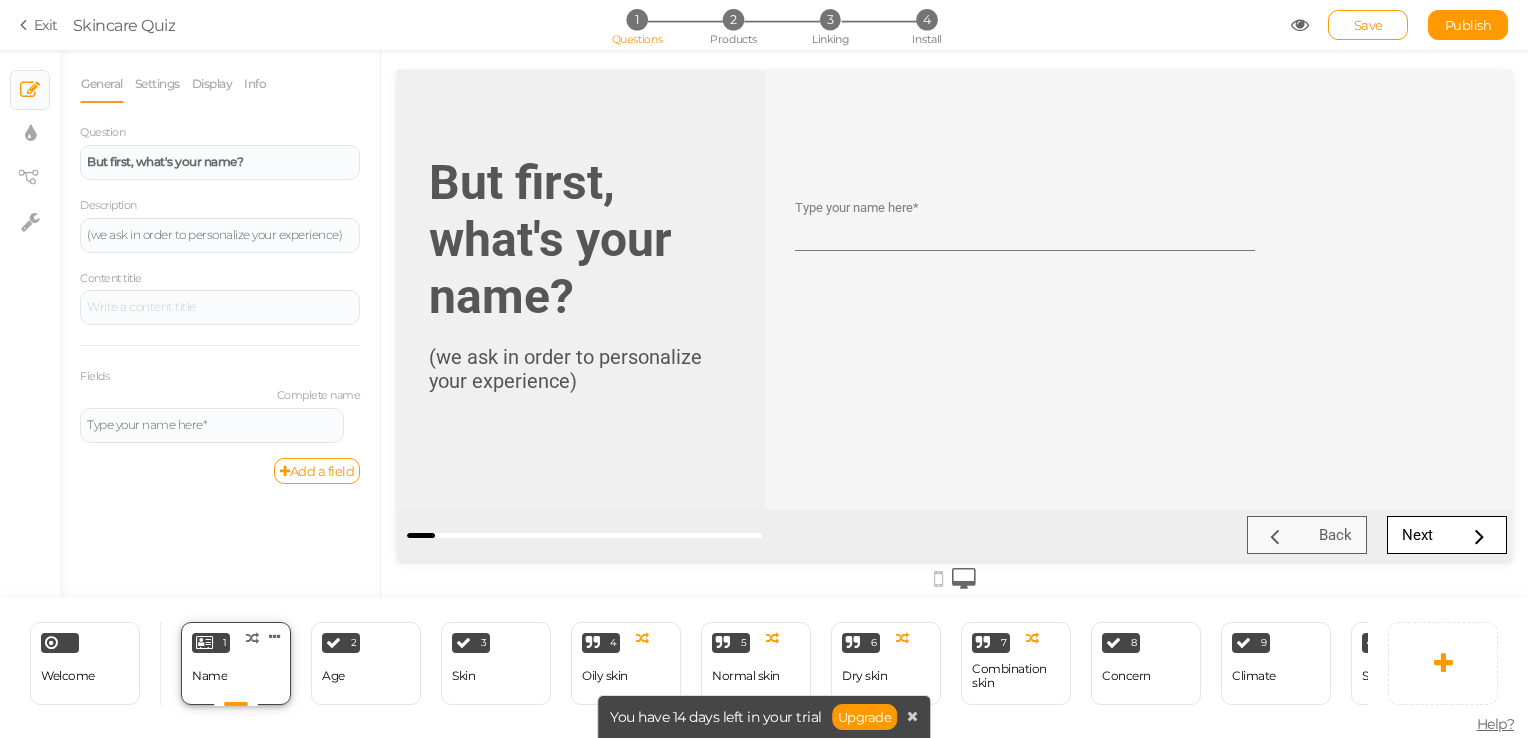 scroll, scrollTop: 0, scrollLeft: 0, axis: both 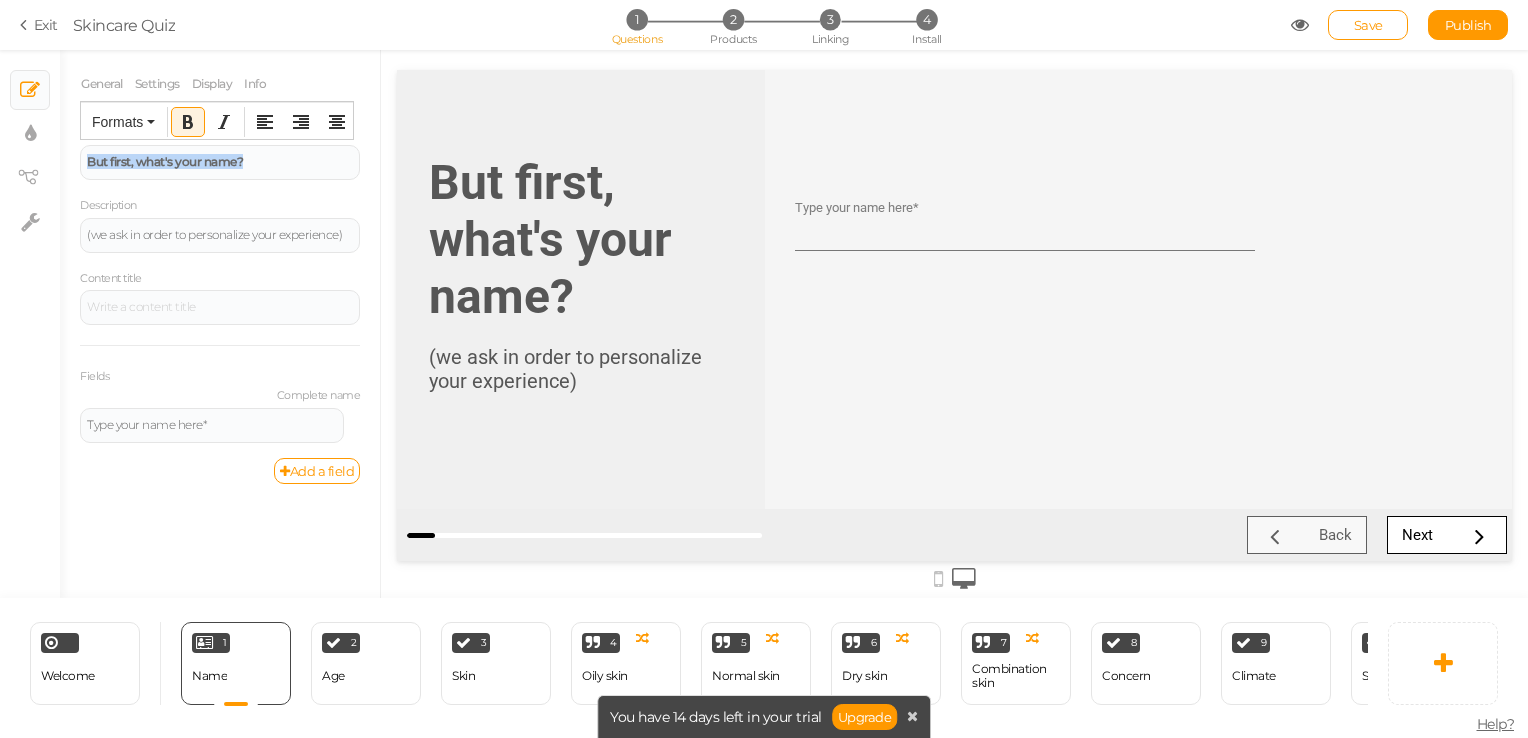 drag, startPoint x: 252, startPoint y: 158, endPoint x: 80, endPoint y: 142, distance: 172.74258 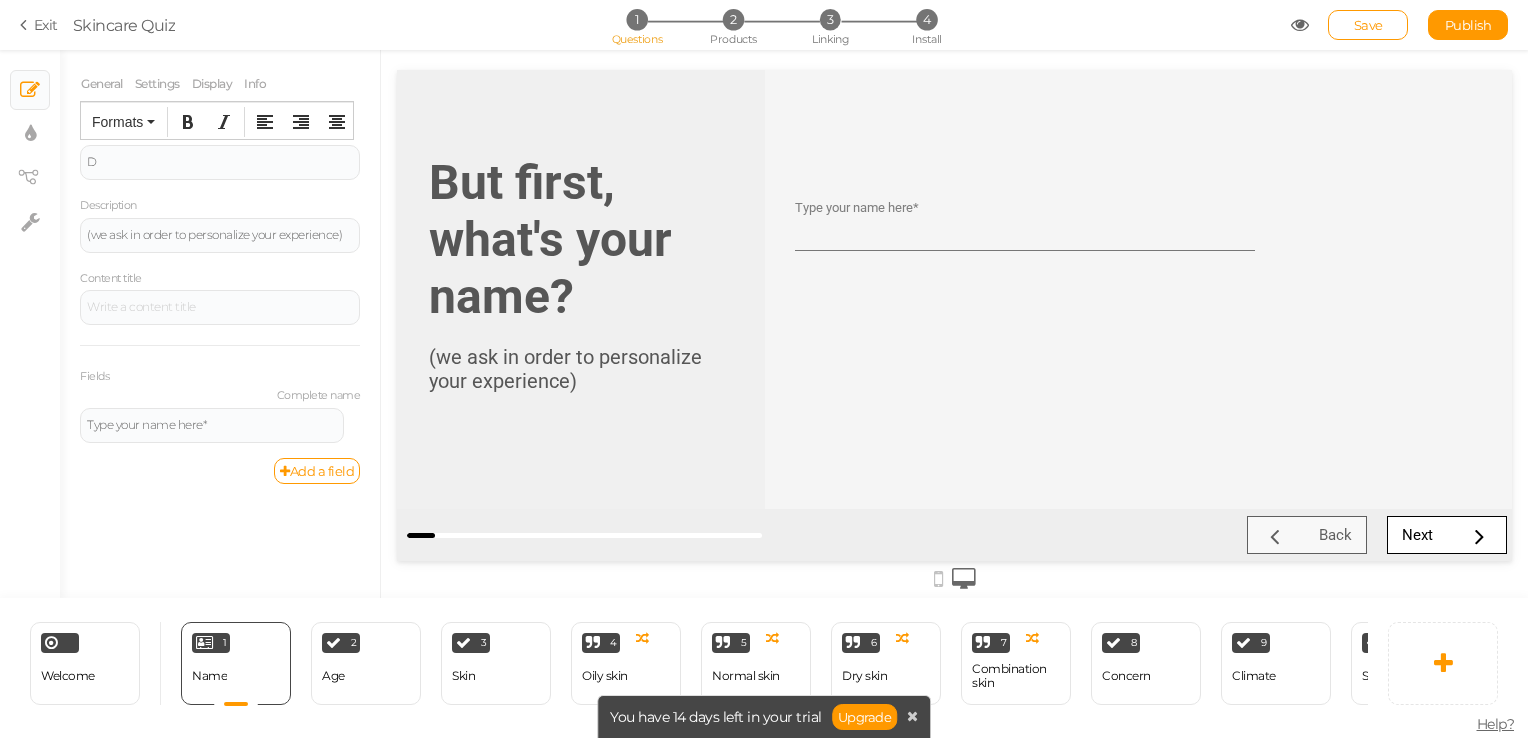 type 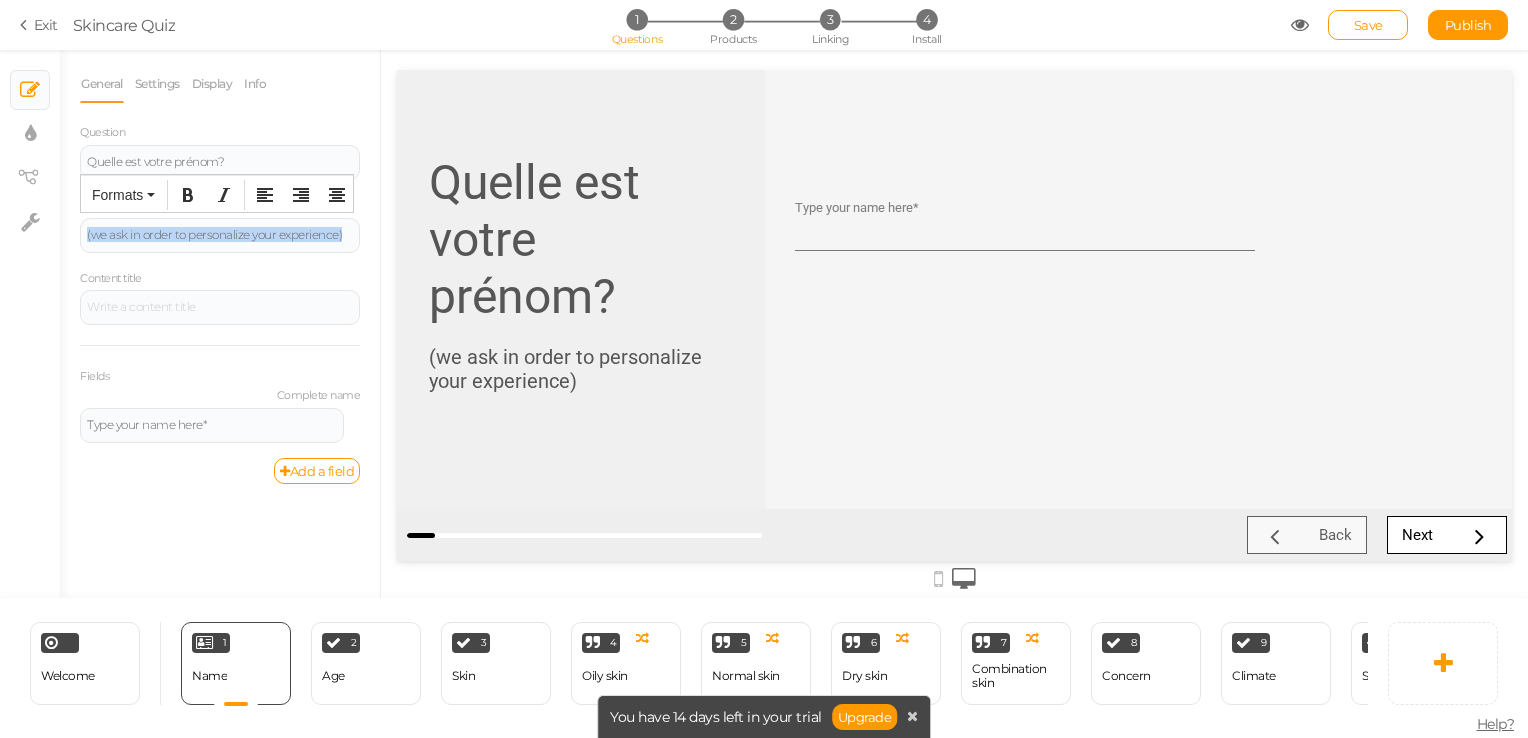 drag, startPoint x: 342, startPoint y: 234, endPoint x: 74, endPoint y: 245, distance: 268.22565 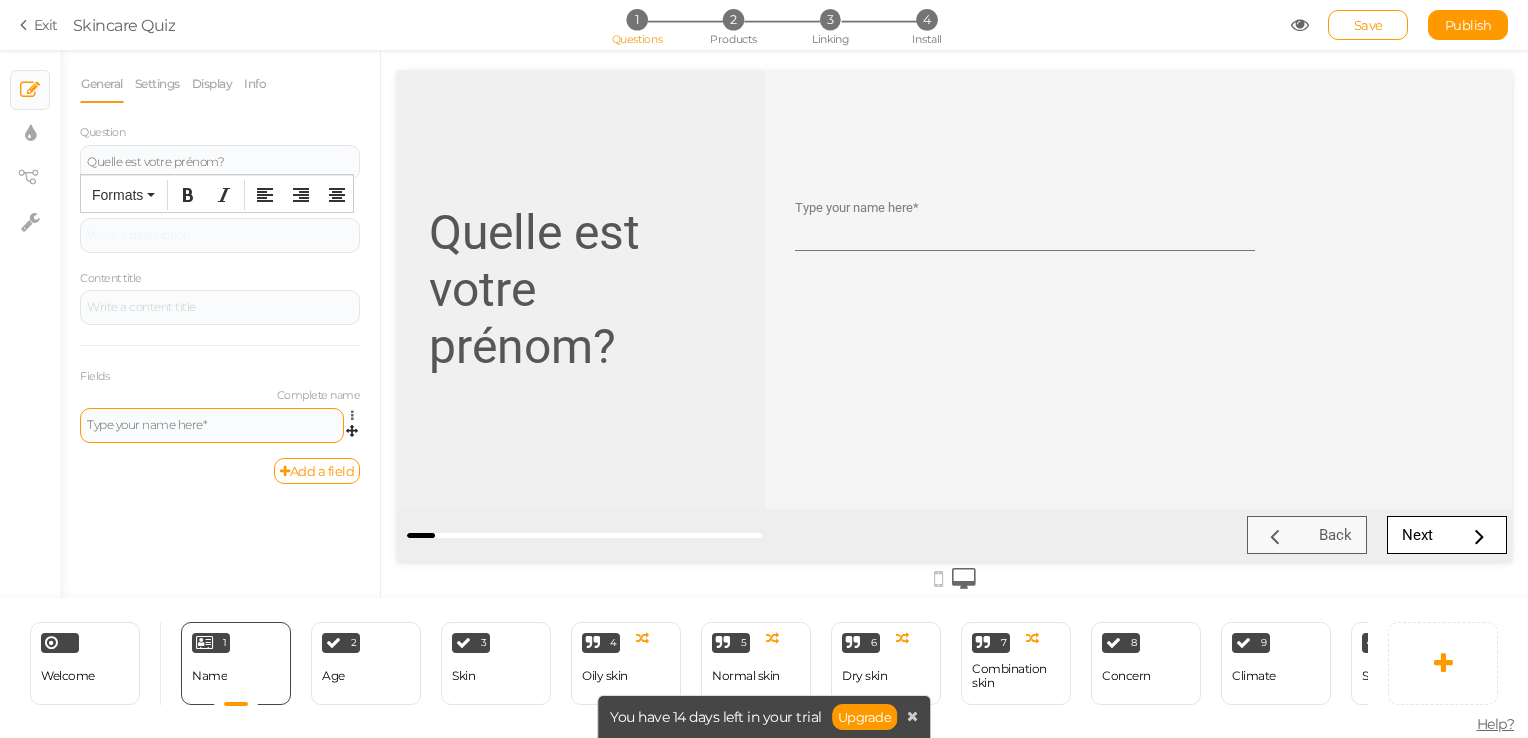 click on "Type your name here*" at bounding box center [212, 425] 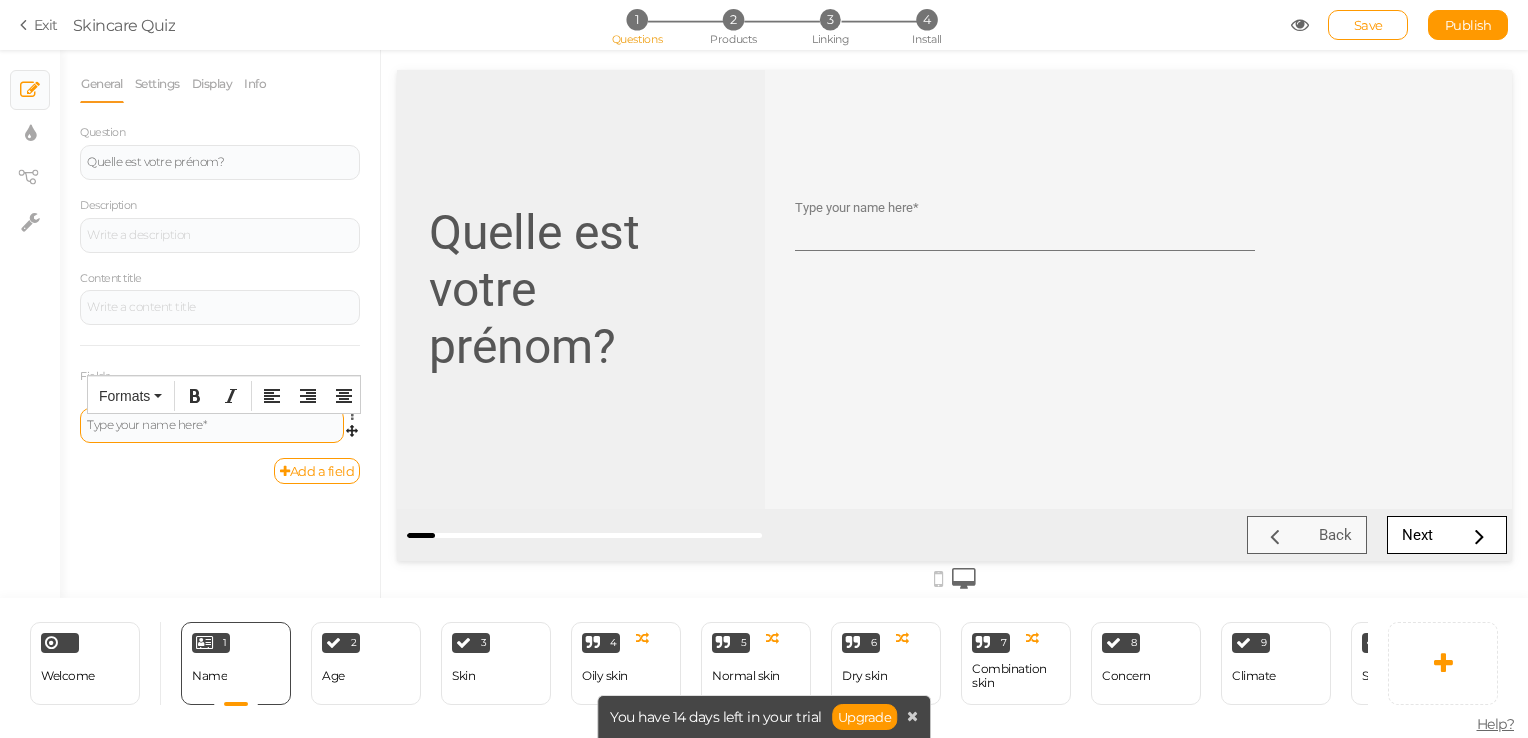 click on "Type your name here*" at bounding box center (212, 425) 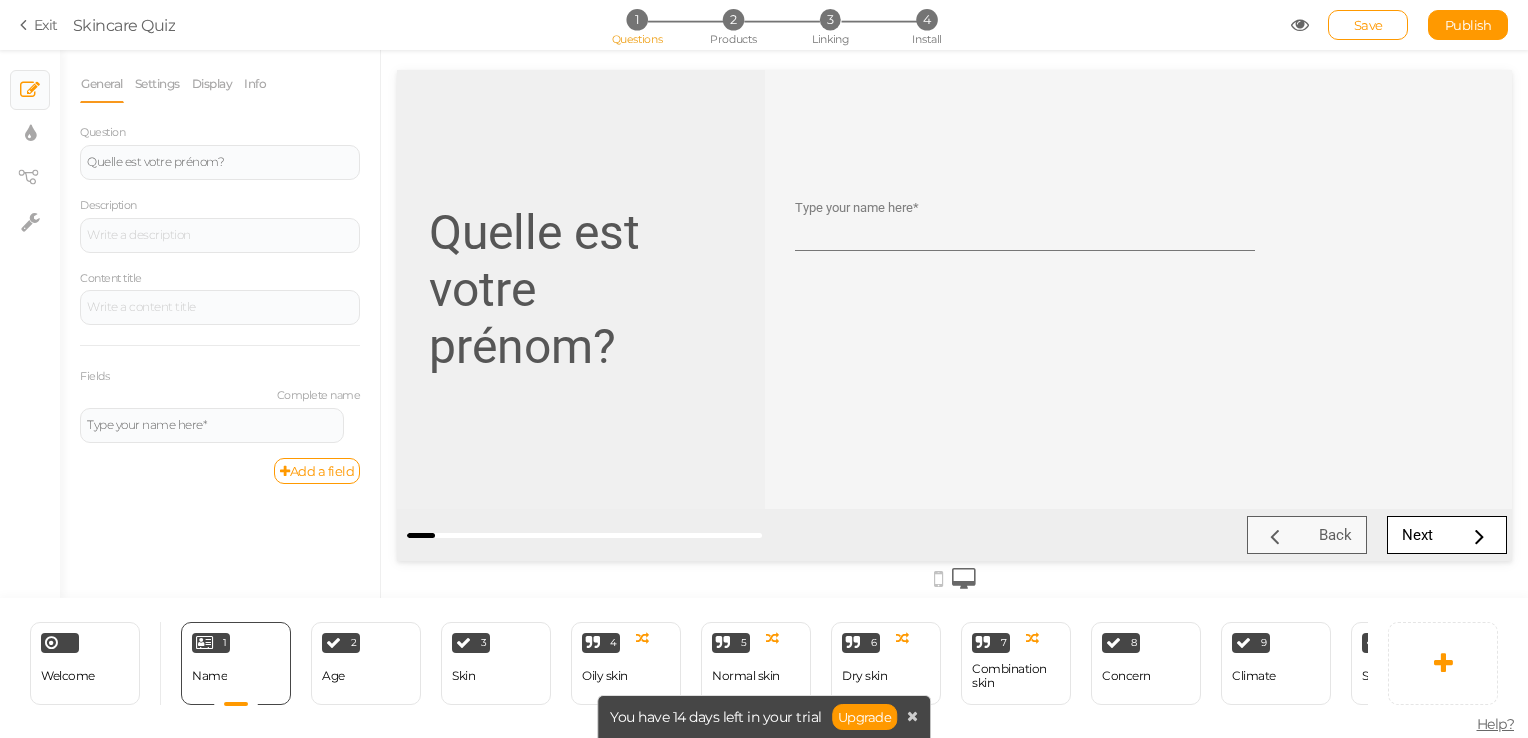 click on "General
Settings
Display
Info
Question   Quelle est votre prénom?                         Description                           Content title                                                     Fields       Complete name         Type your name here*                           Settings             Duplicate                                              Add a field
Admin name   Name
Primary color         Set                           Secondary color         Set                             Background image       Add
12pt         p   Optionally, write here a help text for the slide." at bounding box center (220, 331) 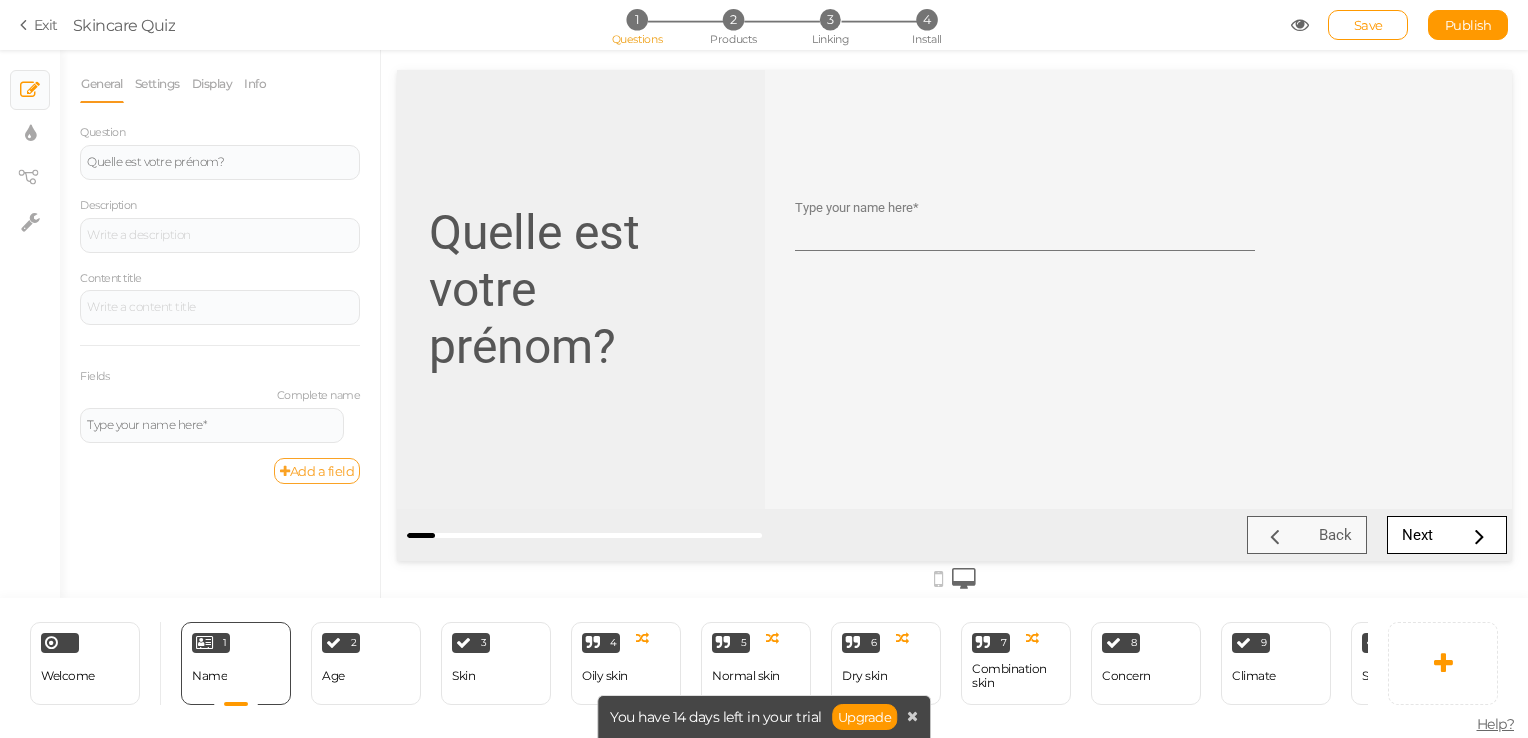 click at bounding box center (285, 471) 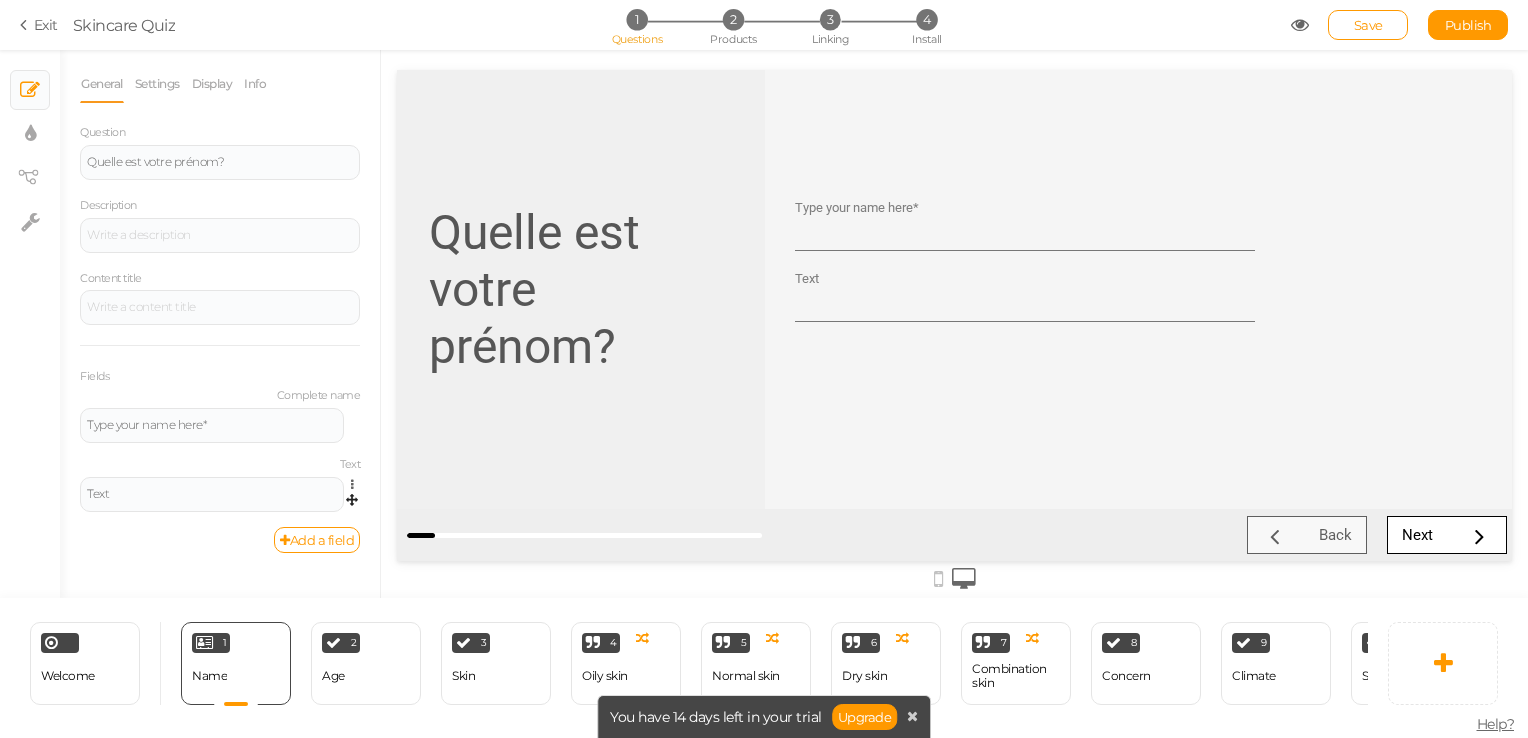 click on "General
Settings
Display
Info
Question   Quelle est votre prénom?                         Description                           Content title                                                     Fields       Complete name         Type your name here*                           Settings             Duplicate             Delete                   Text         Text                           Settings             Duplicate             Delete                                            Add a field
Admin name   Name
Primary color         Set                           Secondary color         Set                             Background image       Add
12pt         p   Optionally, write here a help text for the slide." at bounding box center (220, 331) 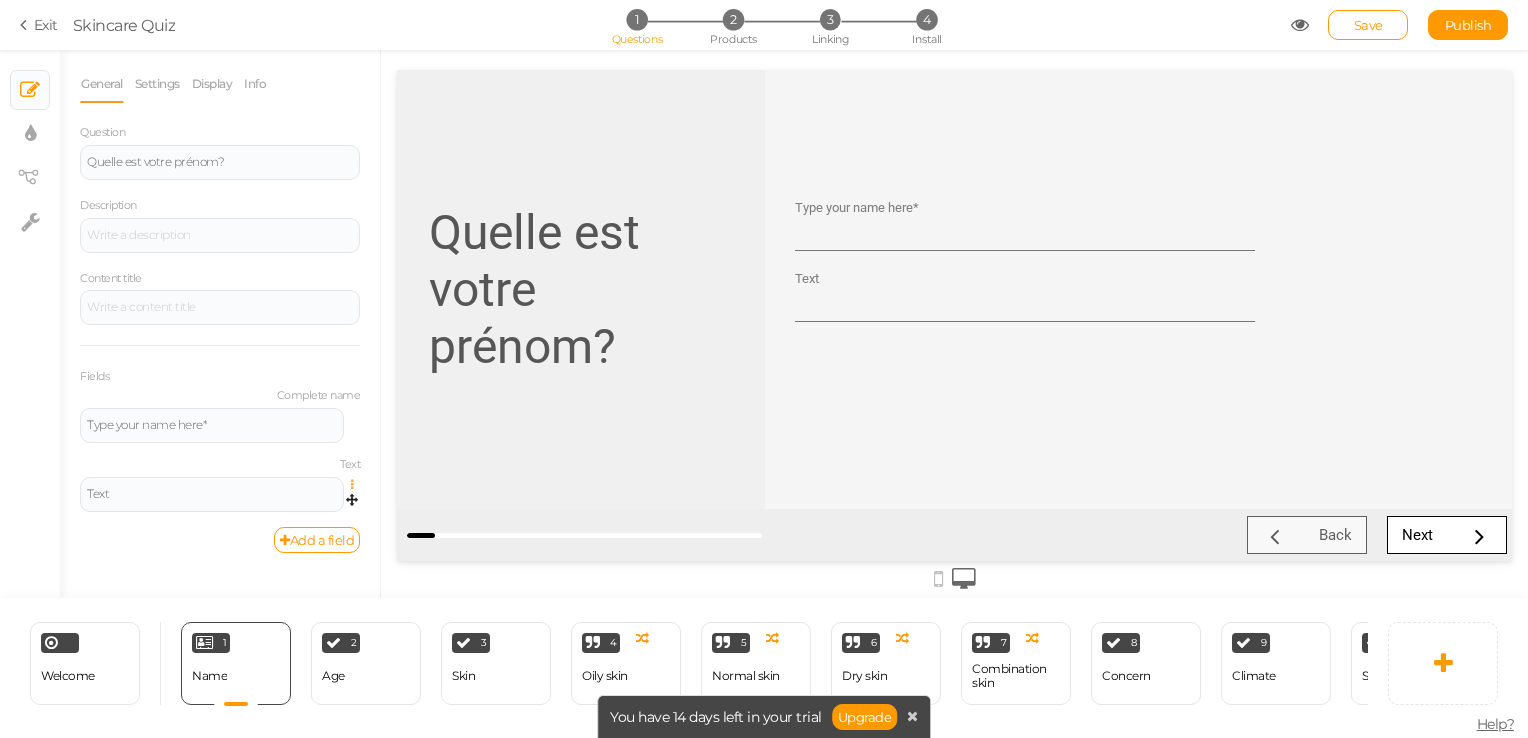 click at bounding box center [357, 485] 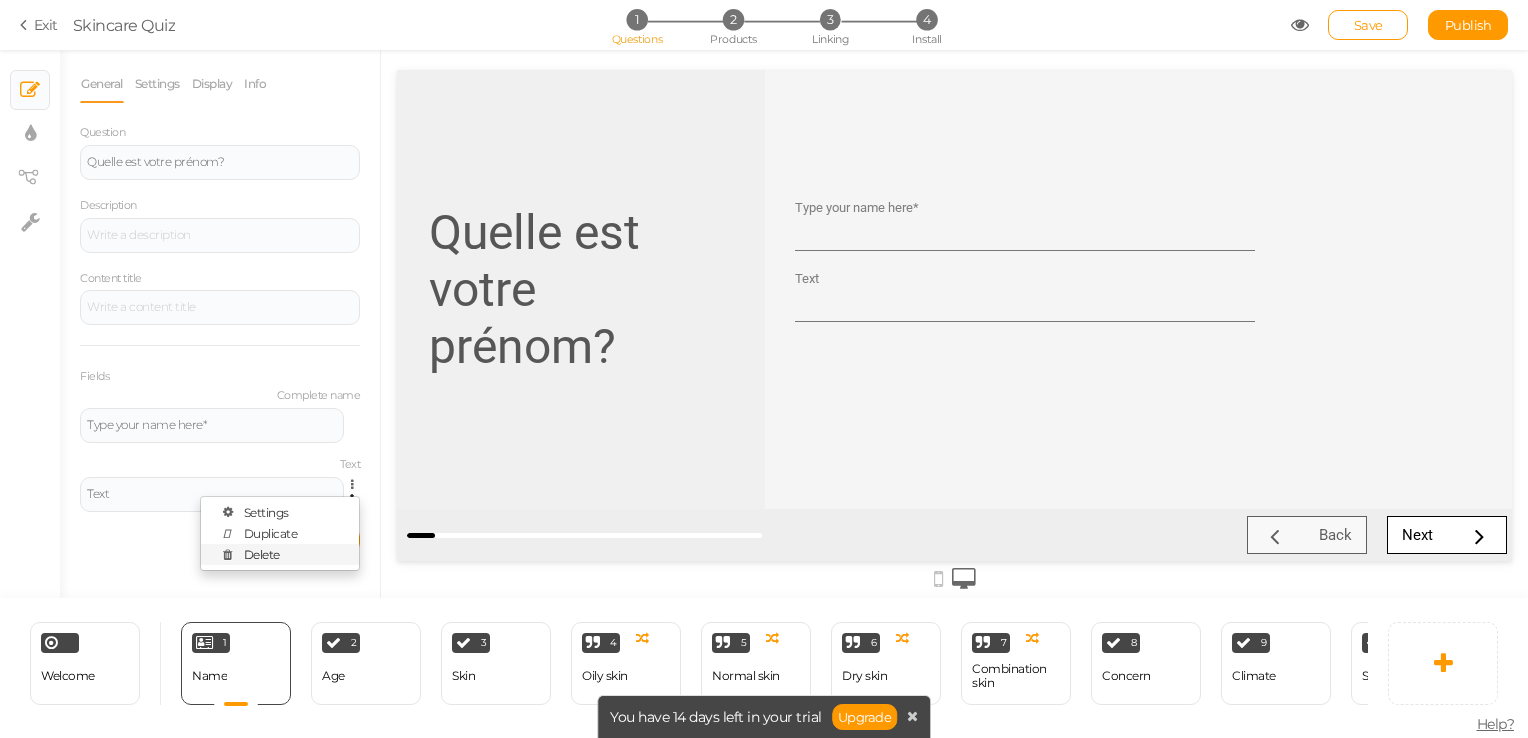click on "Delete" at bounding box center (280, 554) 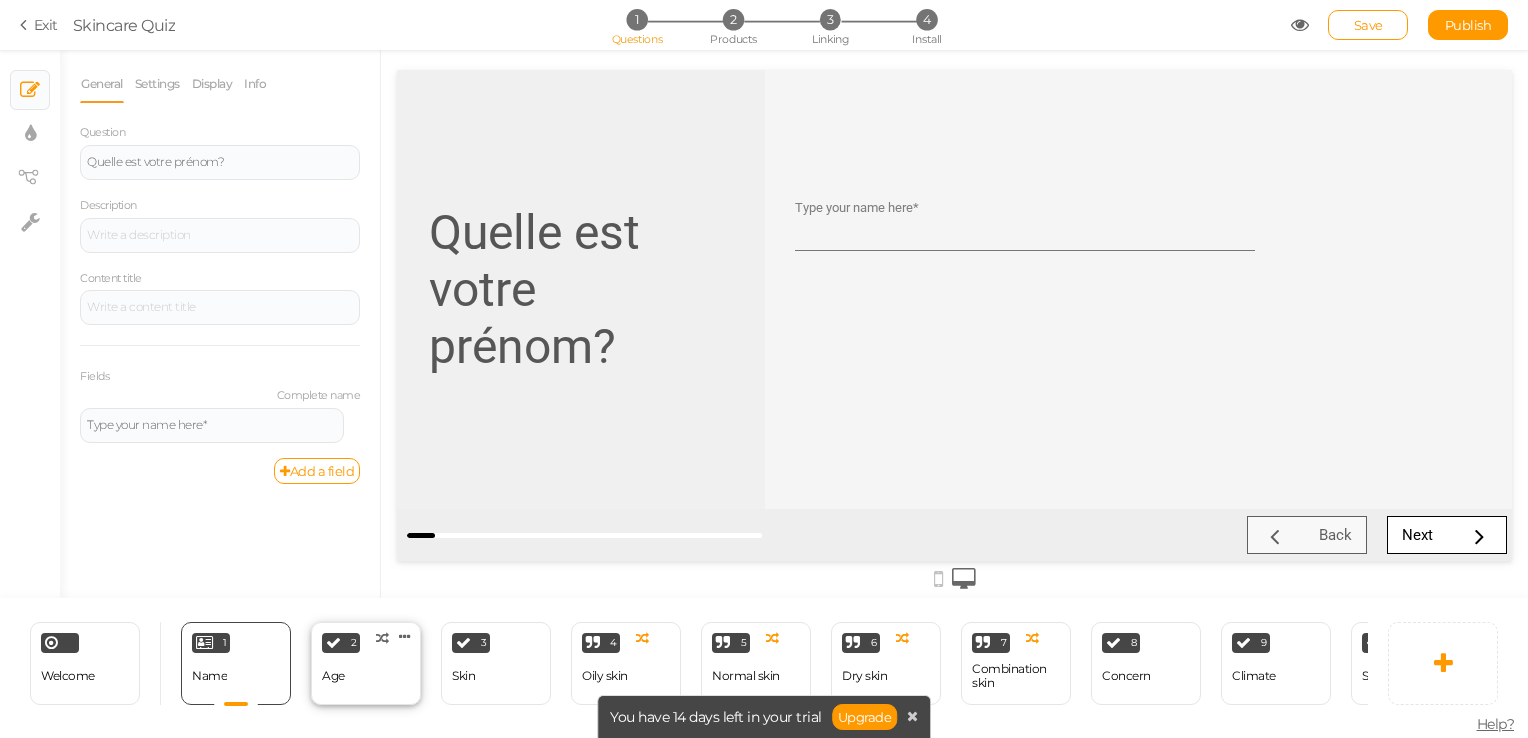 click on "2         Age         × Define the conditions to show this slide.                     Clone             Change type             Delete" at bounding box center [366, 663] 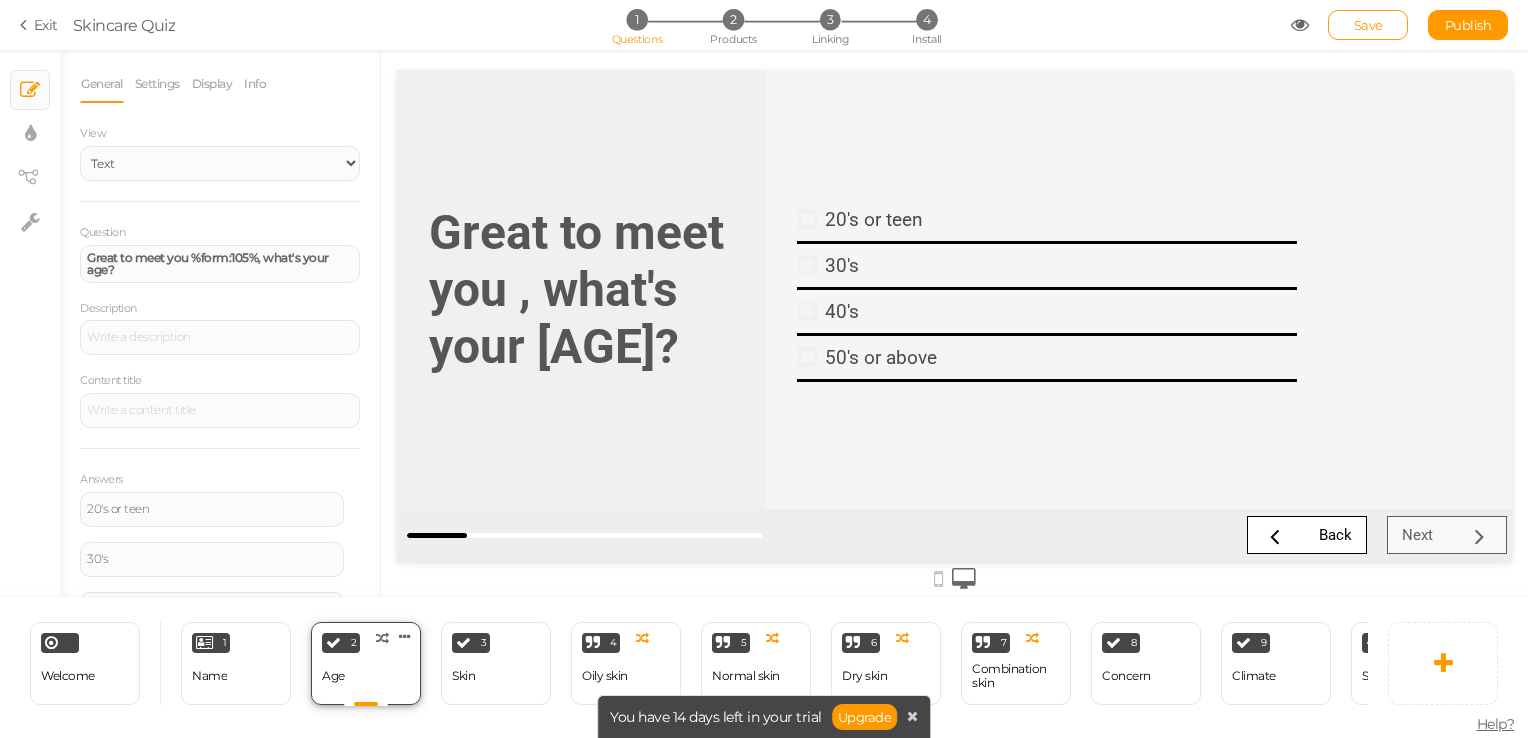 scroll, scrollTop: 0, scrollLeft: 0, axis: both 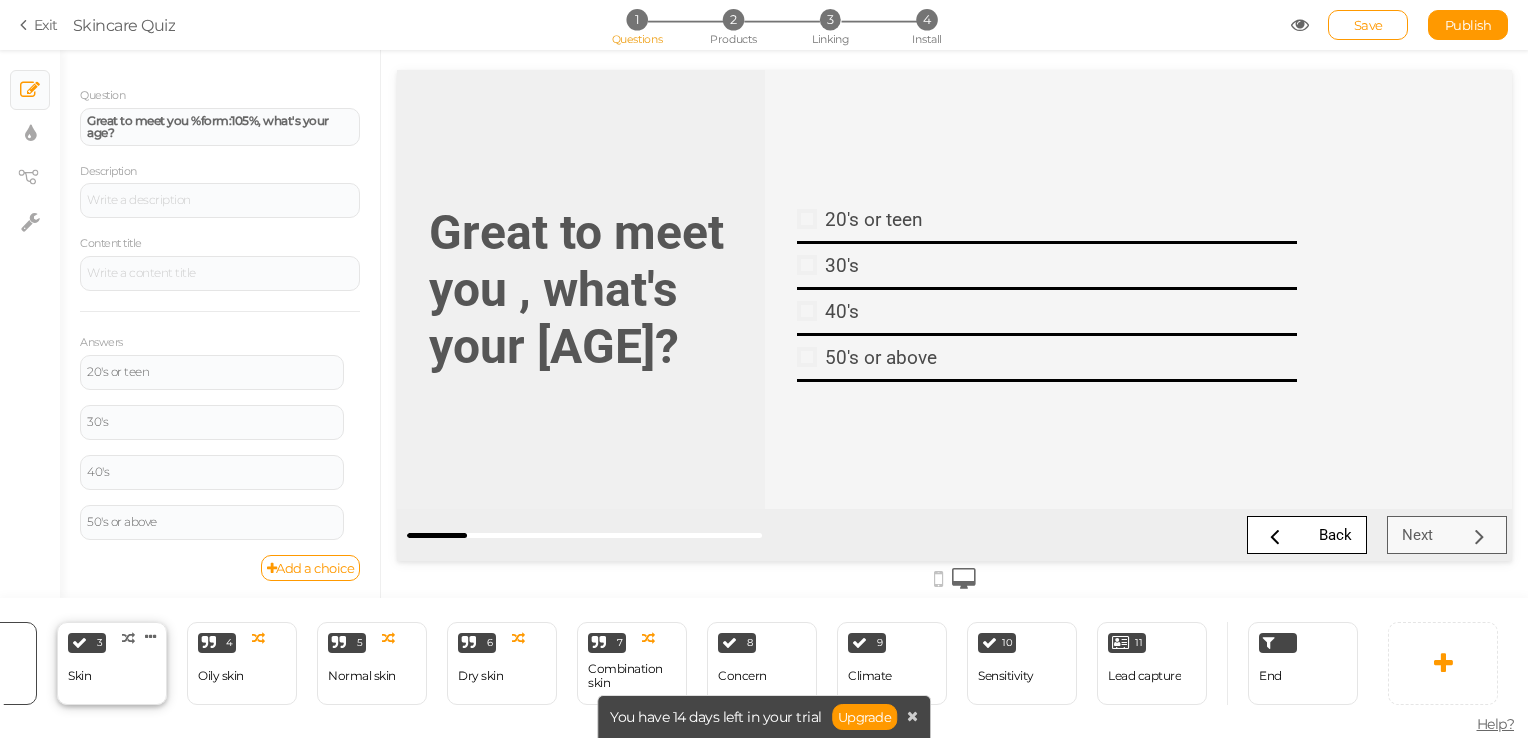 click on "6         Dry skin         × Define the conditions to show this slide.                     Clone             Change type             Delete" at bounding box center (502, 663) 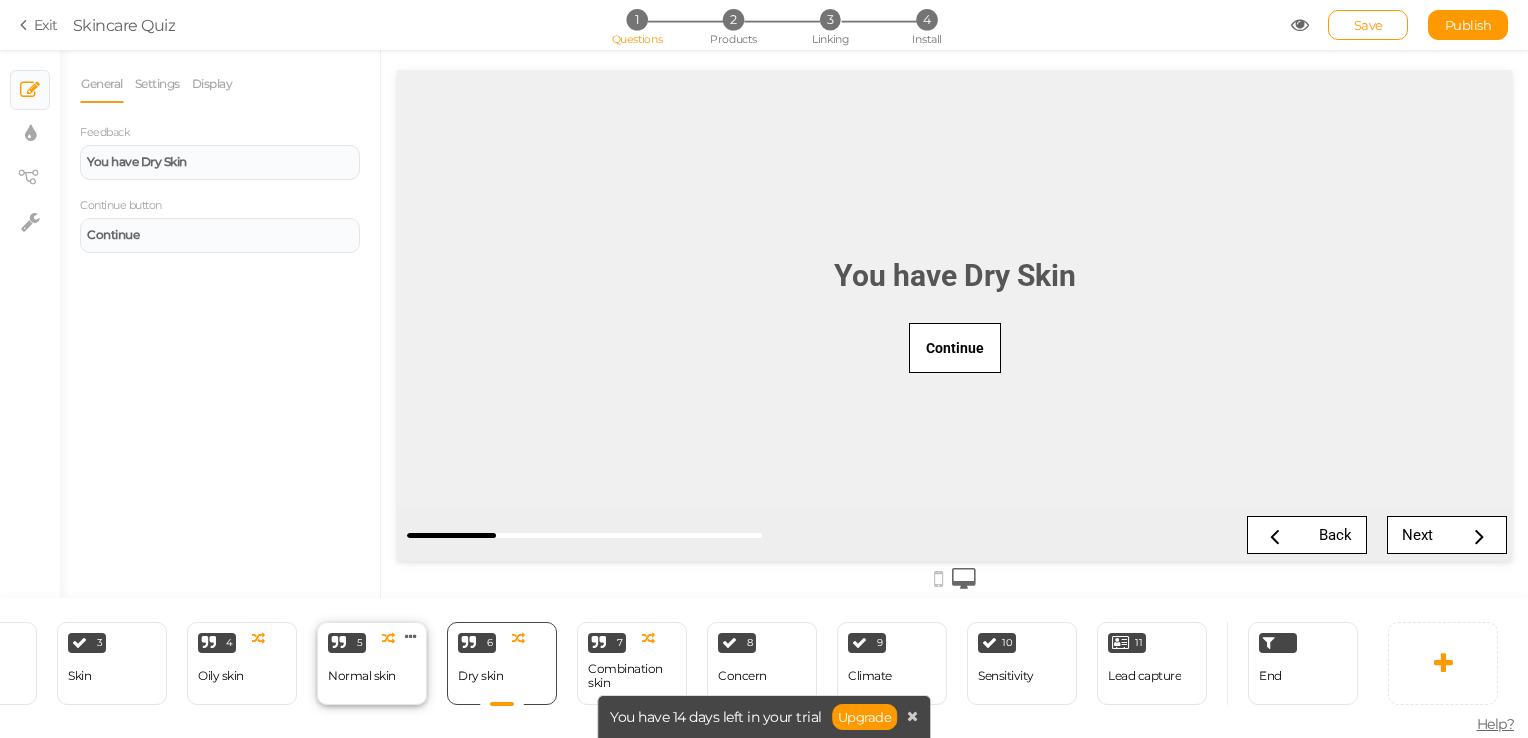 click on "5         Normal skin         × Define the conditions to show this slide.                     Clone             Change type             Delete" at bounding box center [372, 663] 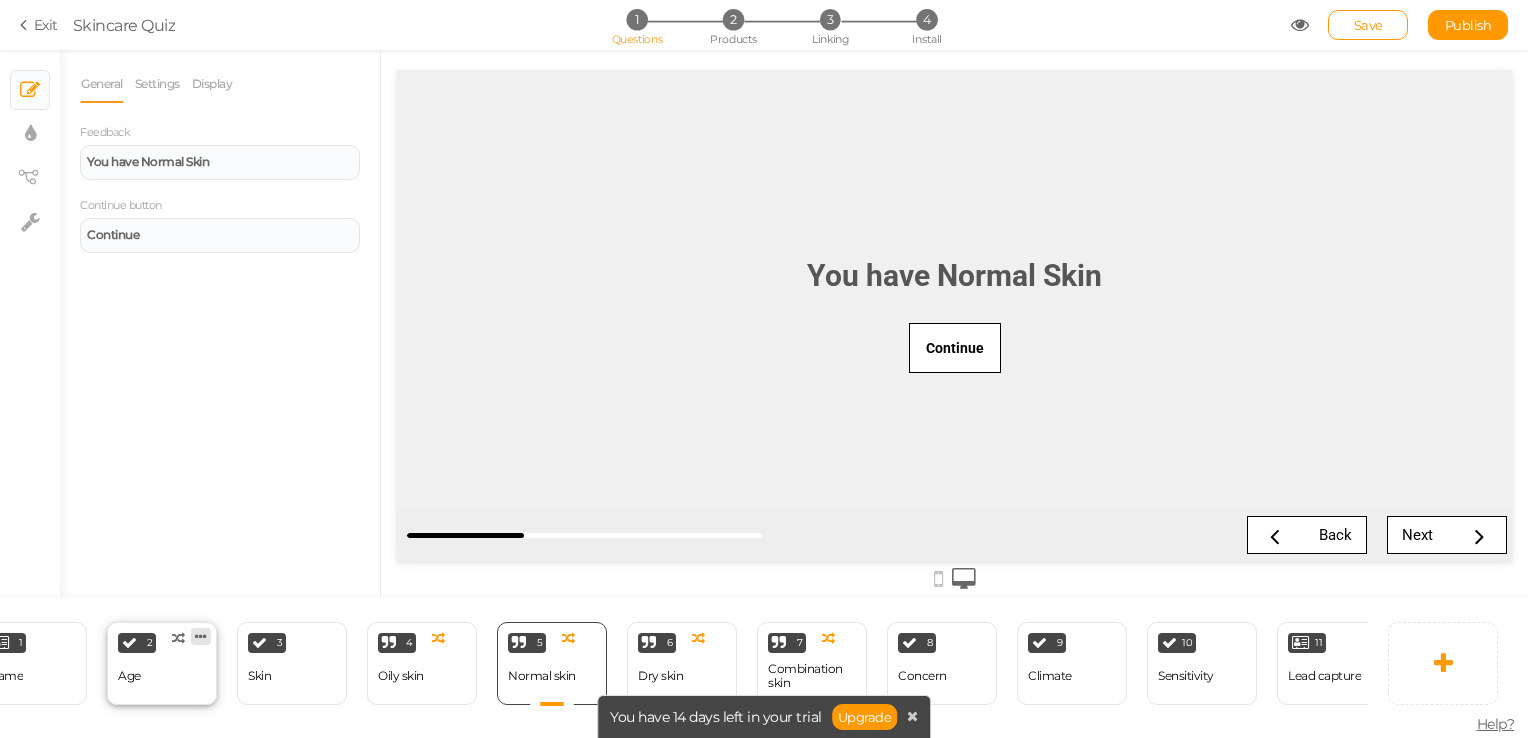 scroll, scrollTop: 0, scrollLeft: 0, axis: both 